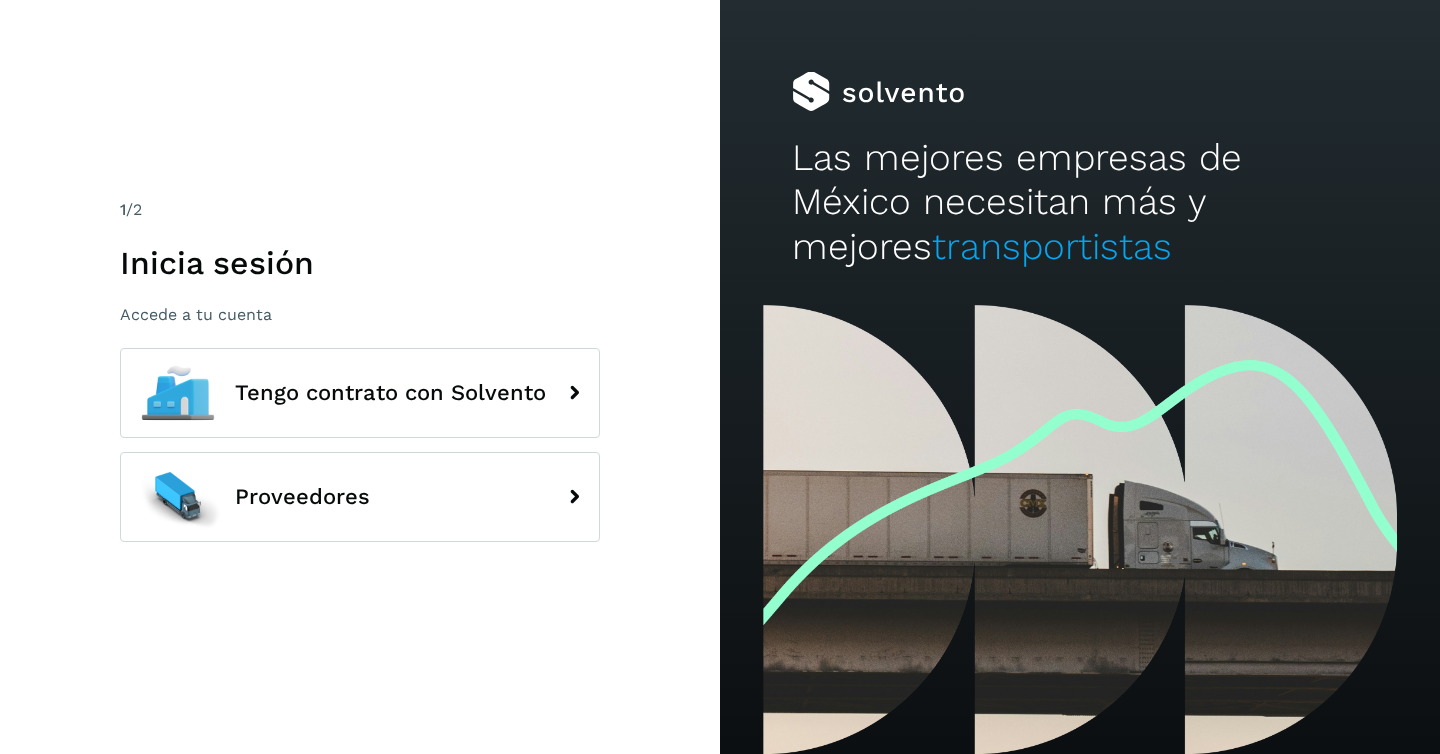 scroll, scrollTop: 0, scrollLeft: 0, axis: both 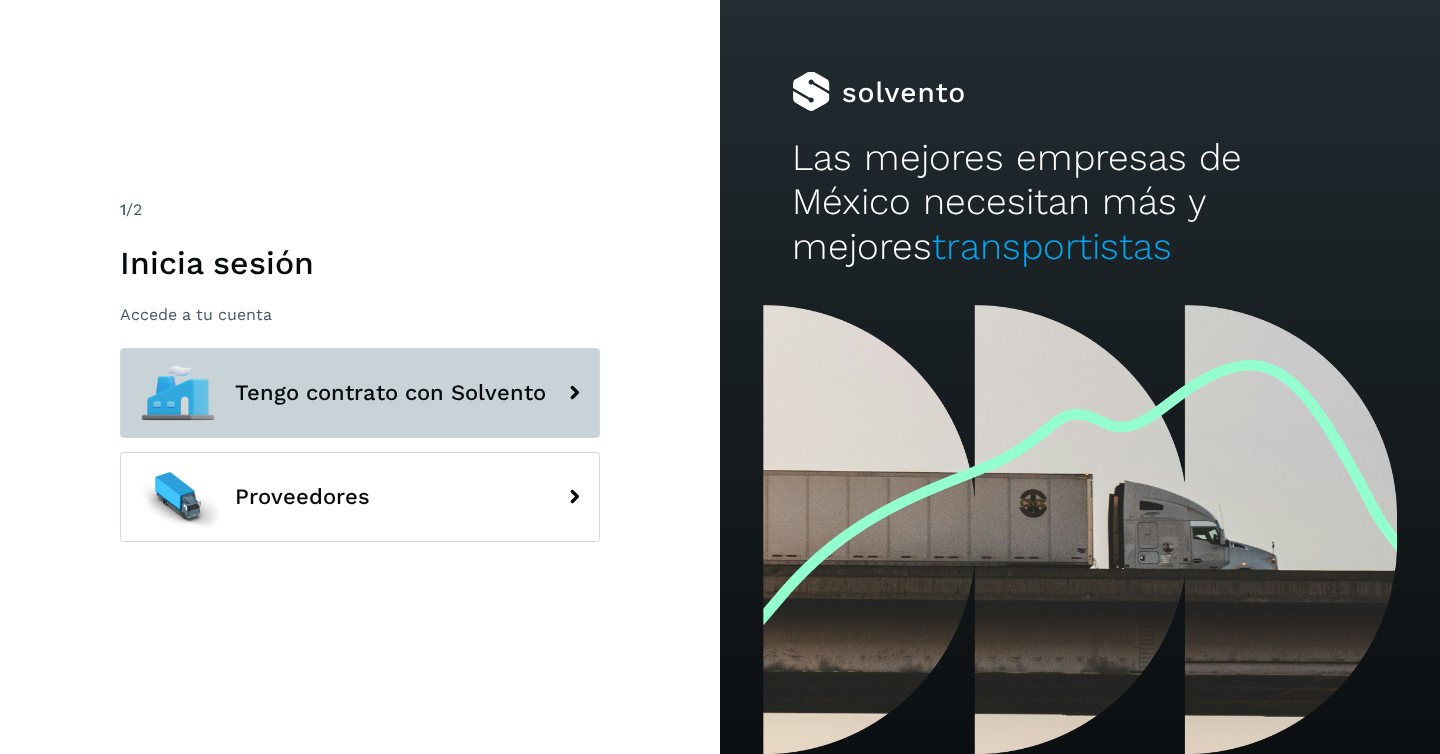 click on "Tengo contrato con Solvento" 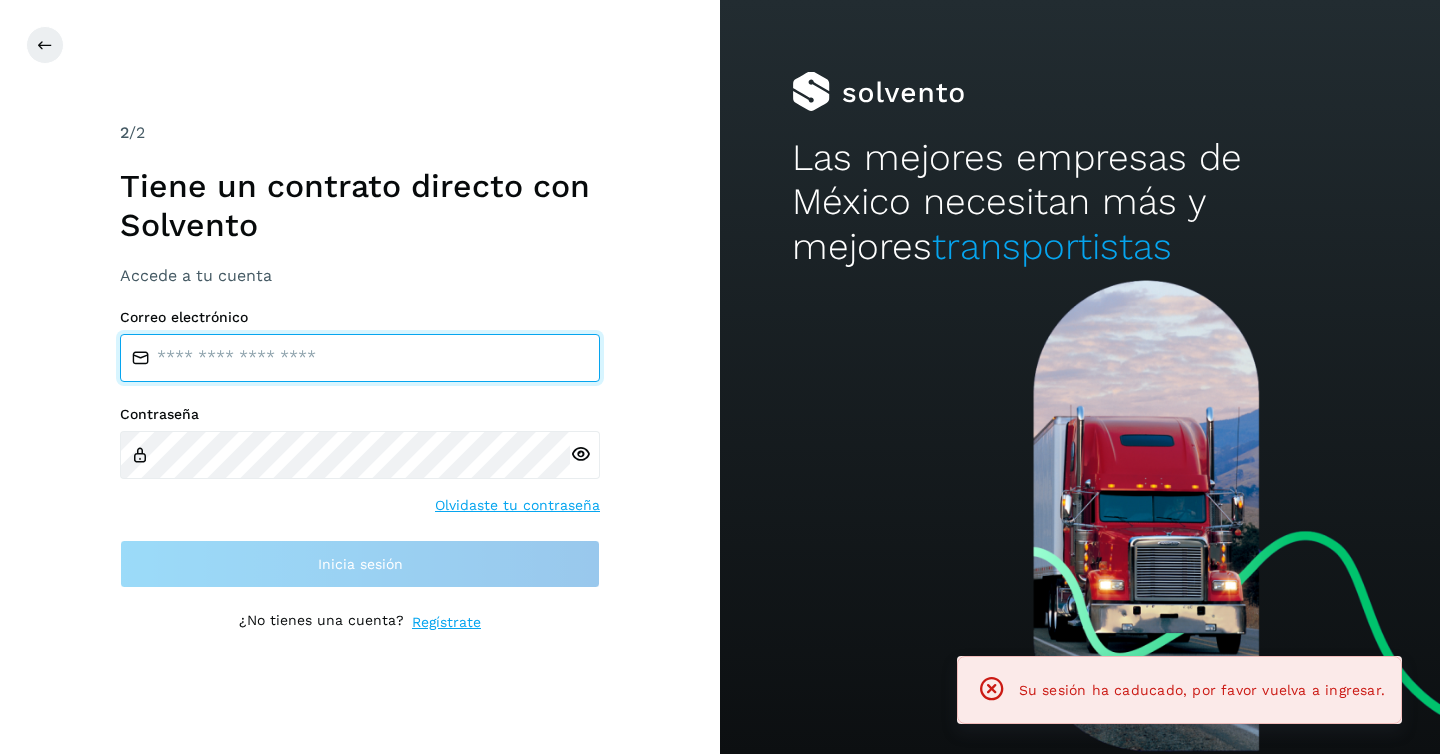 type on "**********" 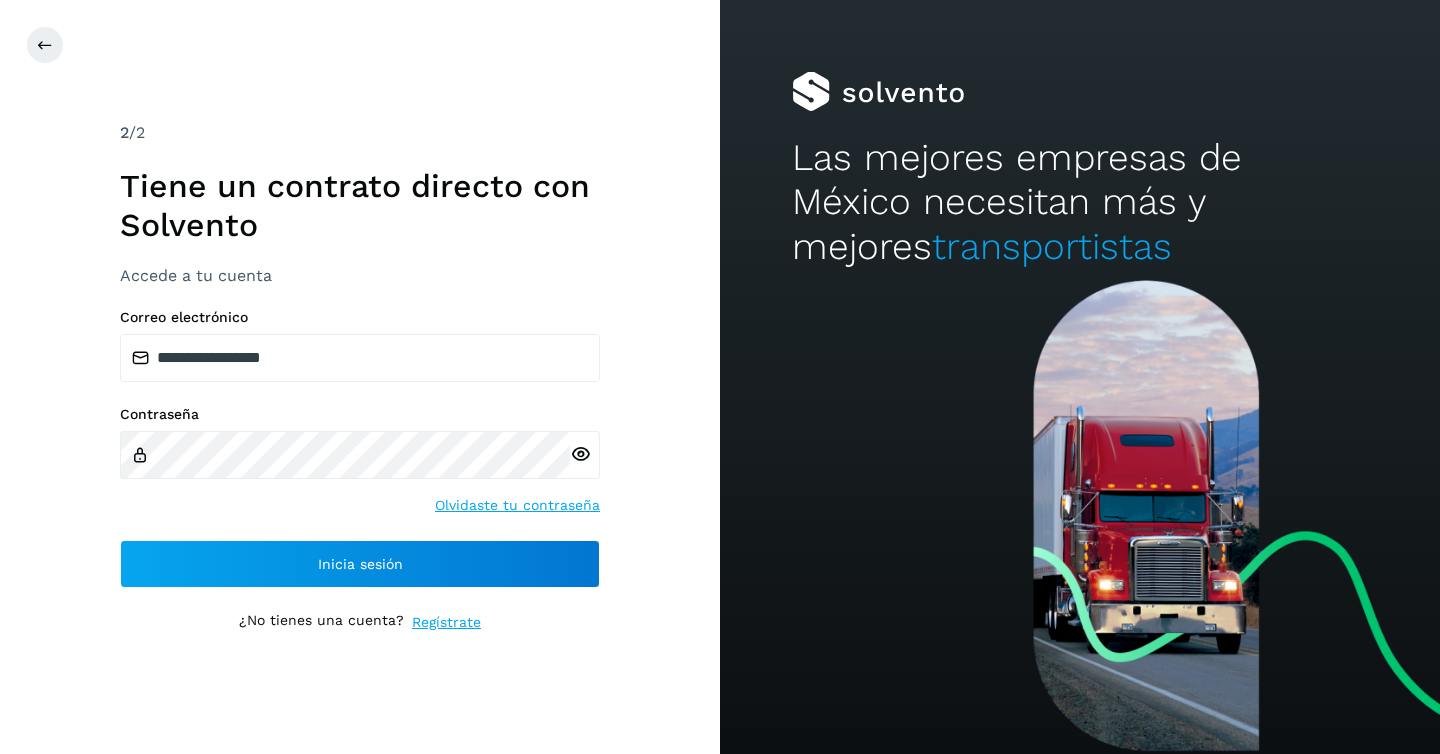 click on "**********" at bounding box center [360, 377] 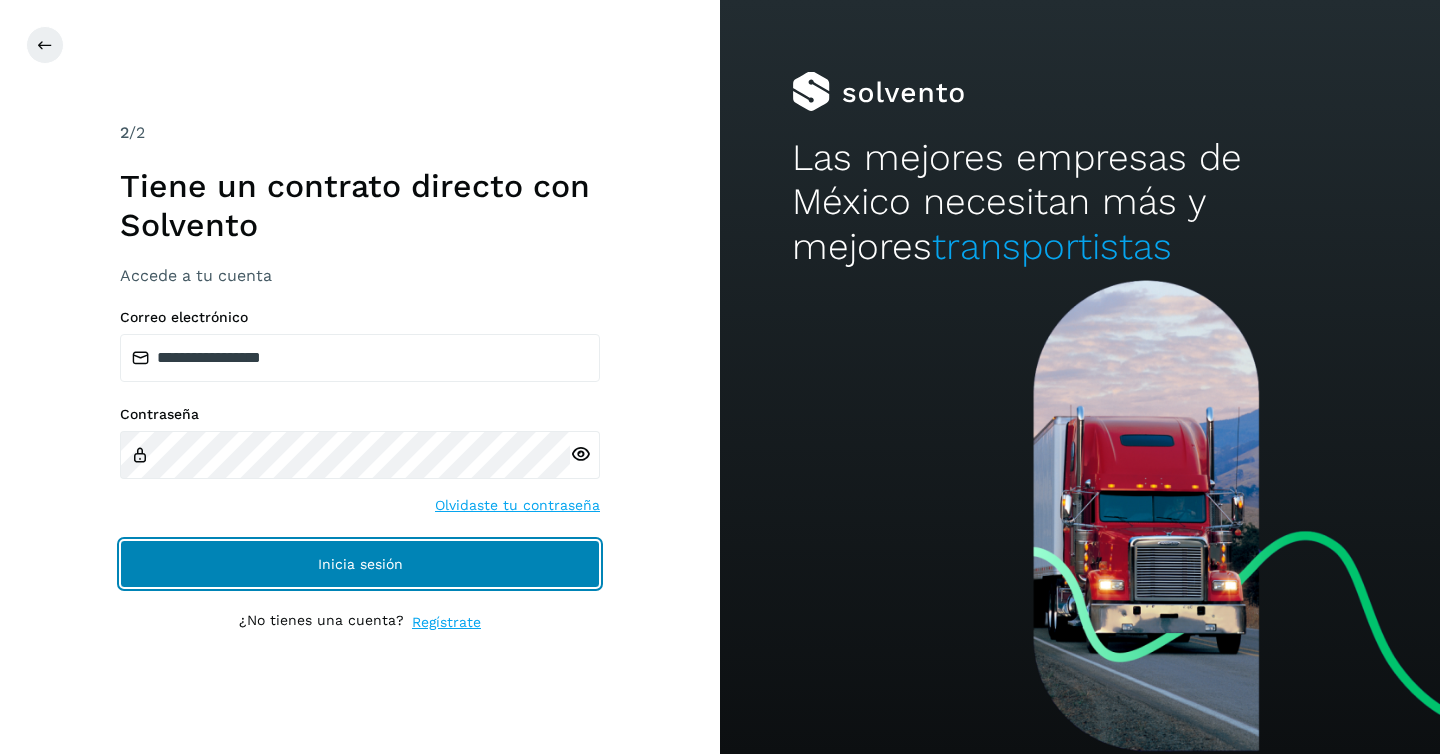 click on "Inicia sesión" at bounding box center (360, 564) 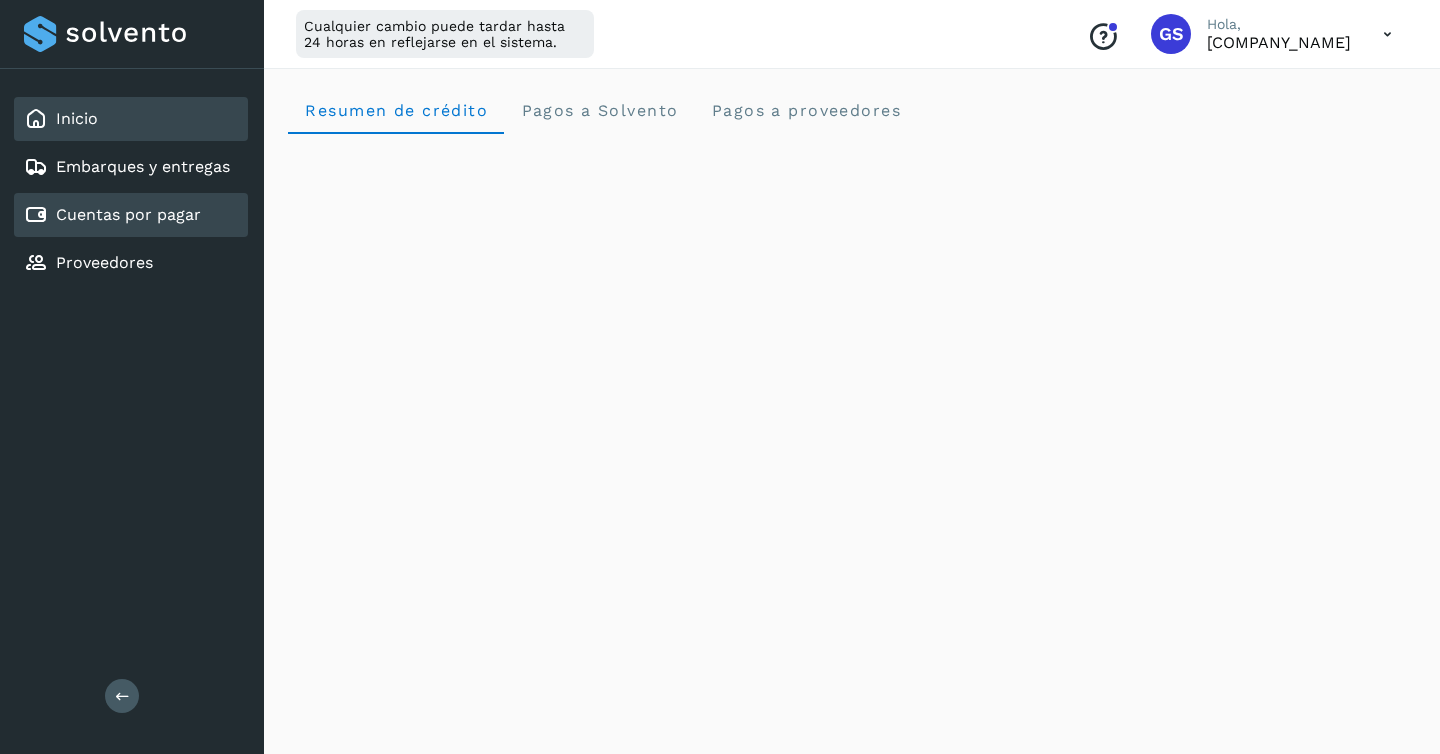 click on "Cuentas por pagar" at bounding box center (128, 214) 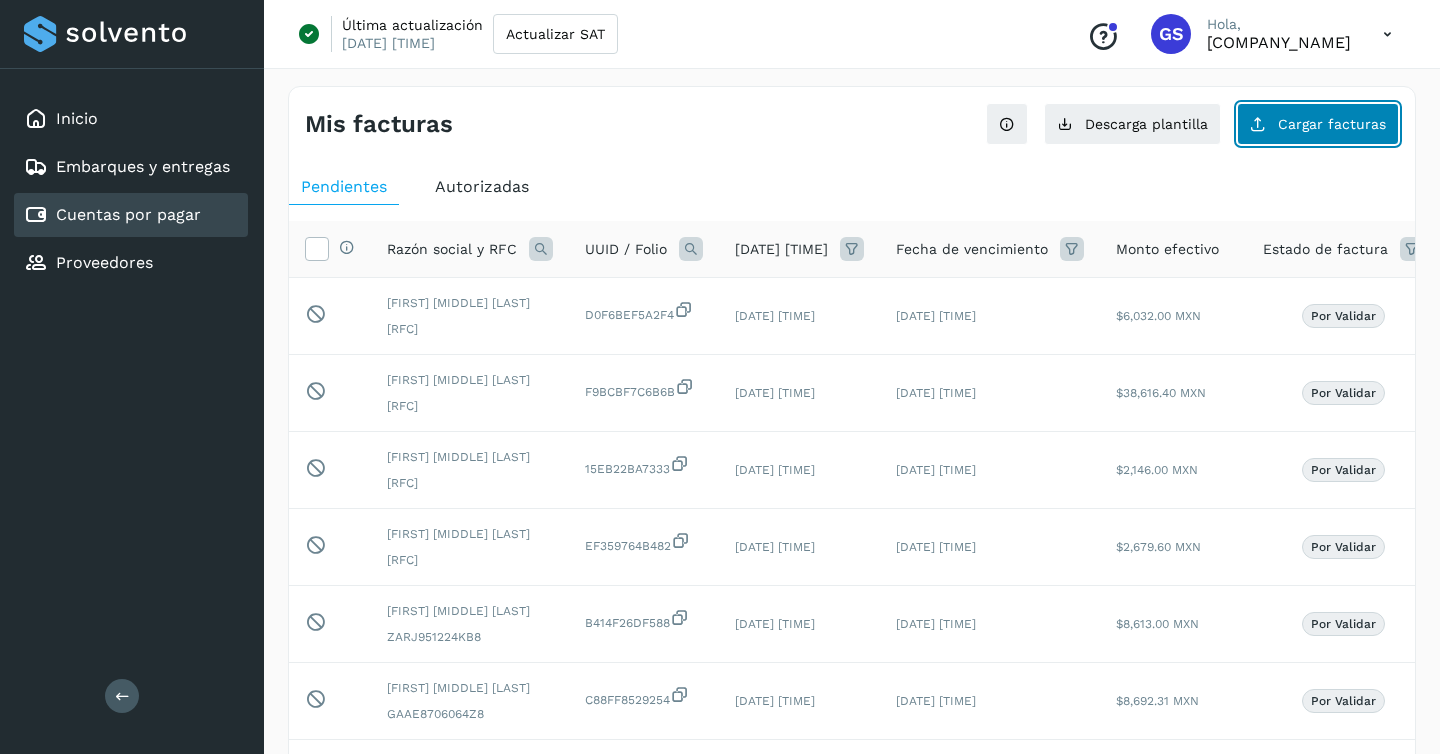 click on "Cargar facturas" 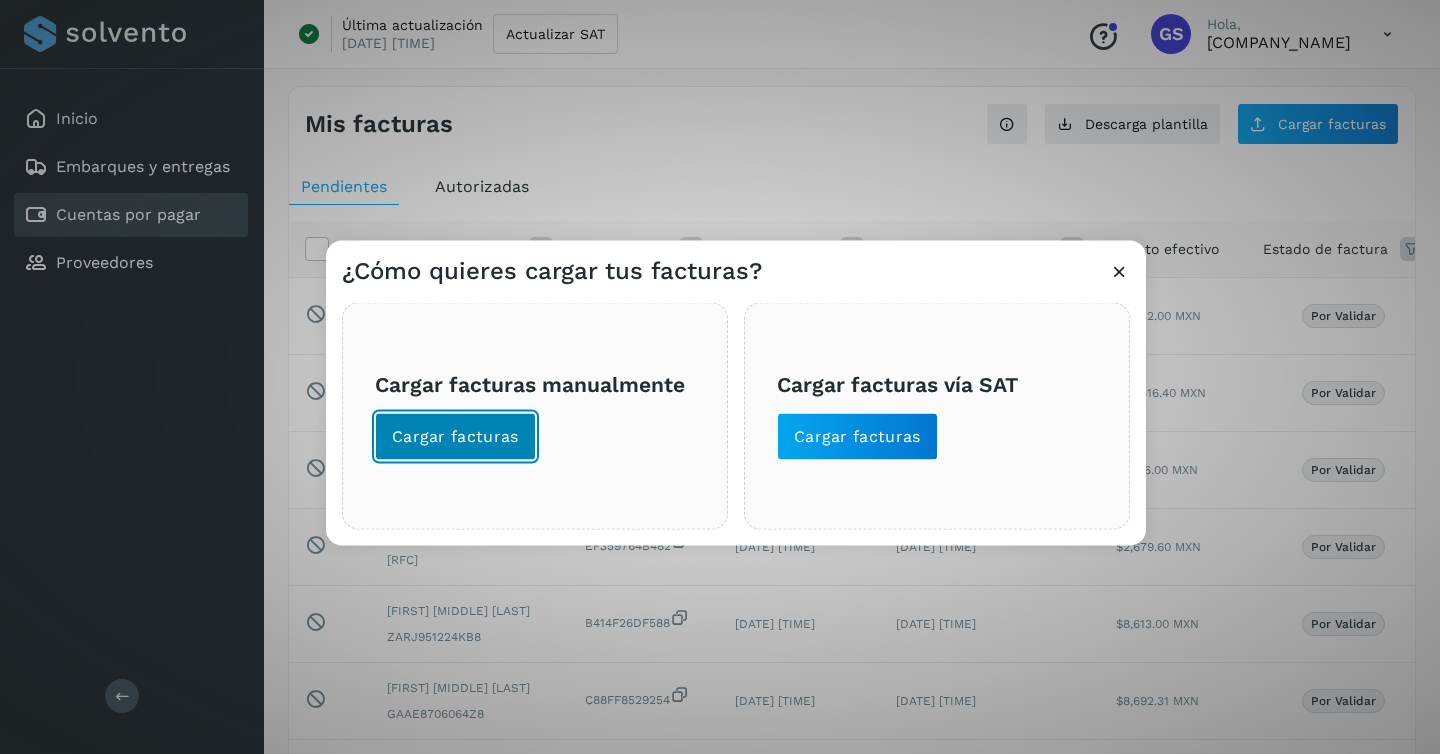 click on "Cargar facturas" 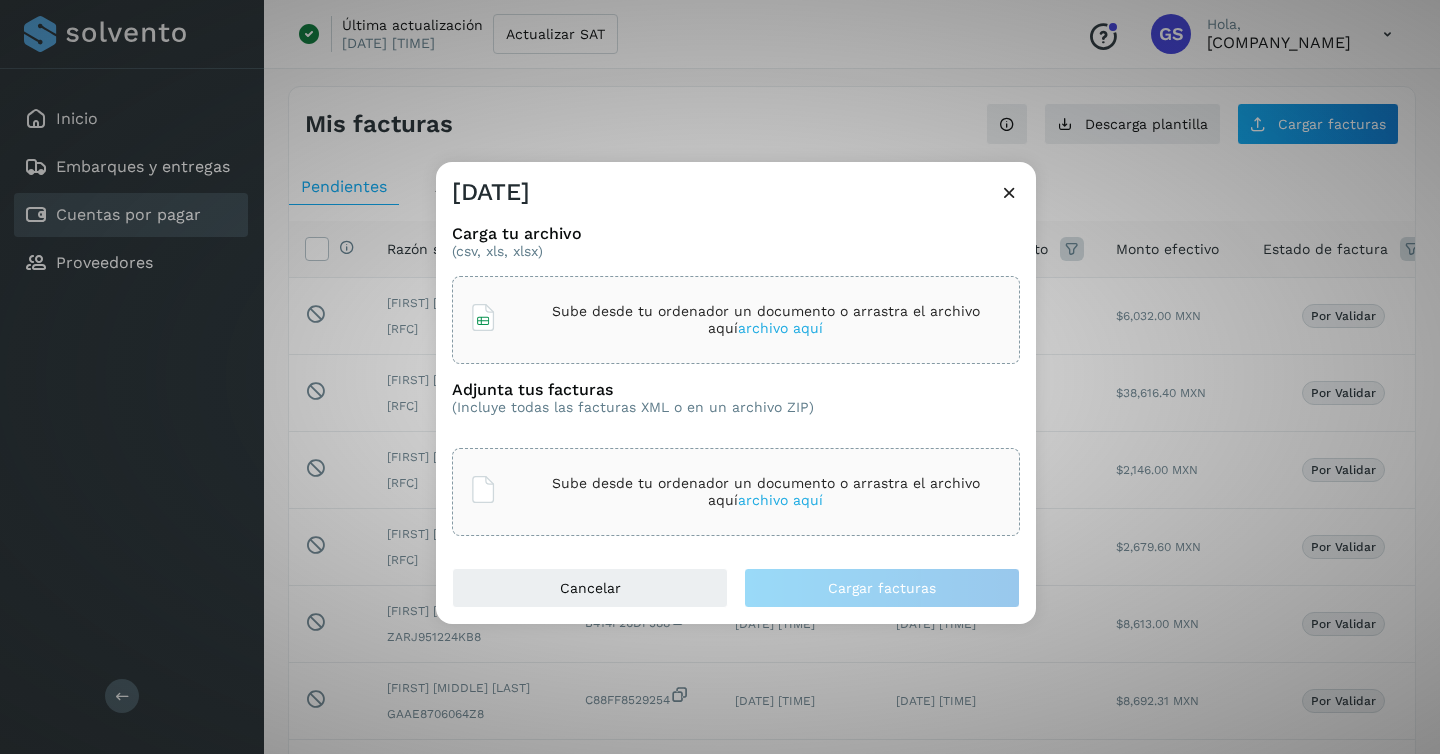 click on "archivo aquí" at bounding box center (780, 500) 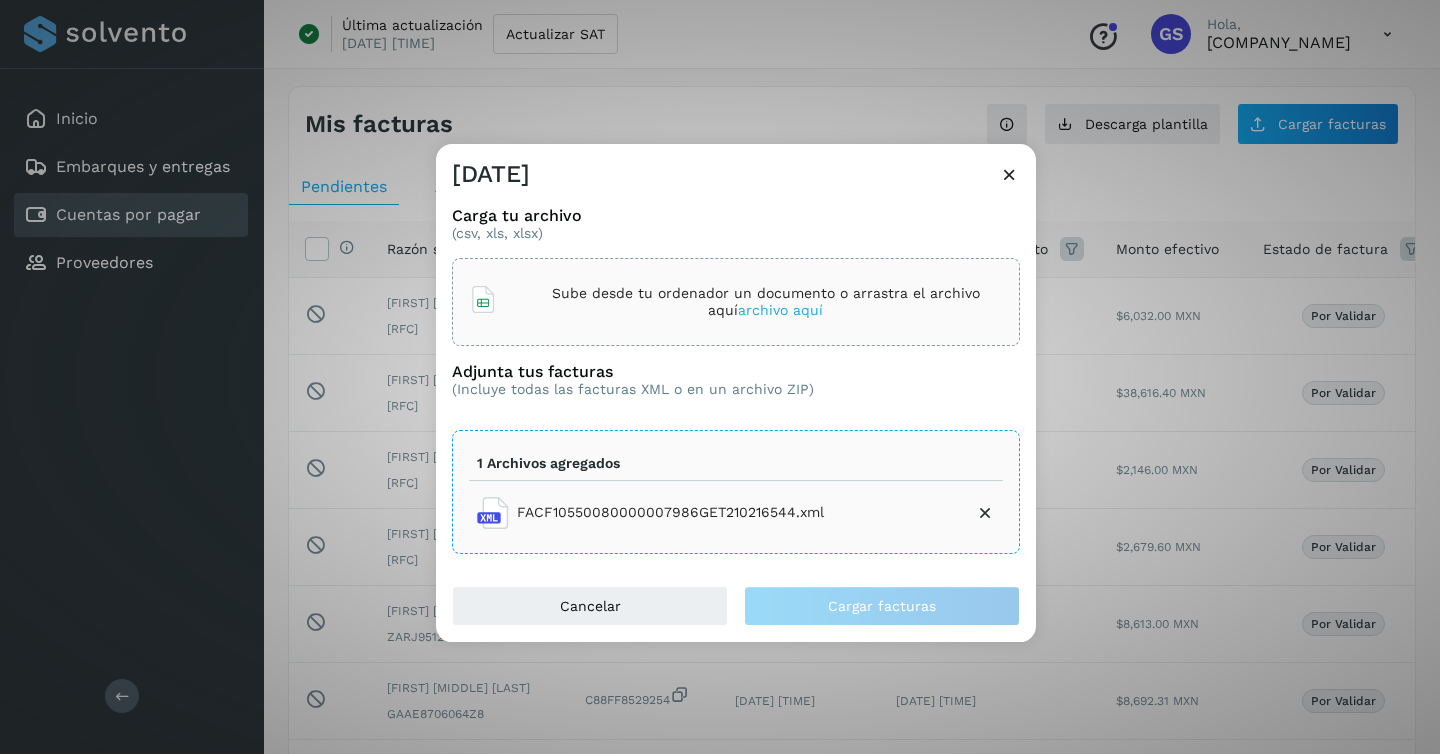 click on "archivo aquí" at bounding box center [780, 310] 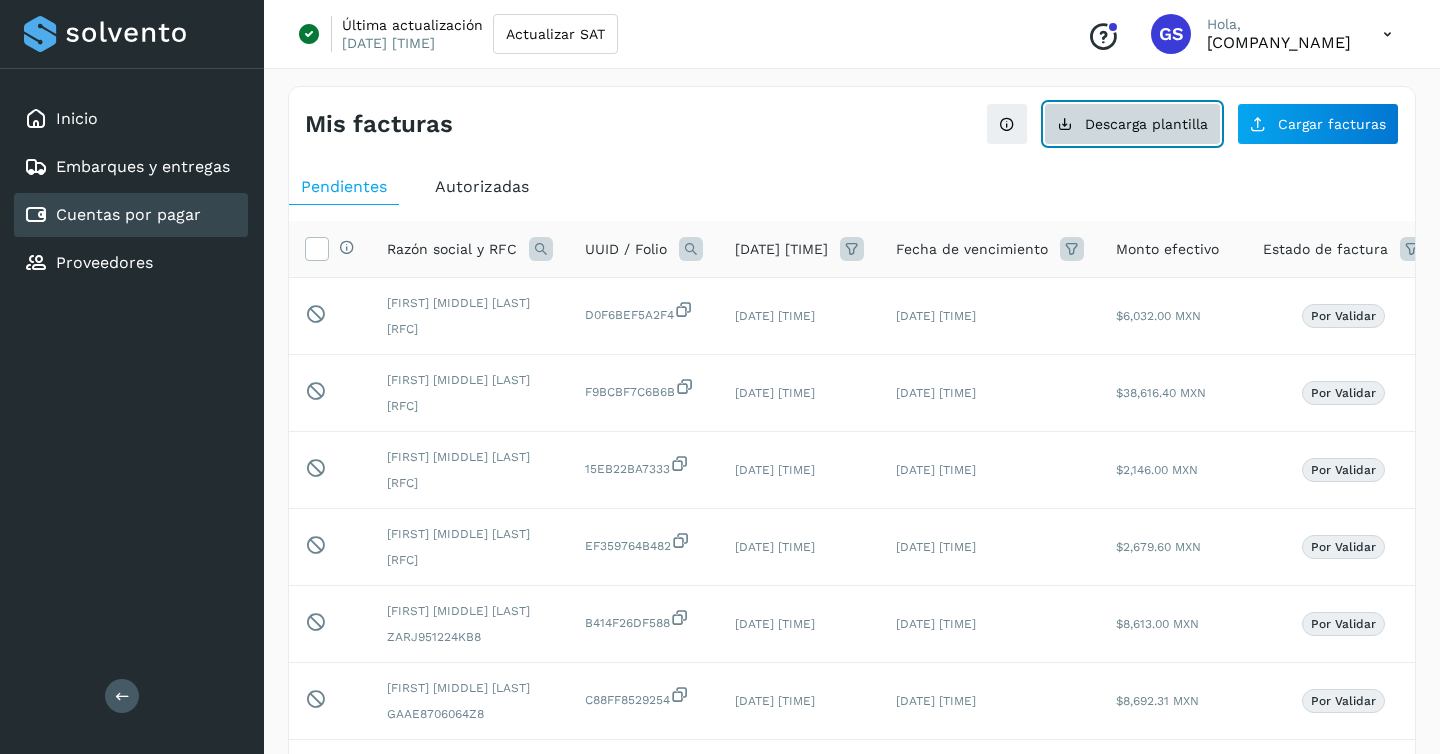 click on "Descarga plantilla" 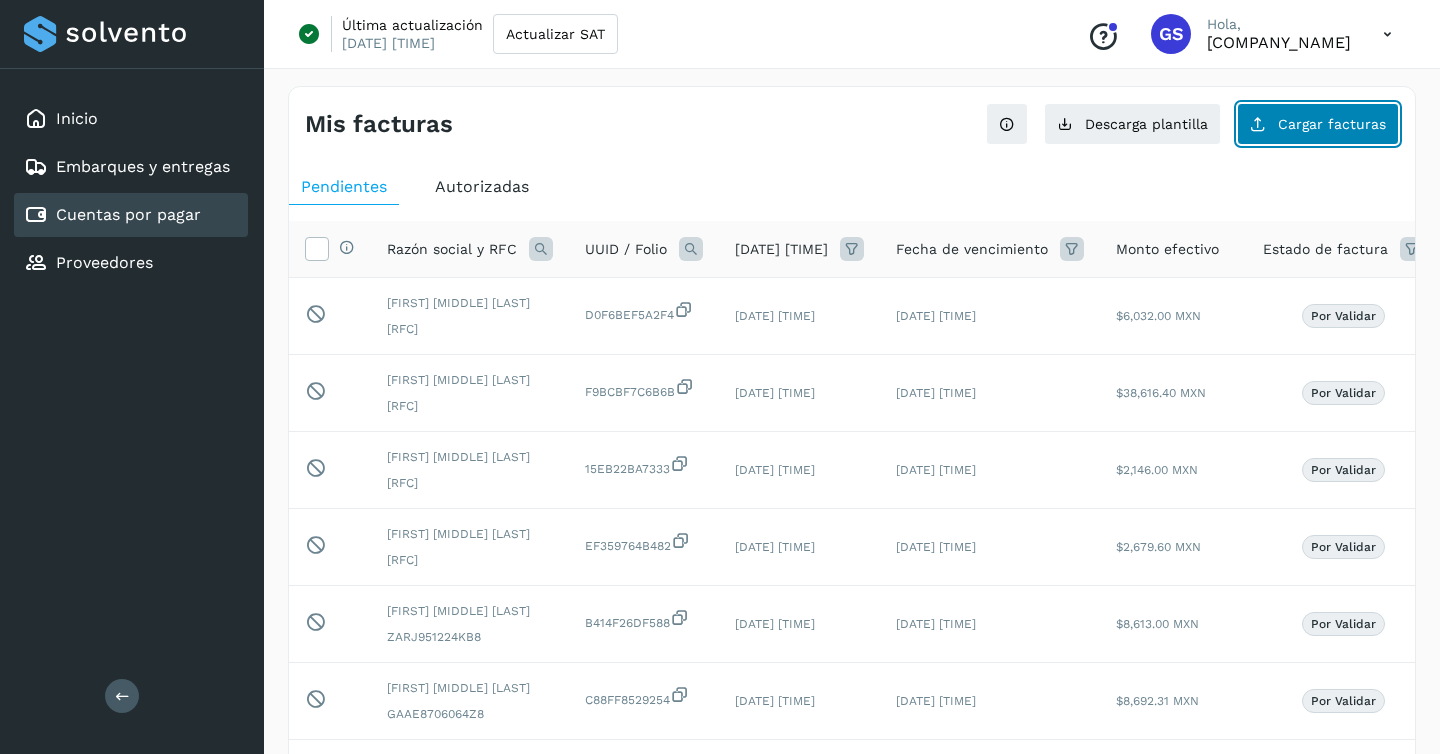 click on "Cargar facturas" 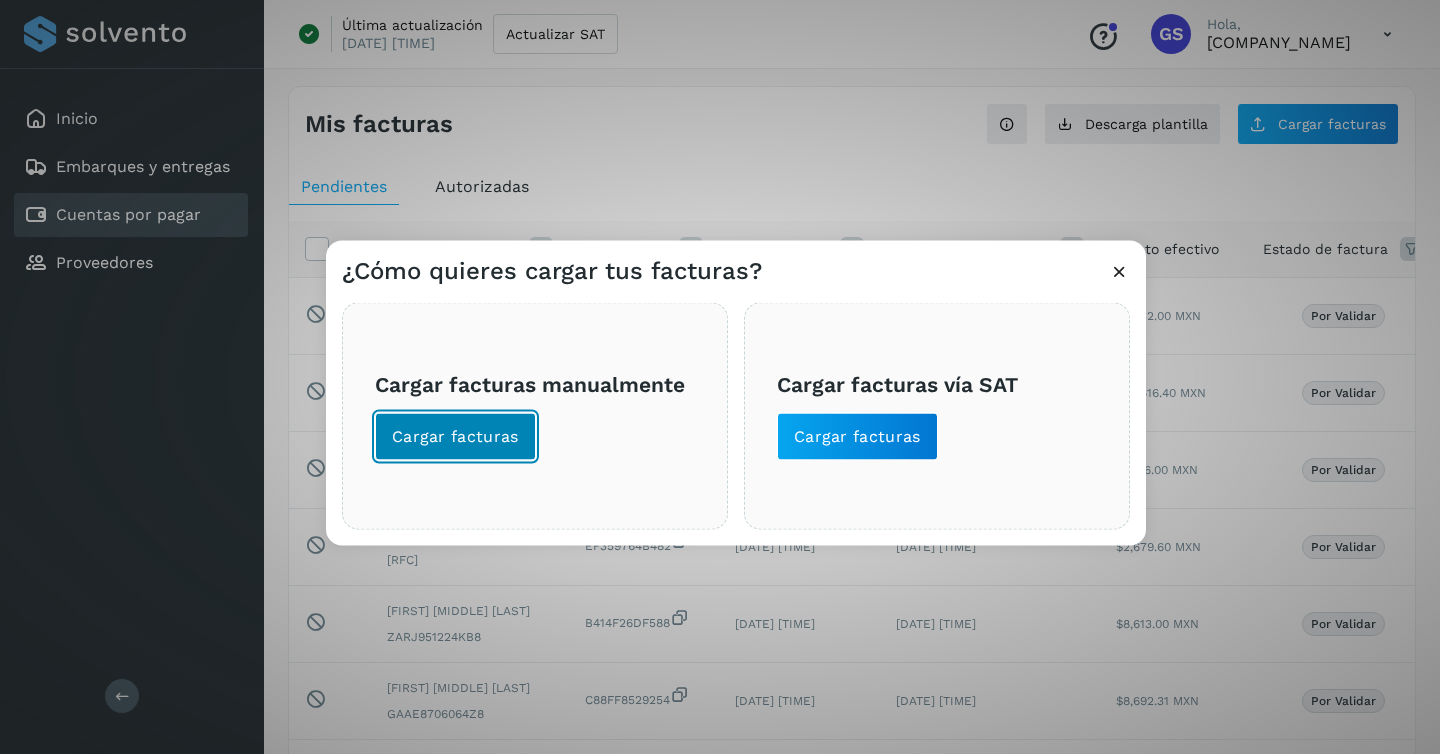 click on "Cargar facturas" at bounding box center [455, 437] 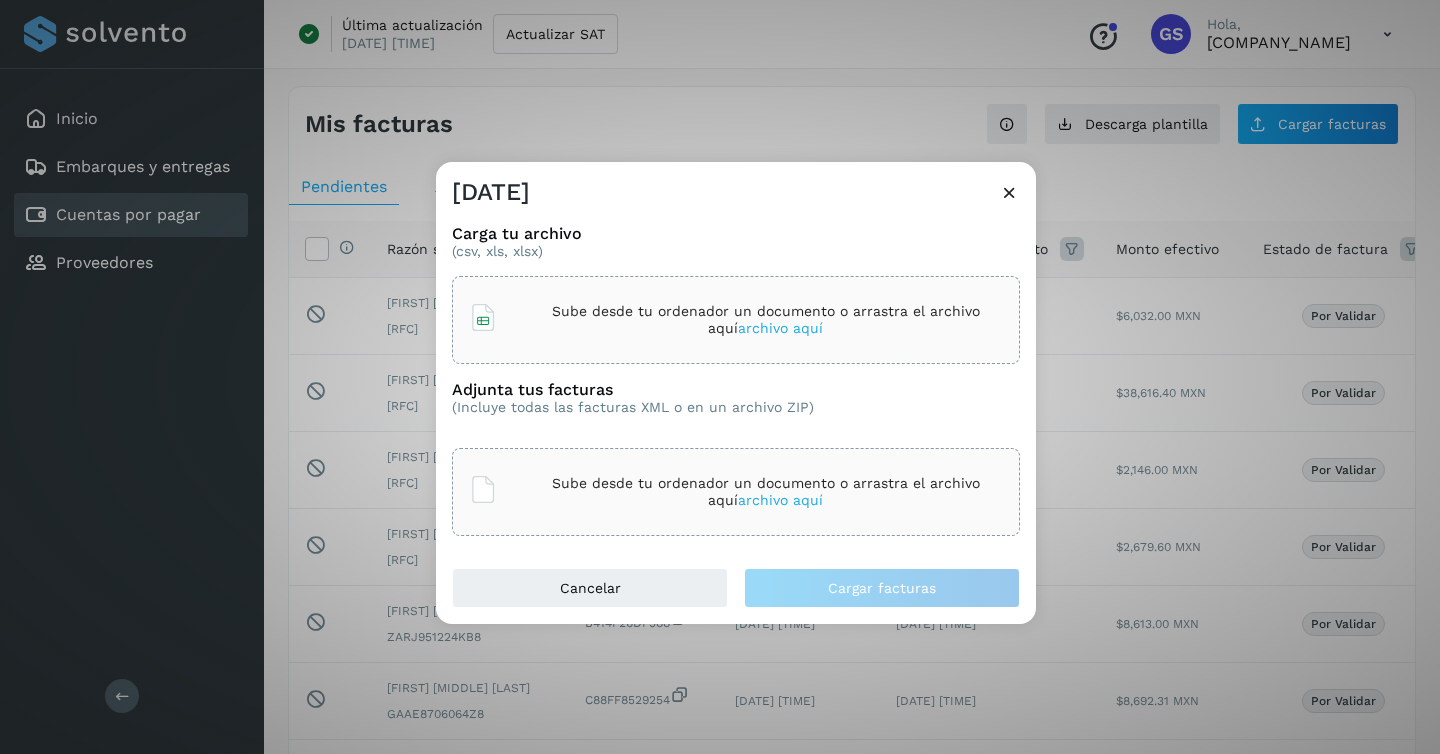 click on "archivo aquí" at bounding box center (780, 328) 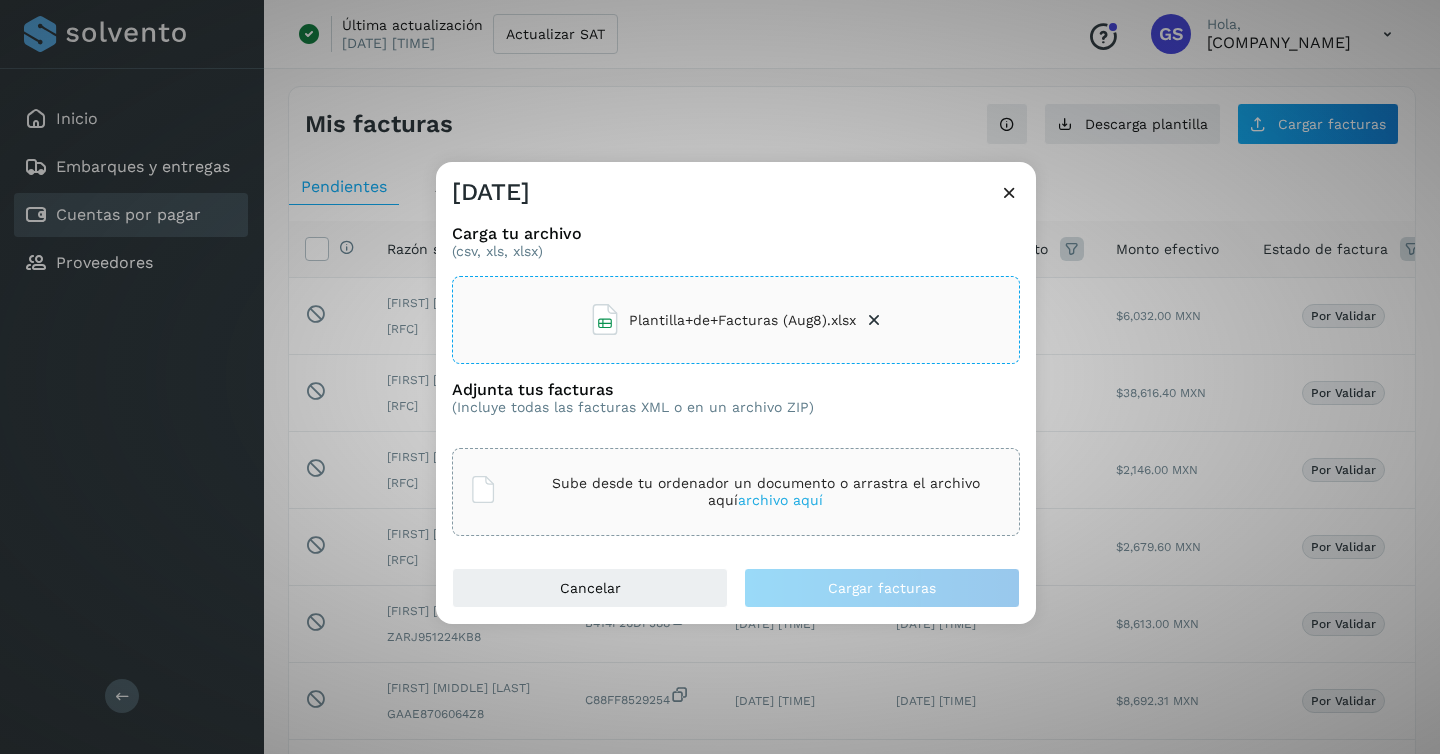 click on "archivo aquí" at bounding box center (780, 500) 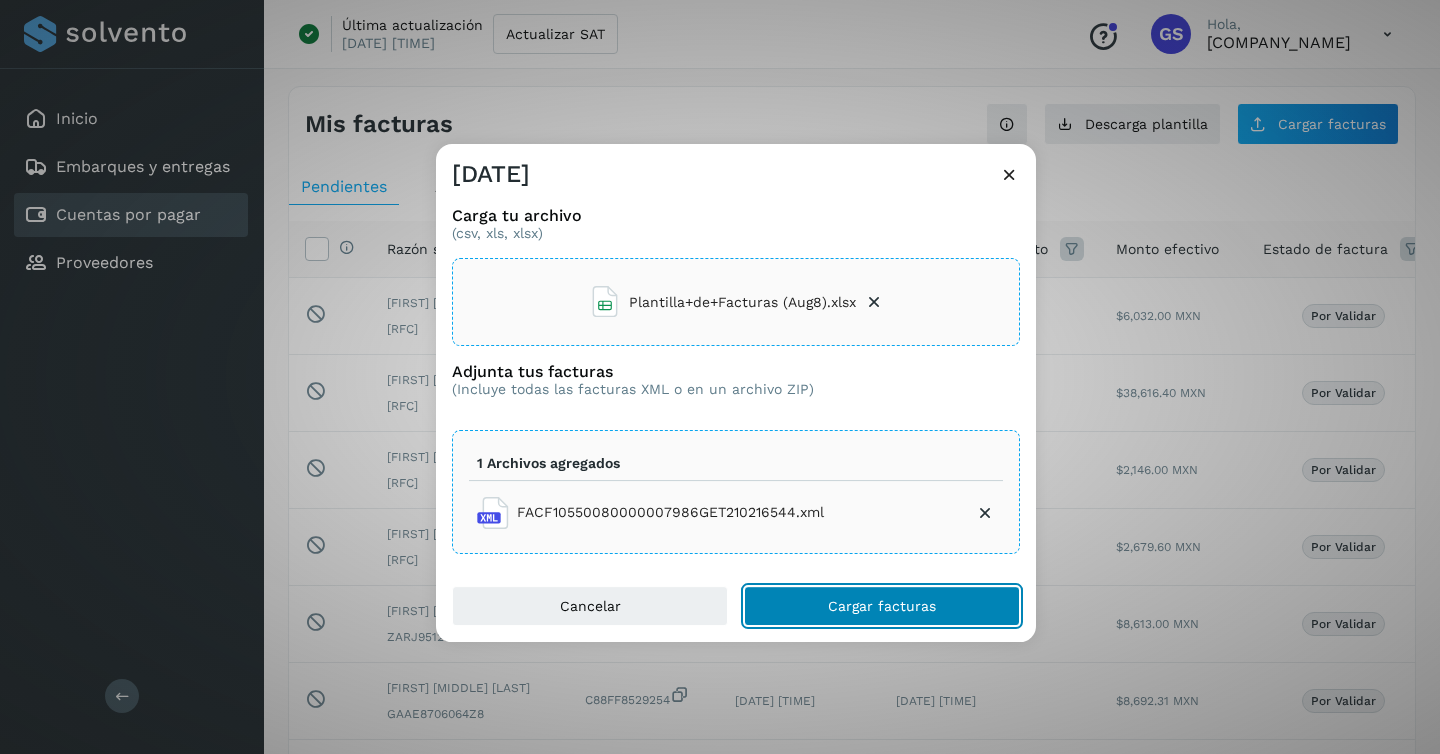 click on "Cargar facturas" 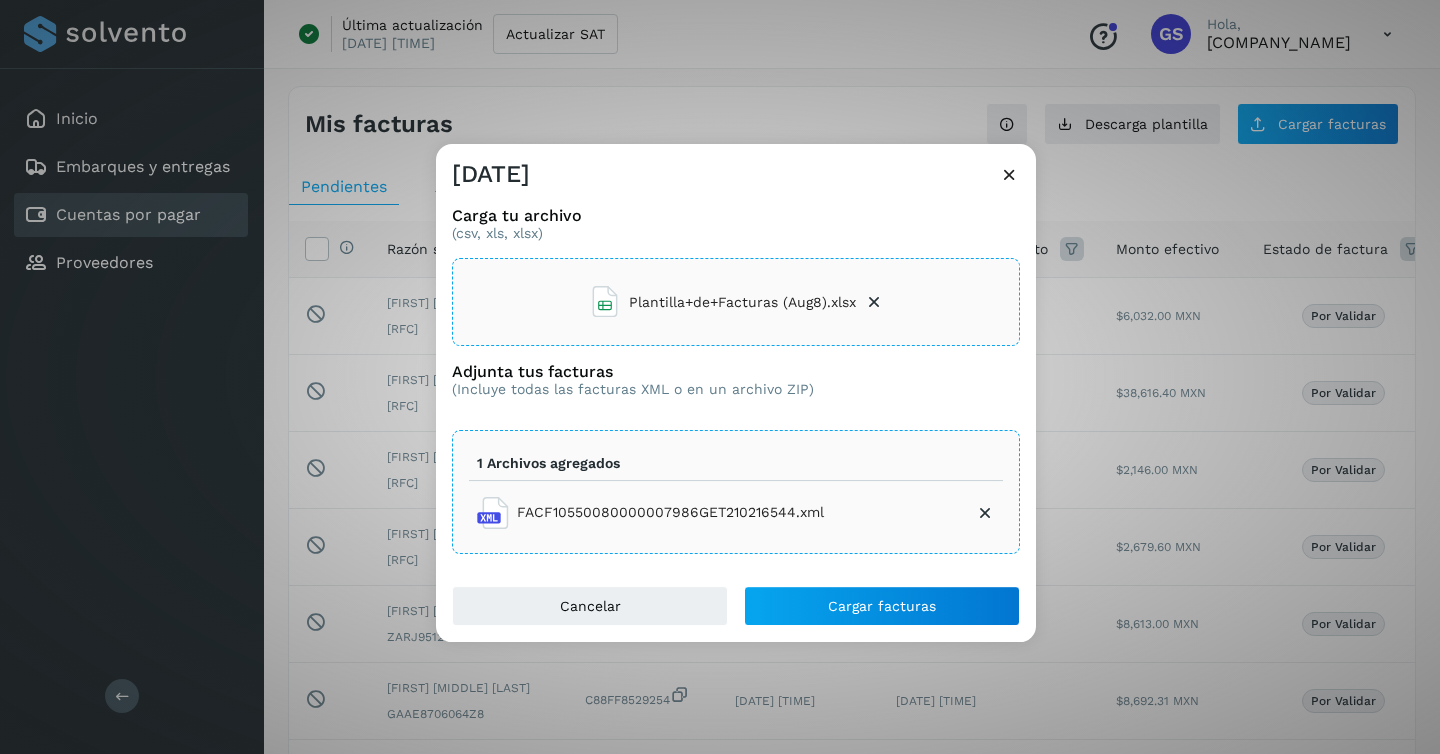 click at bounding box center [1009, 174] 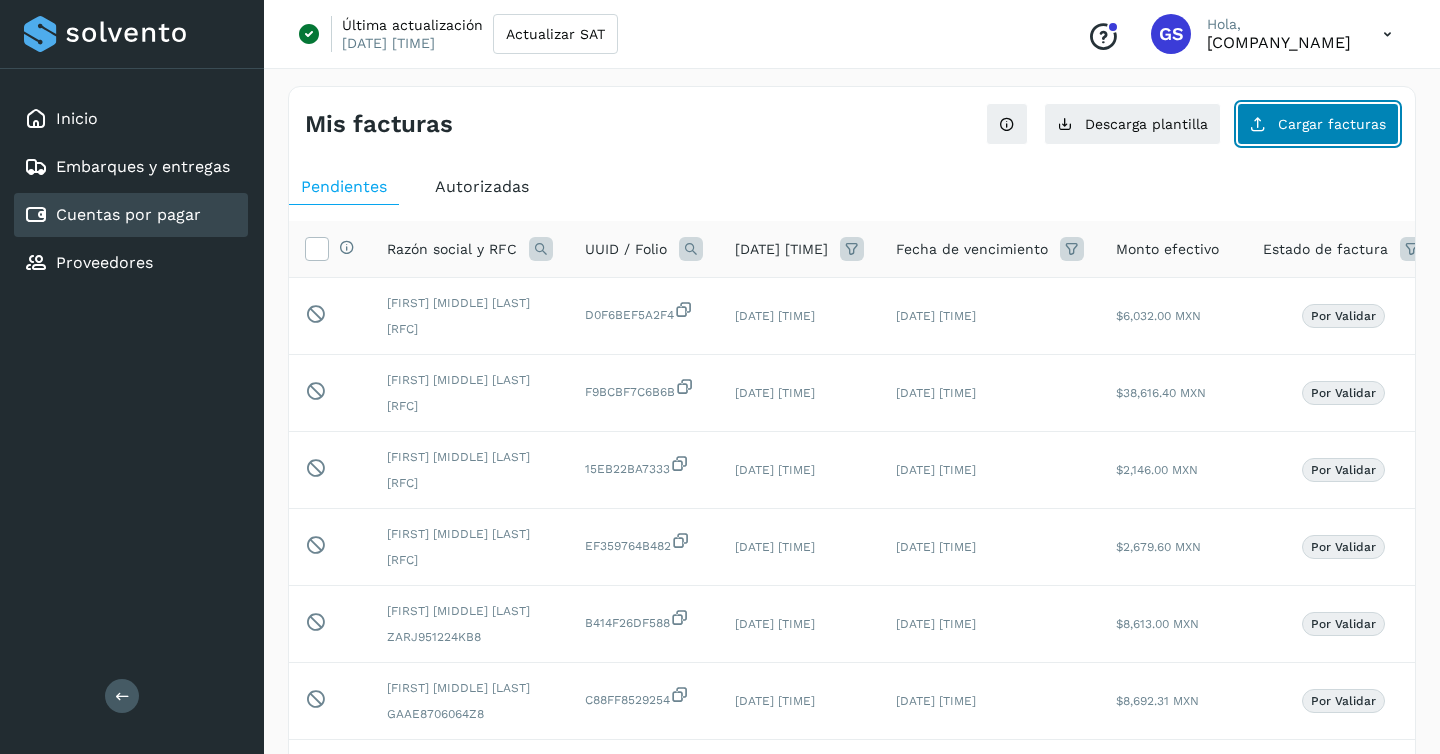 click on "Cargar facturas" 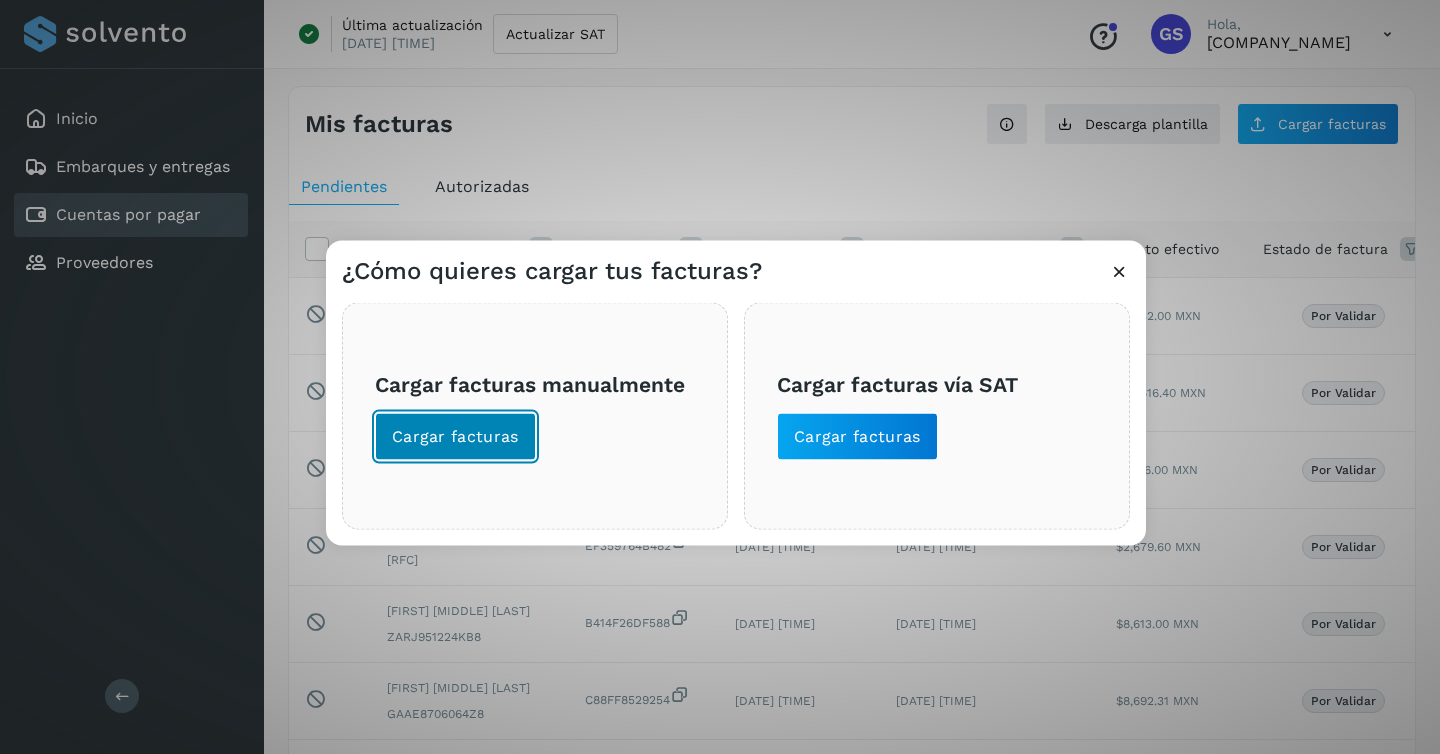 click on "Cargar facturas" 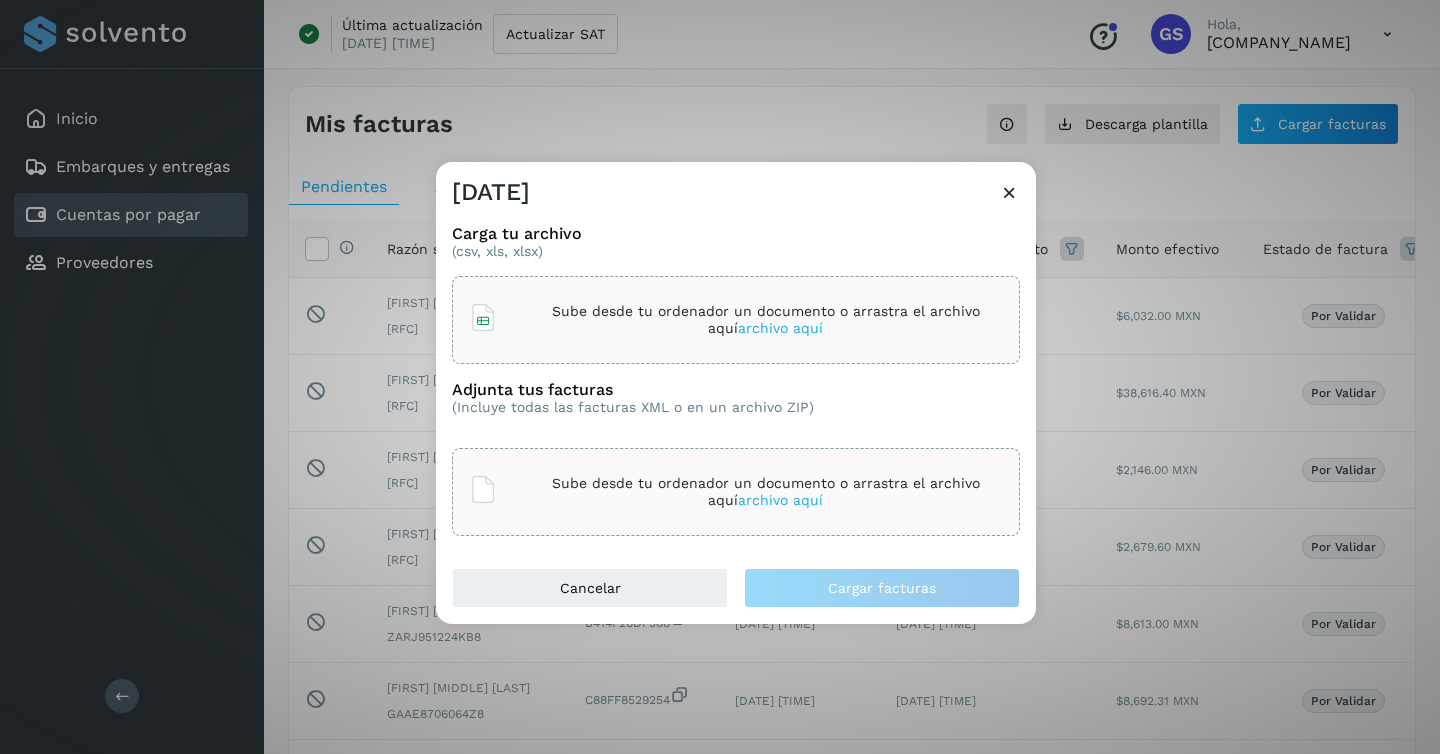 click on "archivo aquí" at bounding box center (780, 328) 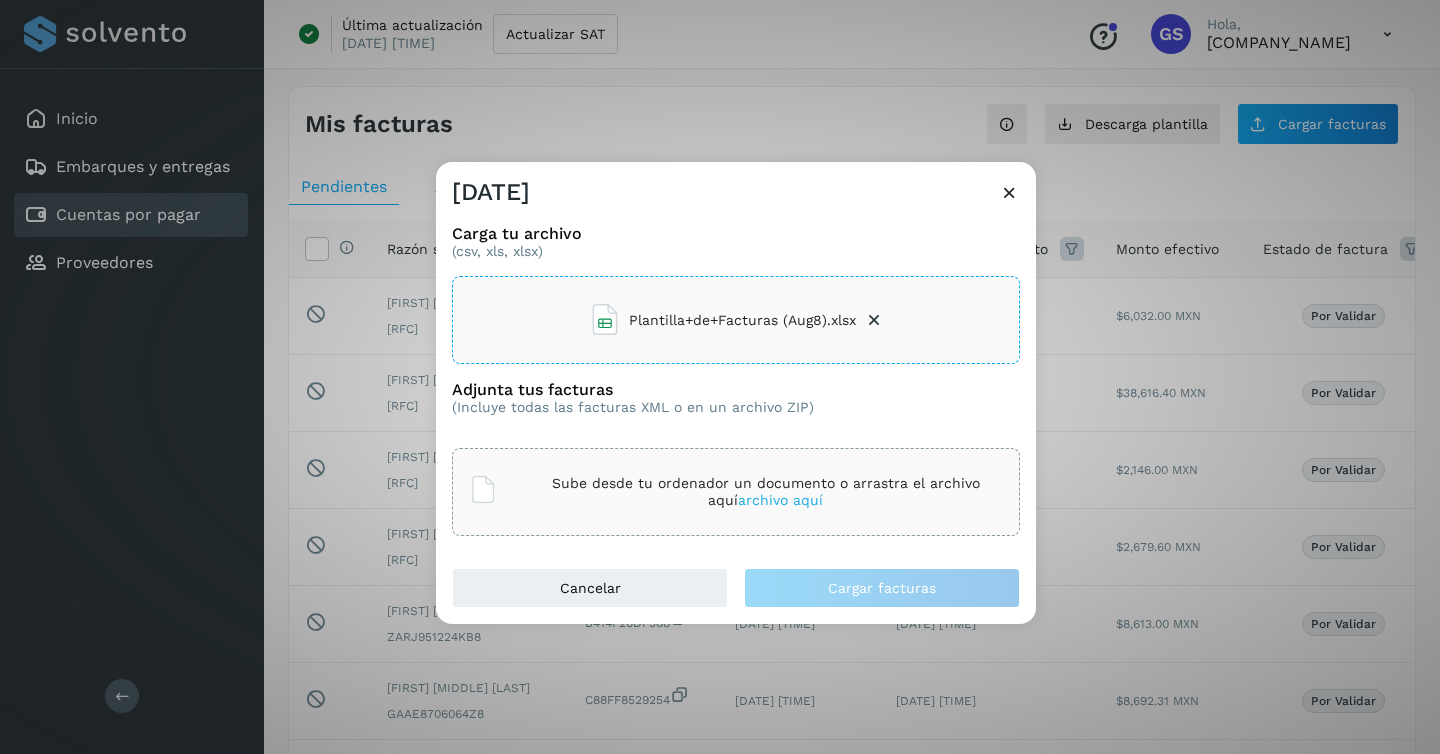 click on "archivo aquí" at bounding box center (780, 500) 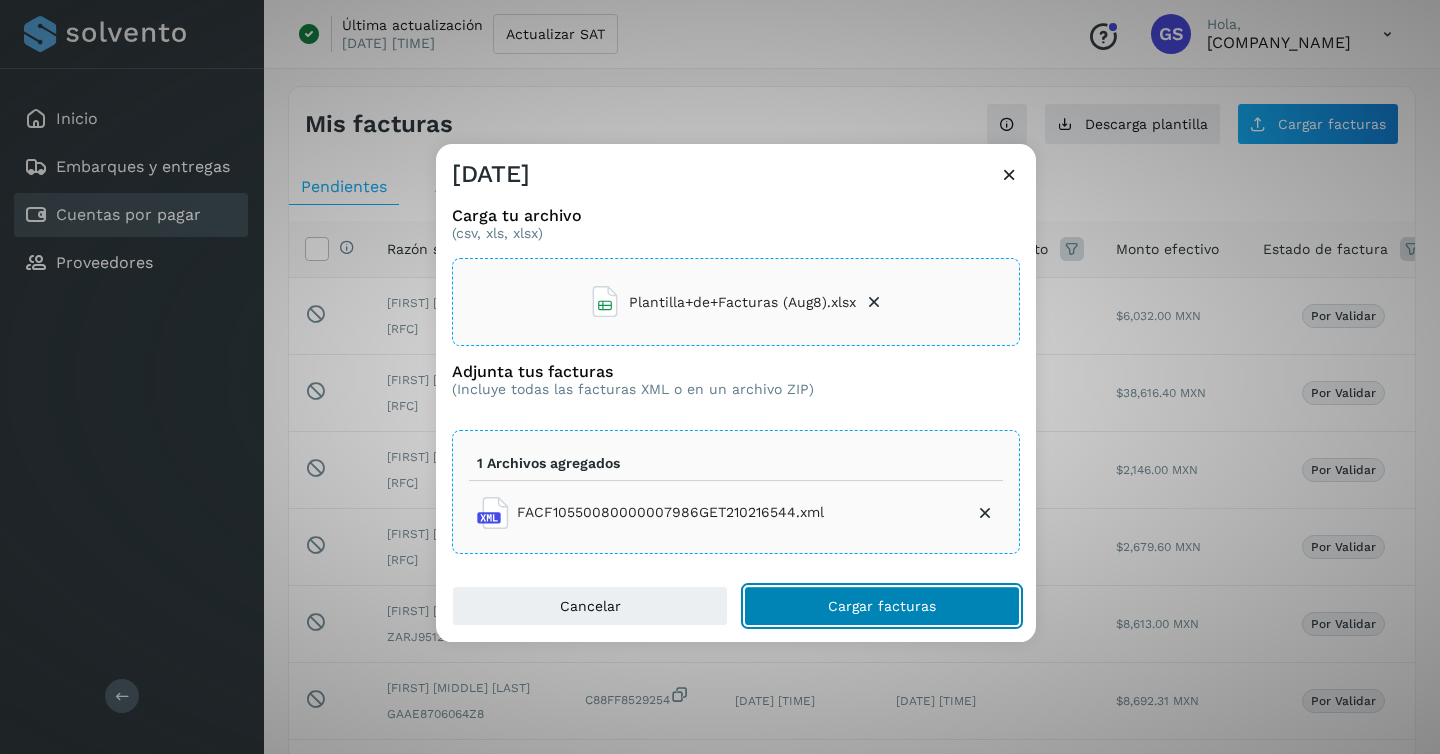 click on "Cargar facturas" 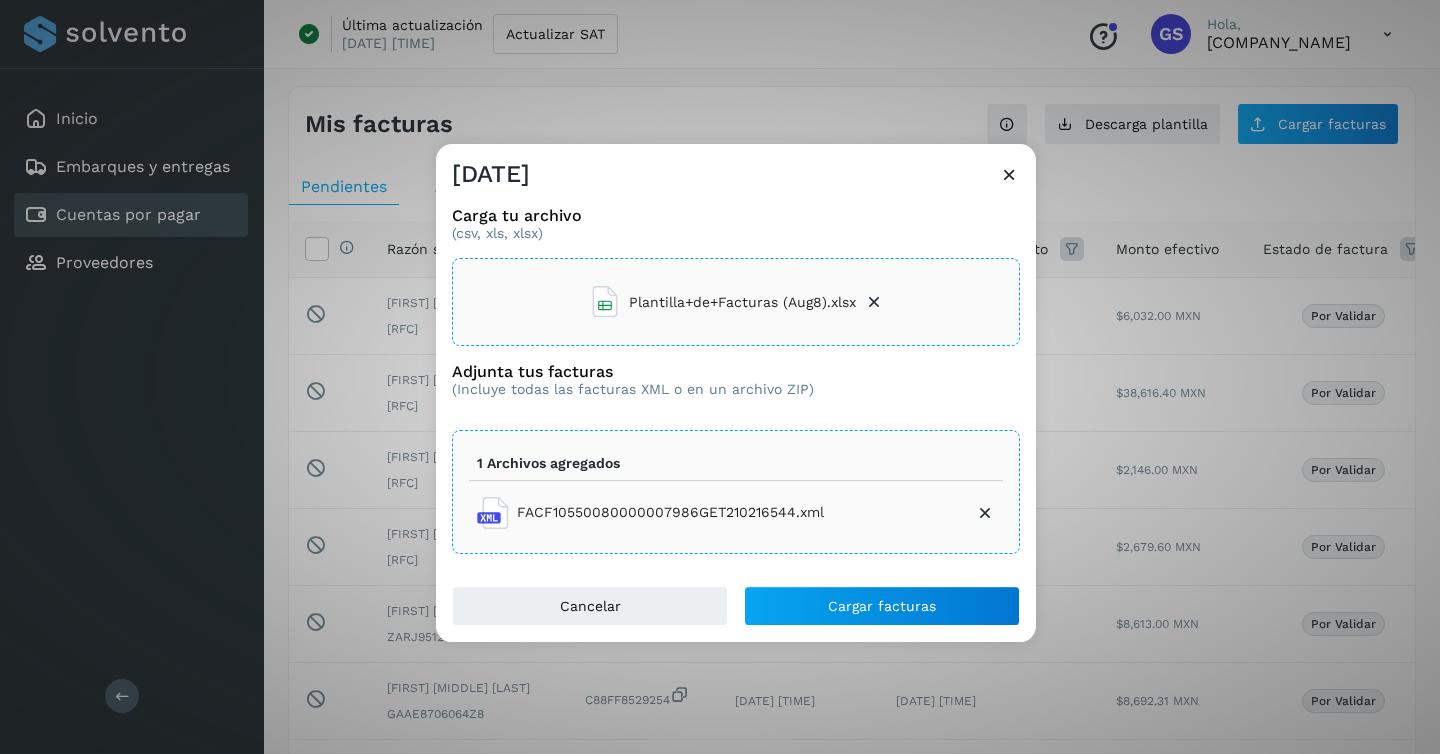 click at bounding box center (1009, 174) 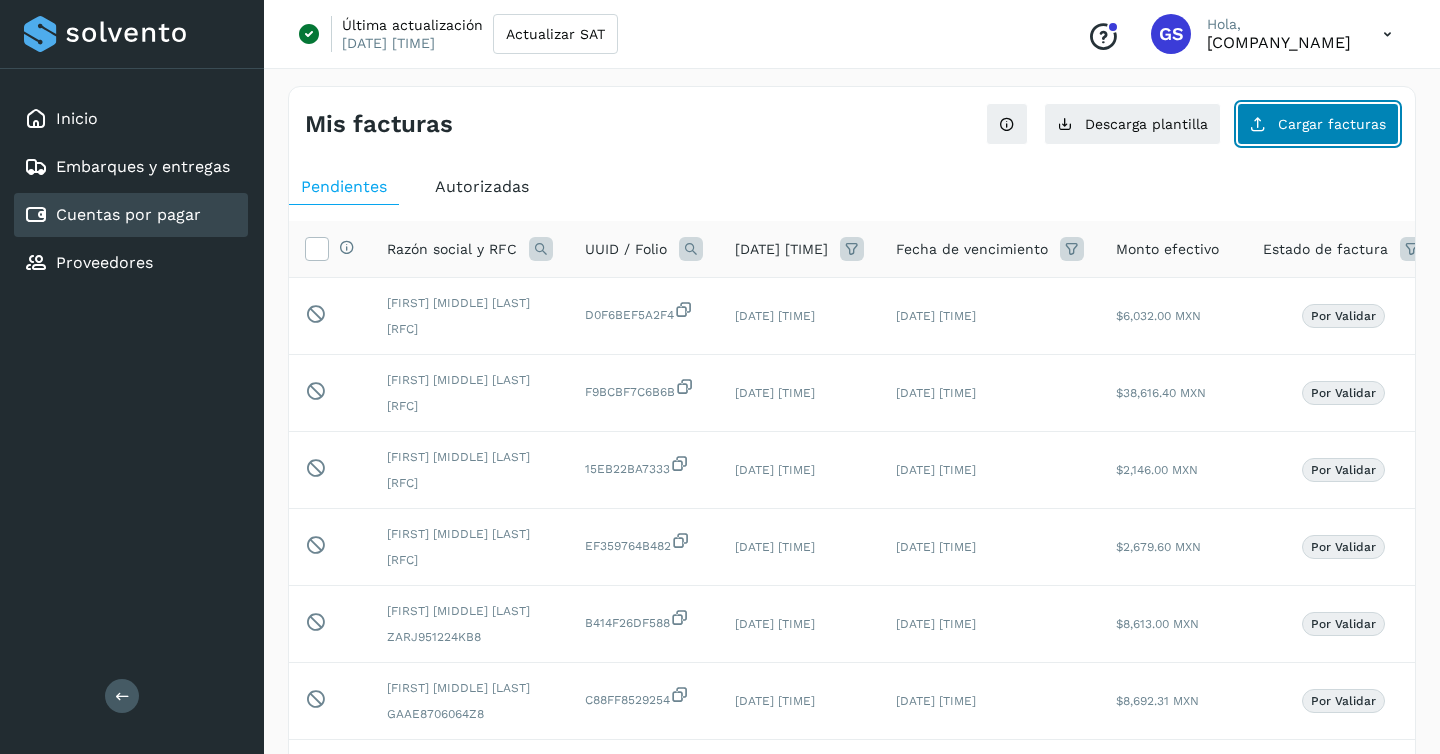 click on "Cargar facturas" 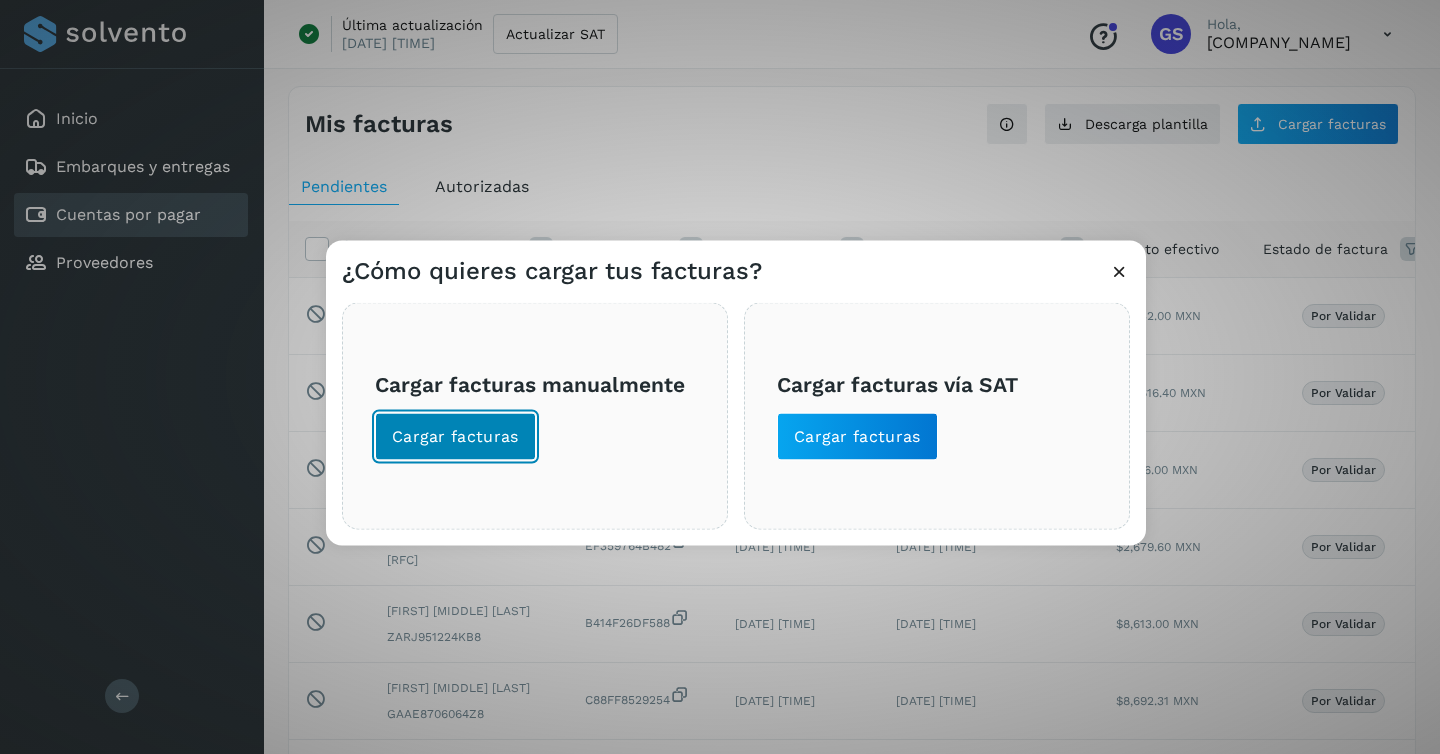 click on "Cargar facturas" 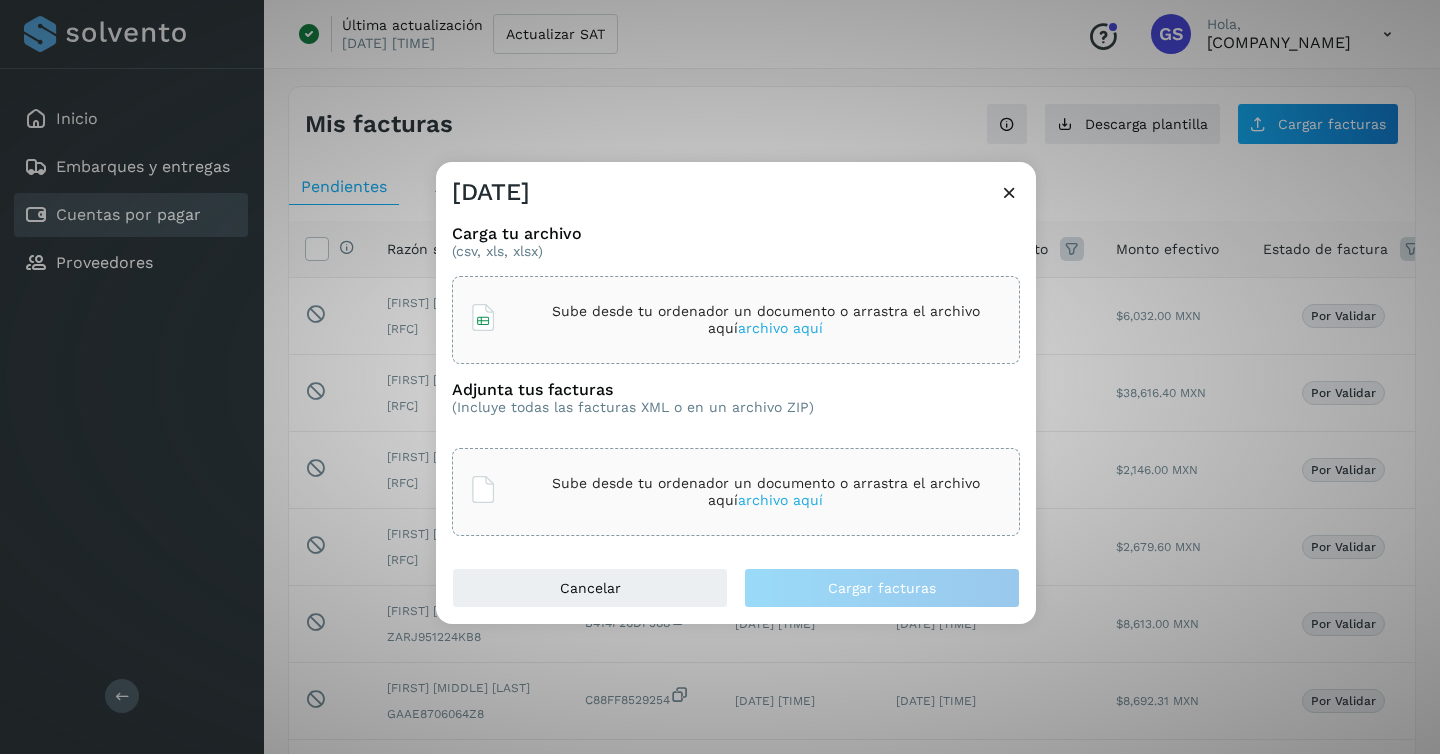 click on "archivo aquí" at bounding box center [780, 328] 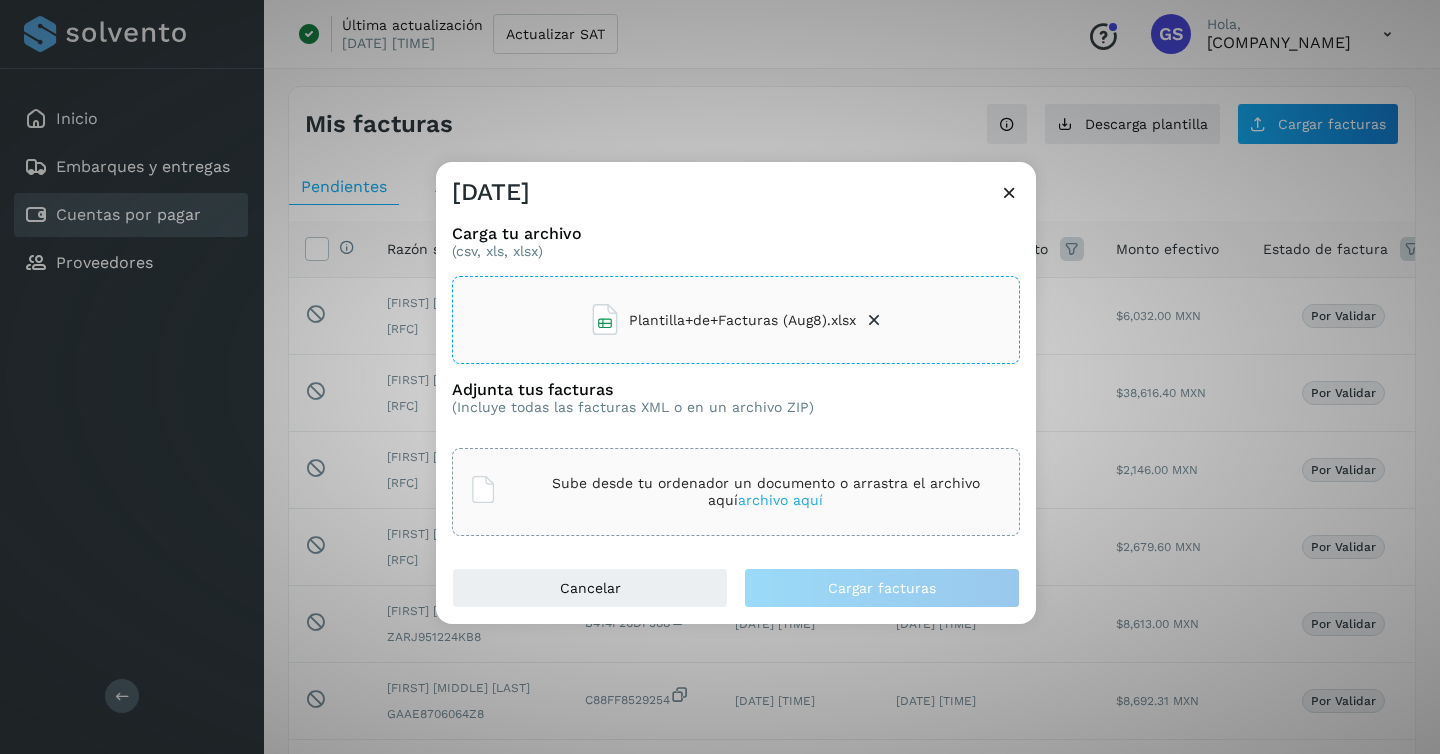 click on "archivo aquí" at bounding box center (780, 500) 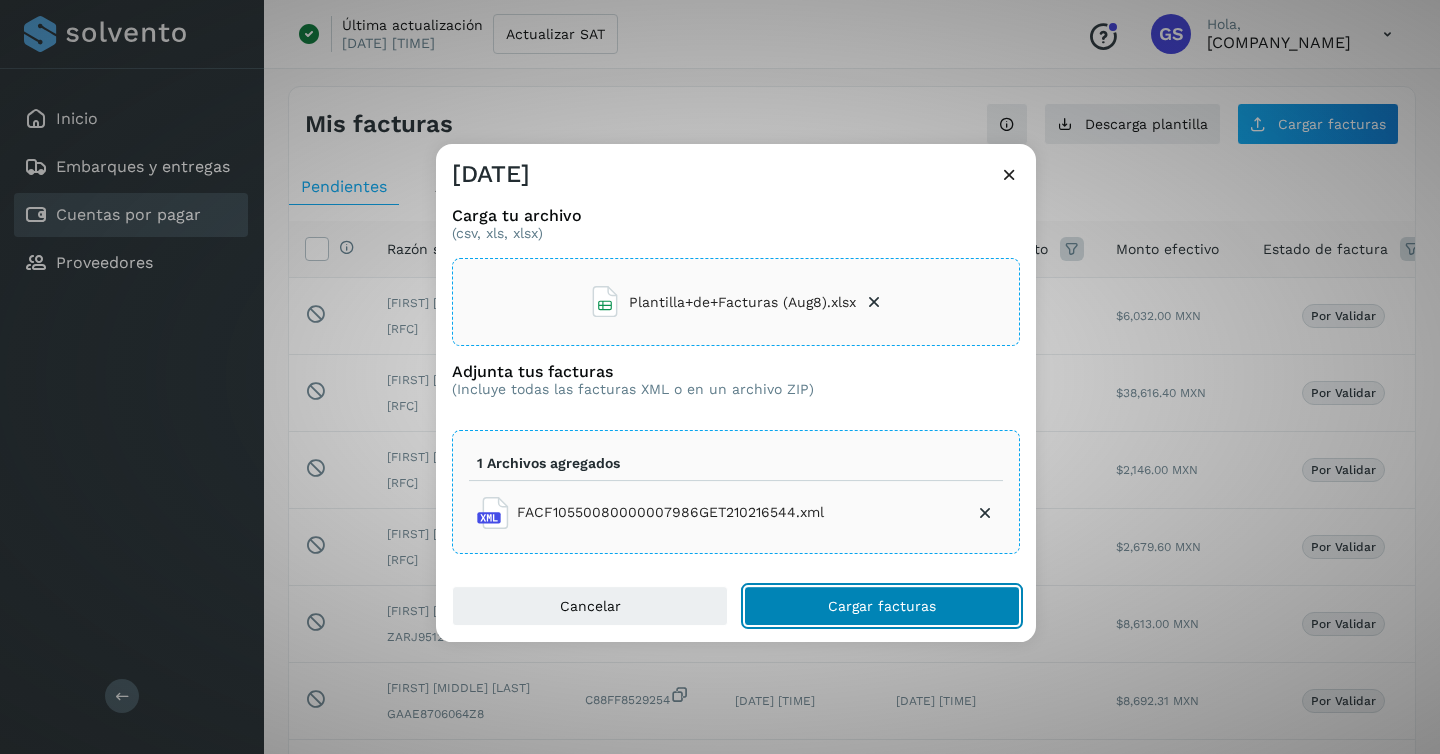 click on "Cargar facturas" 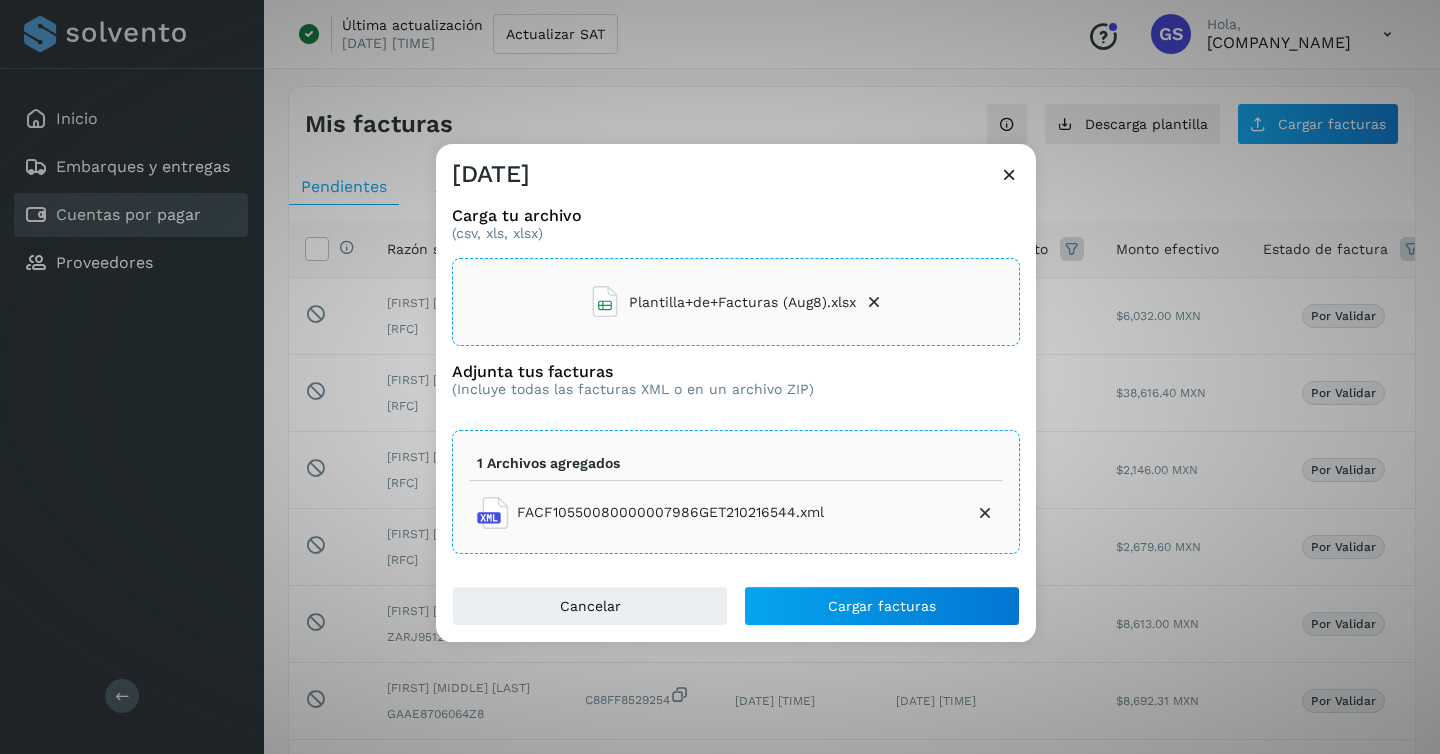 click at bounding box center (1009, 174) 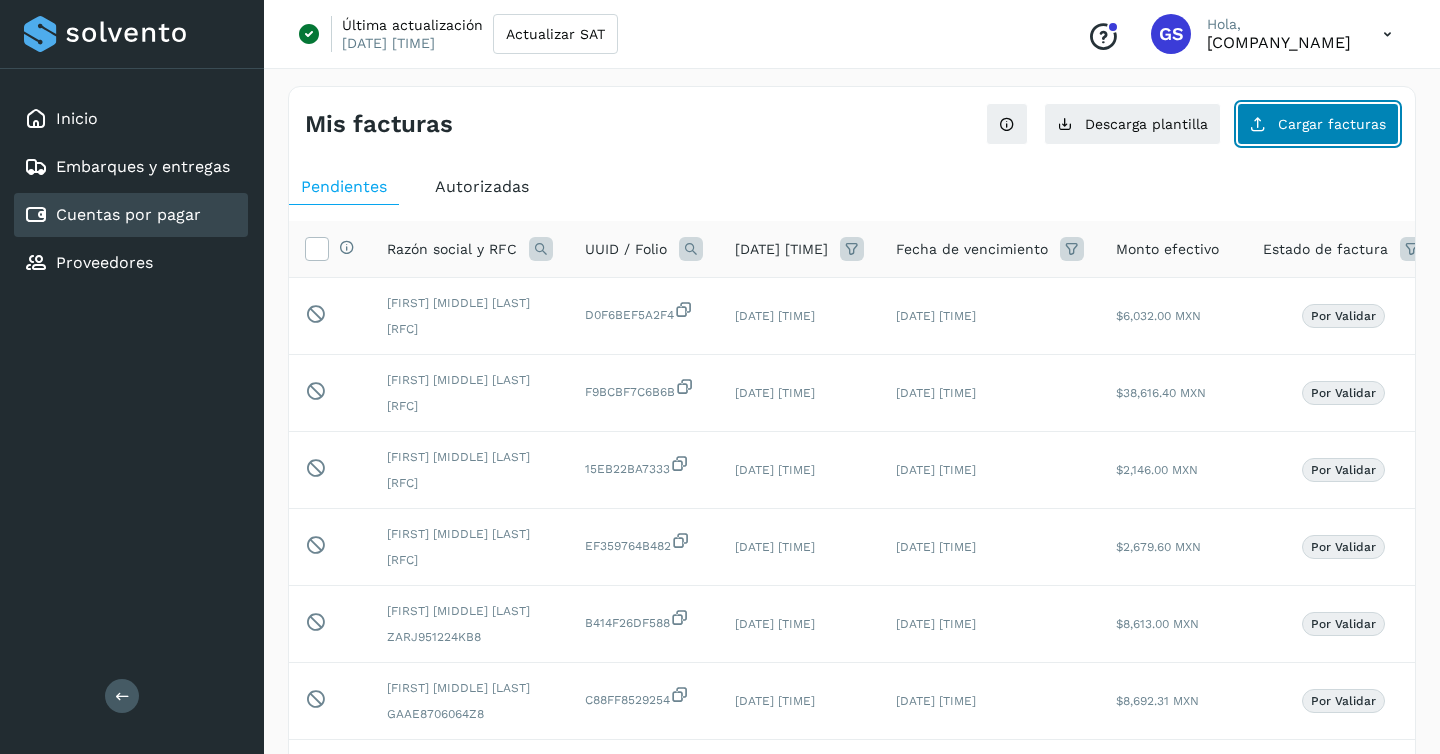 click on "Cargar facturas" 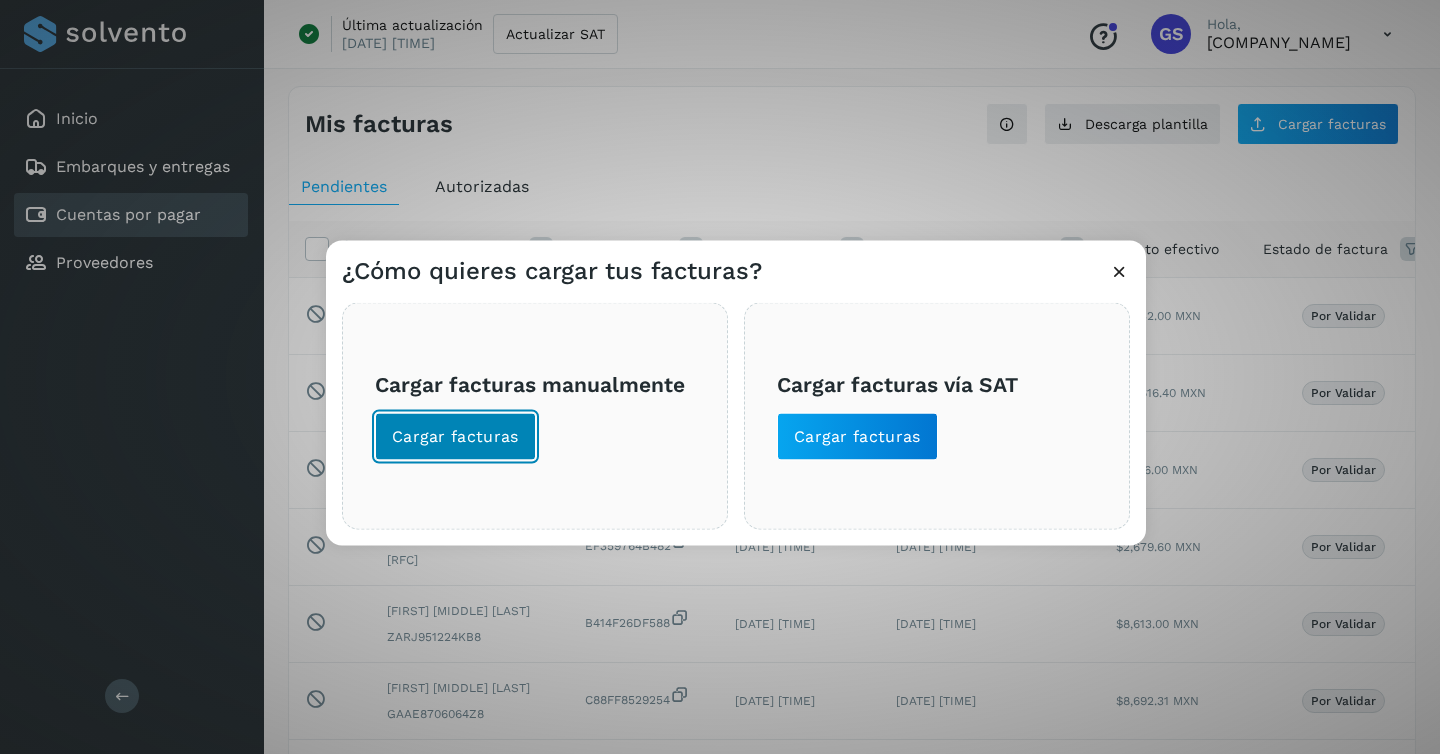 click on "Cargar facturas" 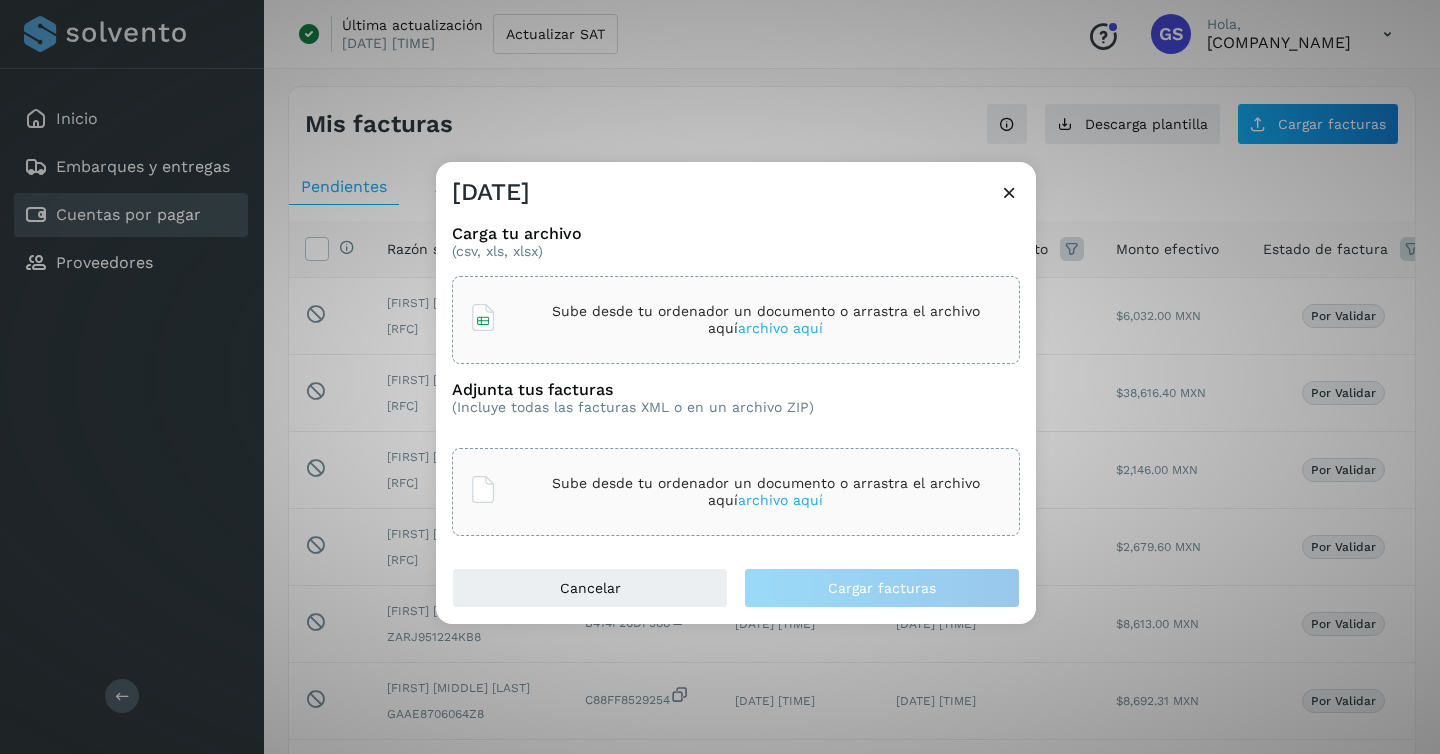 click on "archivo aquí" at bounding box center [780, 328] 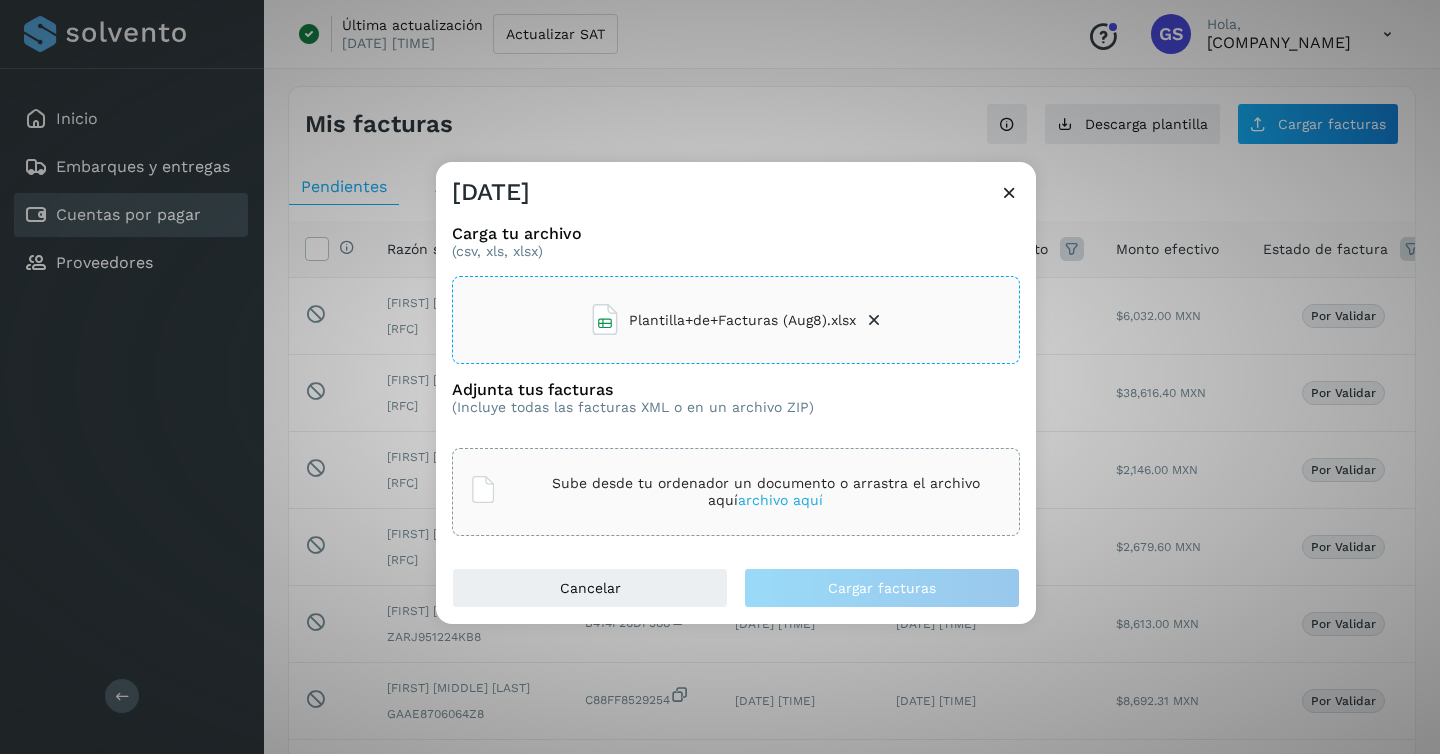 click on "Sube desde tu ordenador un documento o arrastra el  archivo aquí" at bounding box center (766, 492) 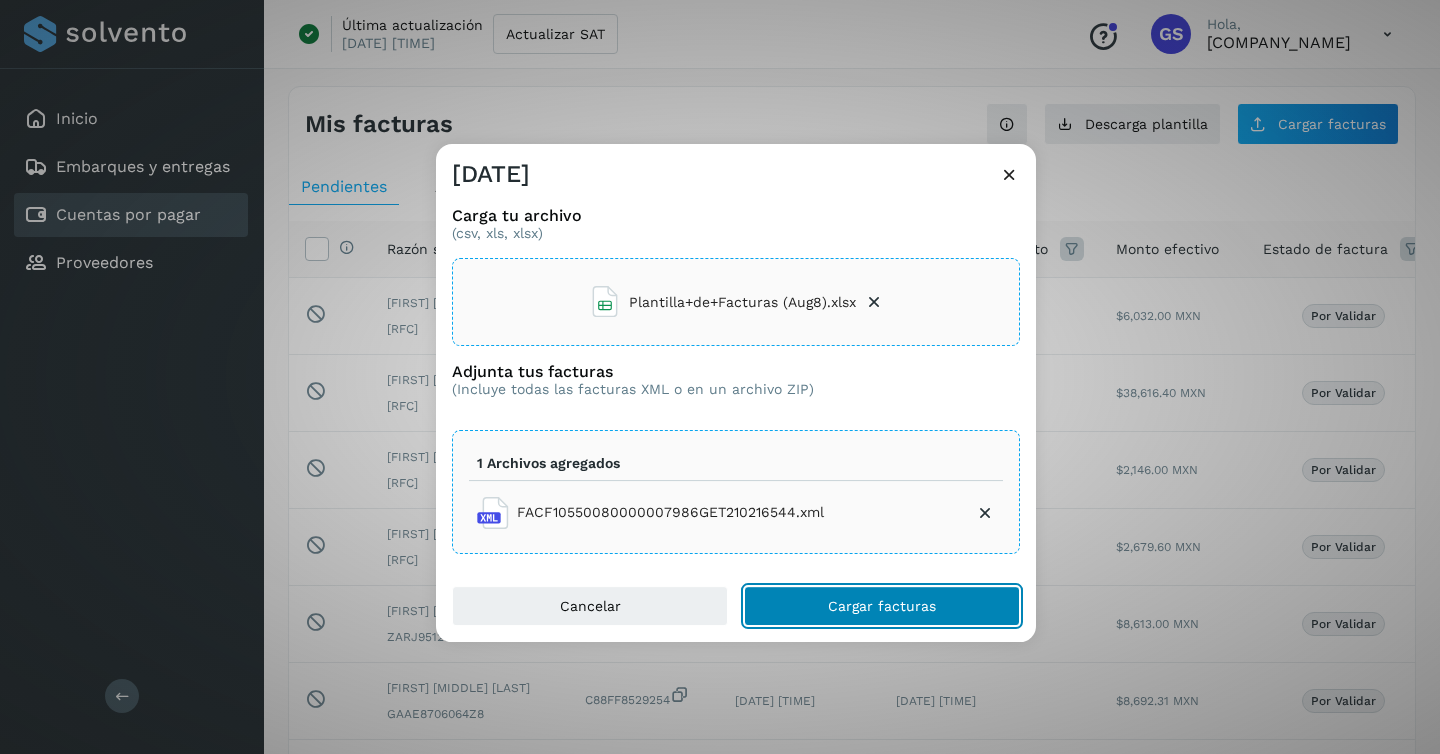click on "Cargar facturas" 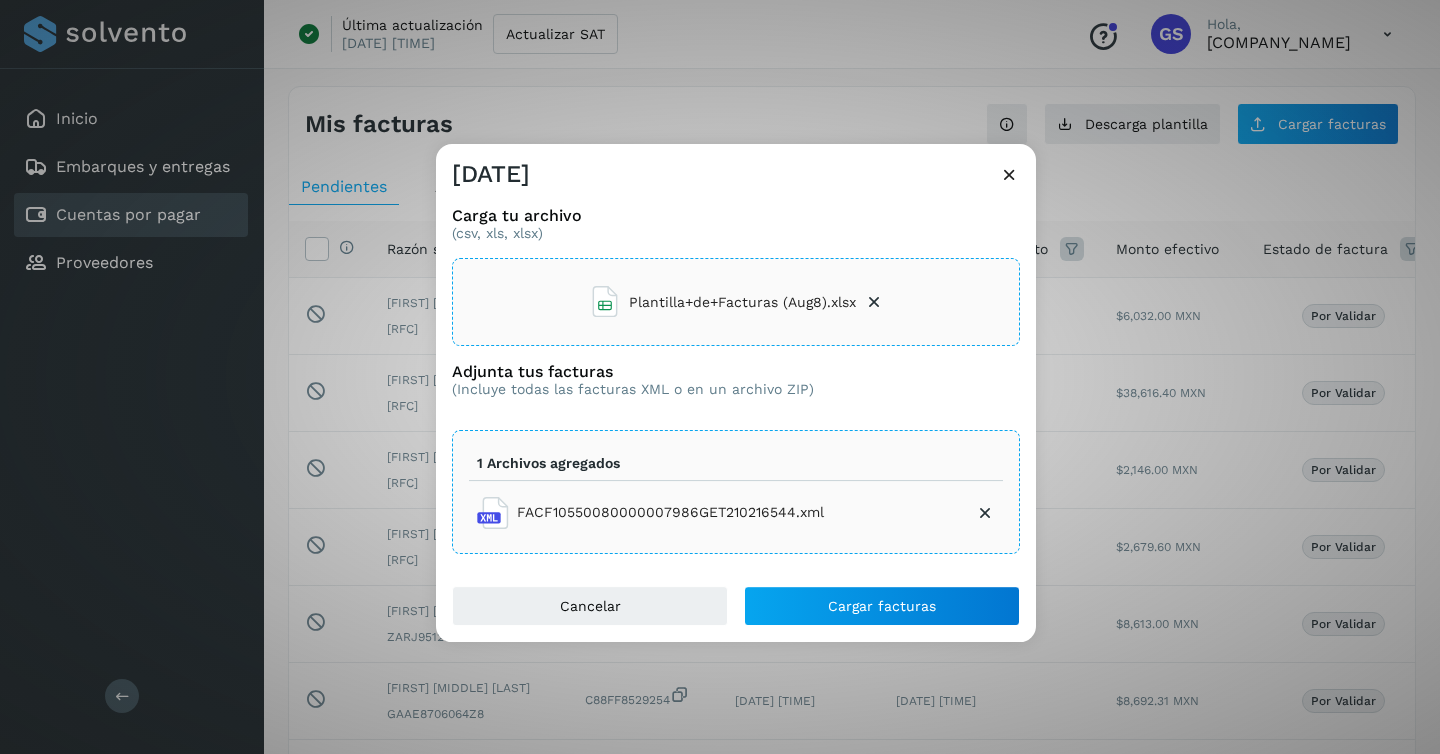 click on "Plantilla+de+Facturas (Aug8).xlsx" at bounding box center [742, 302] 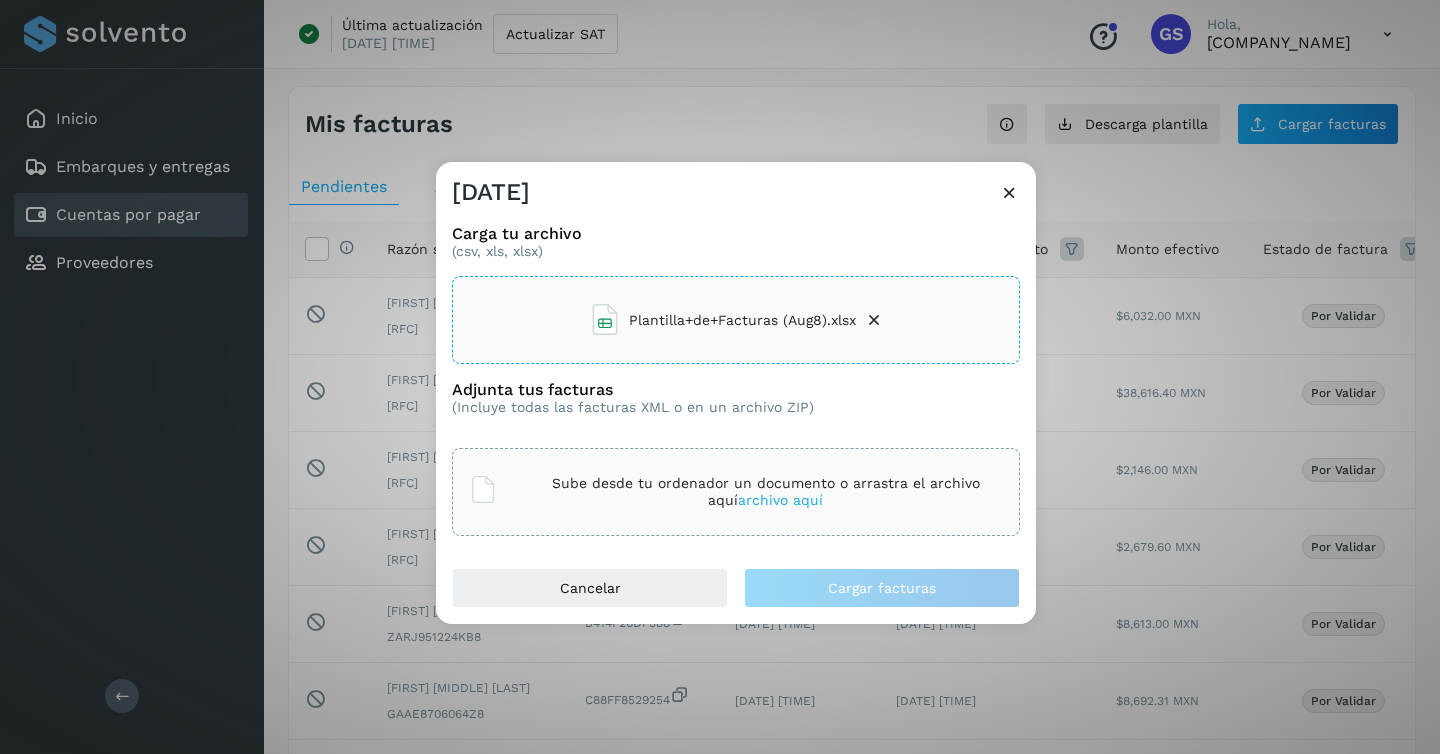 click on "Sube desde tu ordenador un documento o arrastra el  archivo aquí" at bounding box center [766, 492] 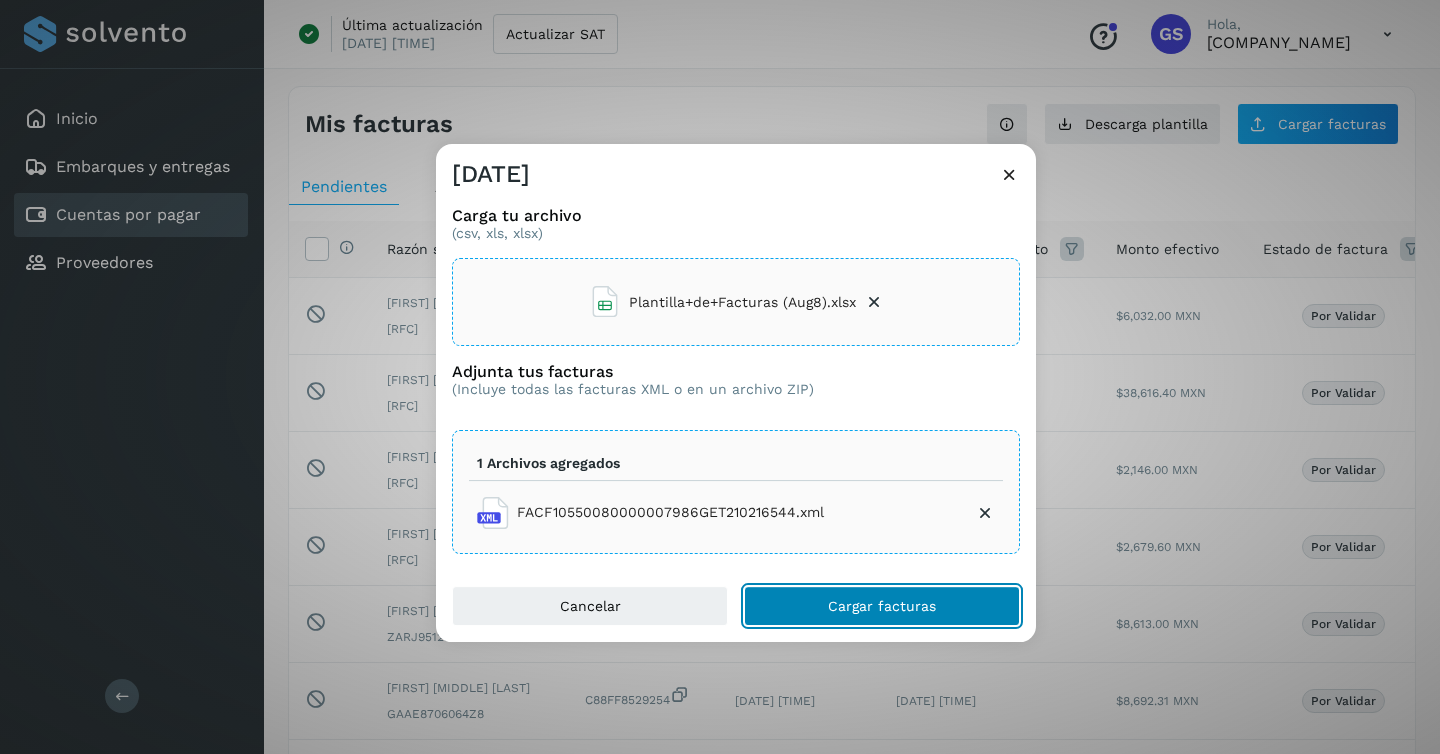 click on "Cargar facturas" 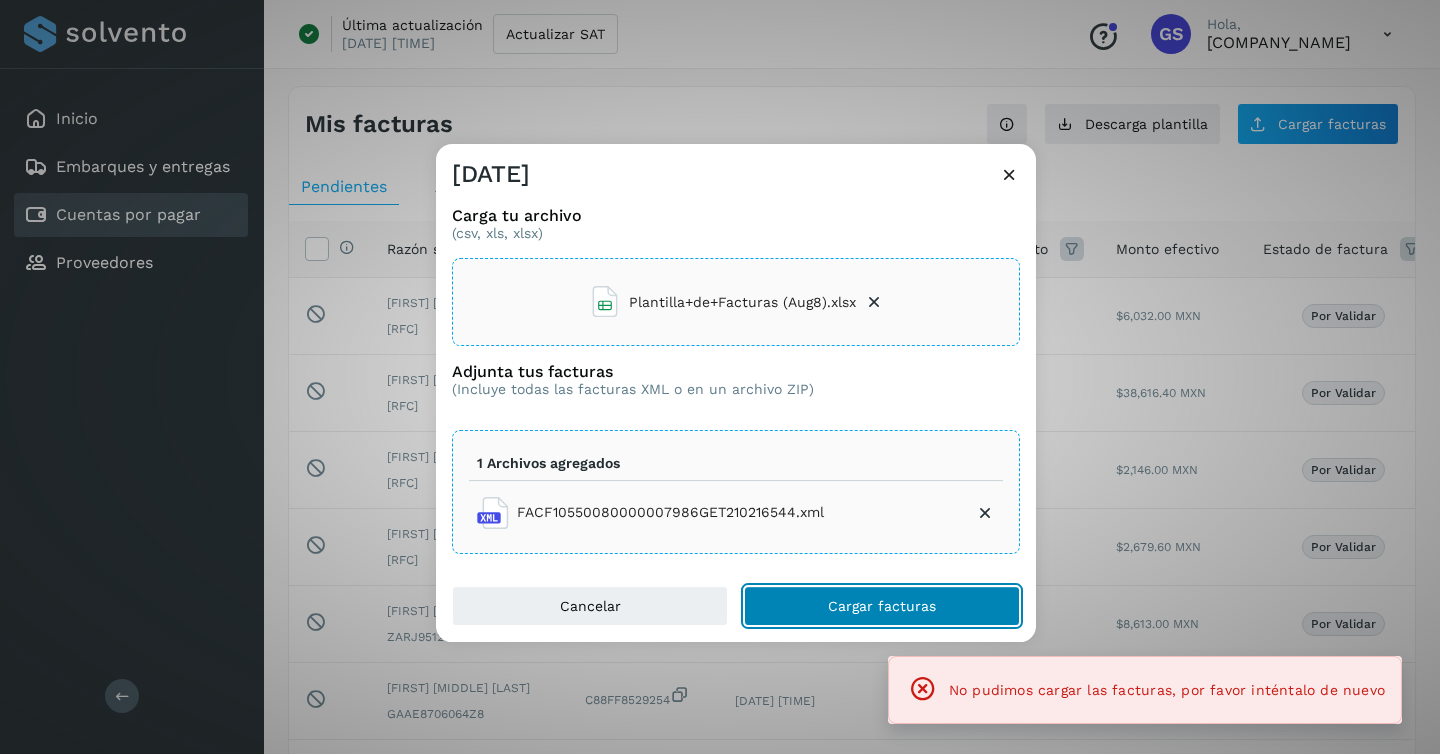 click on "Cargar facturas" 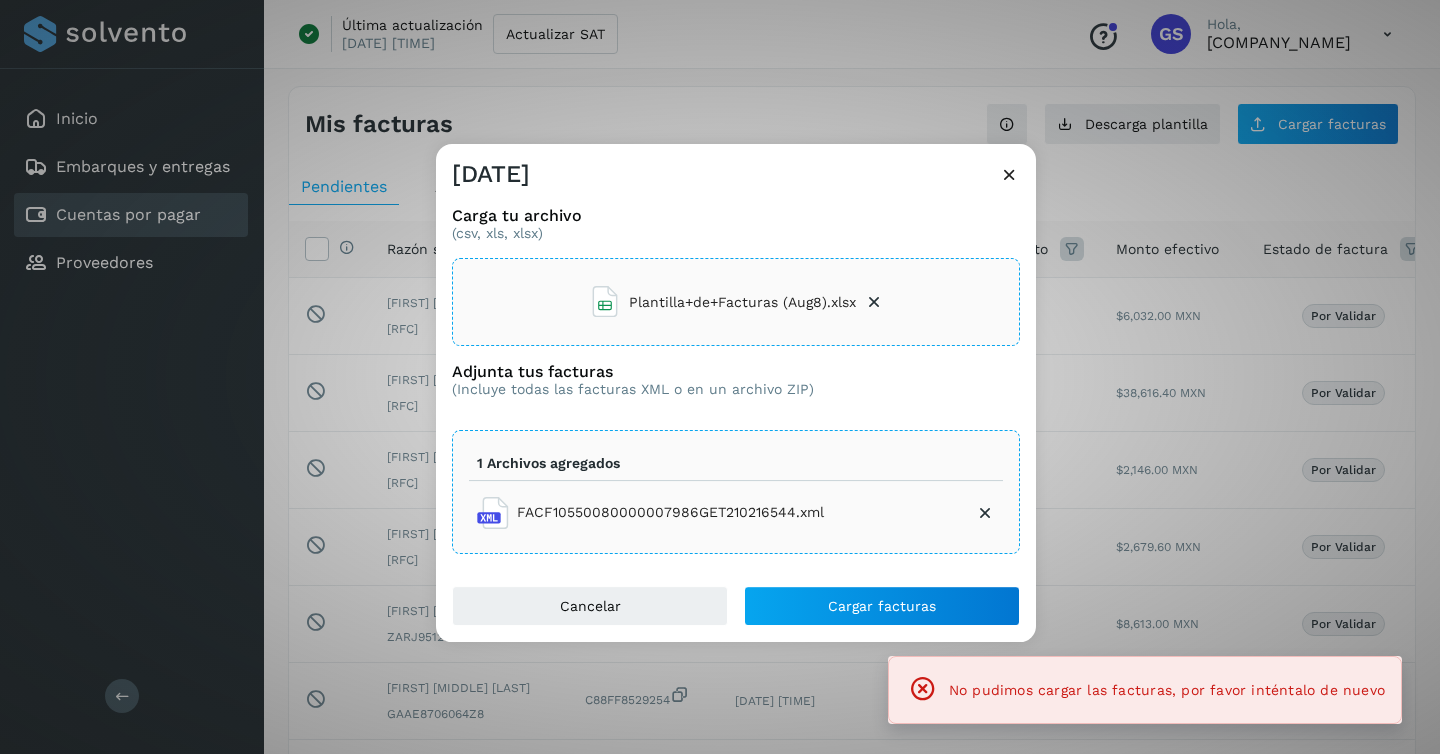 click at bounding box center (985, 513) 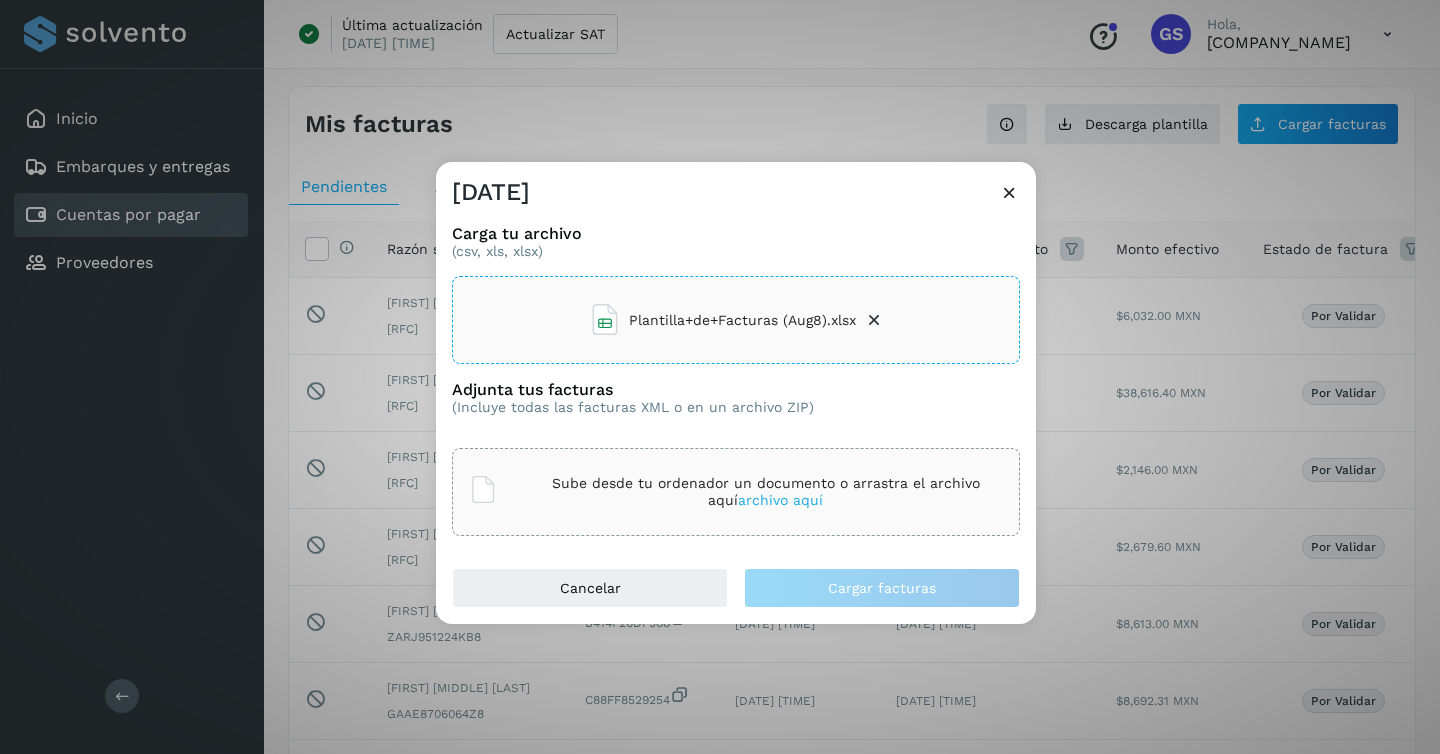 click at bounding box center (874, 320) 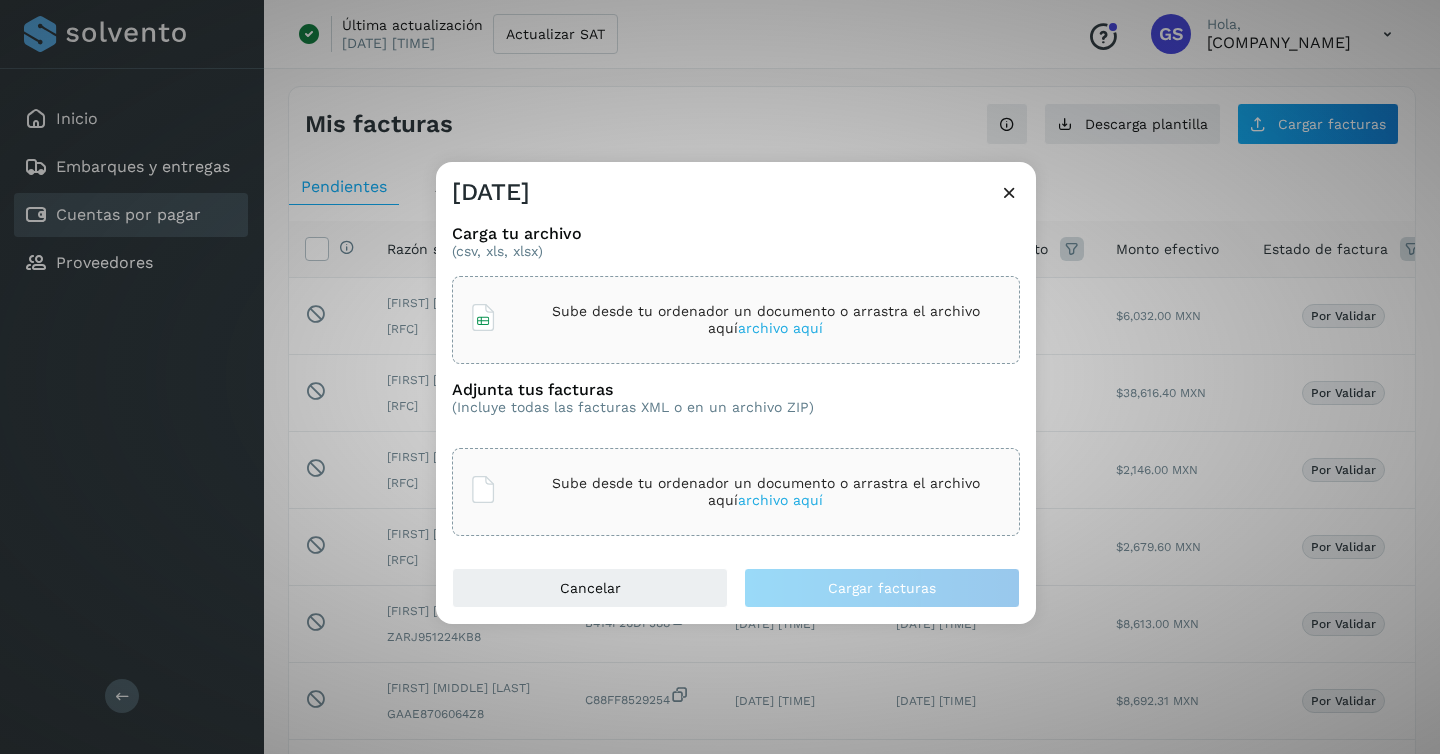 click on "Sube desde tu ordenador un documento o arrastra el  archivo aquí" 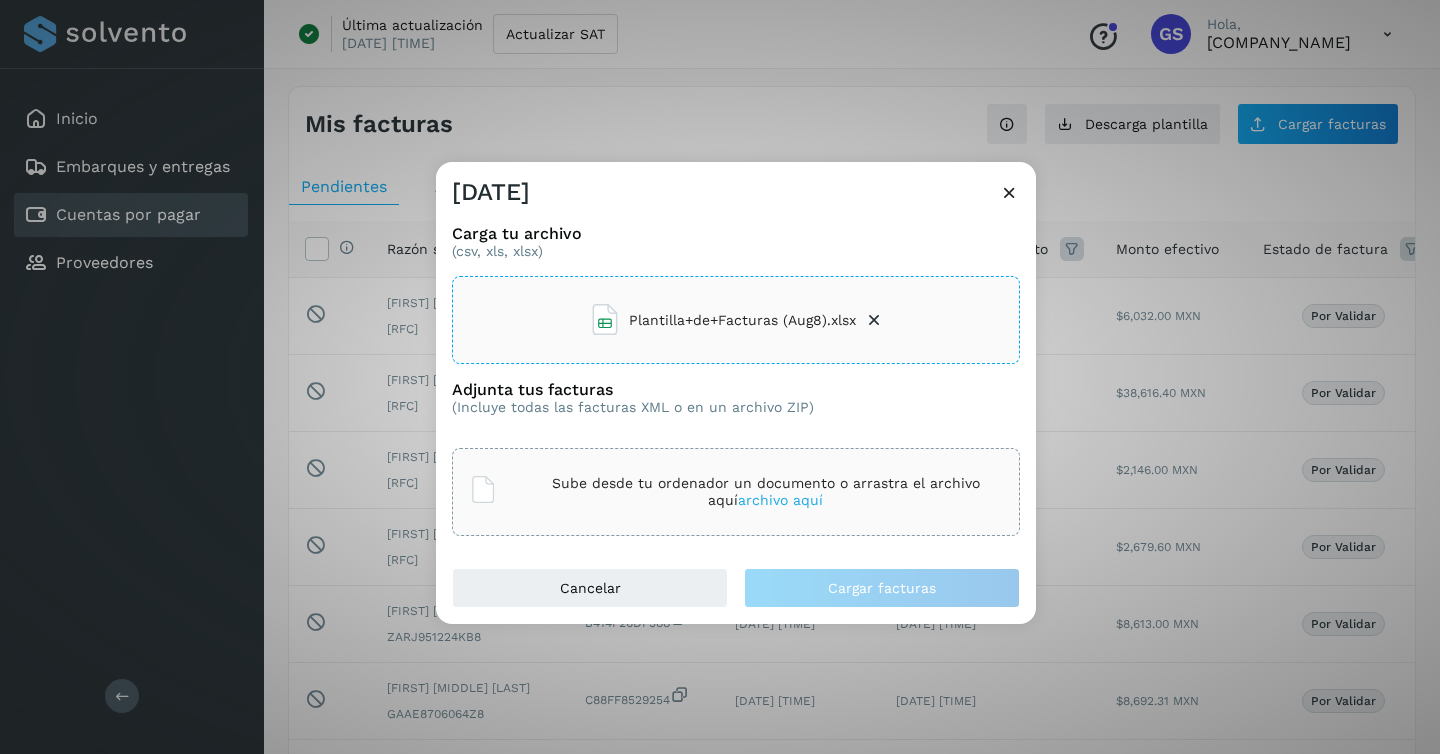 click on "archivo aquí" at bounding box center (780, 500) 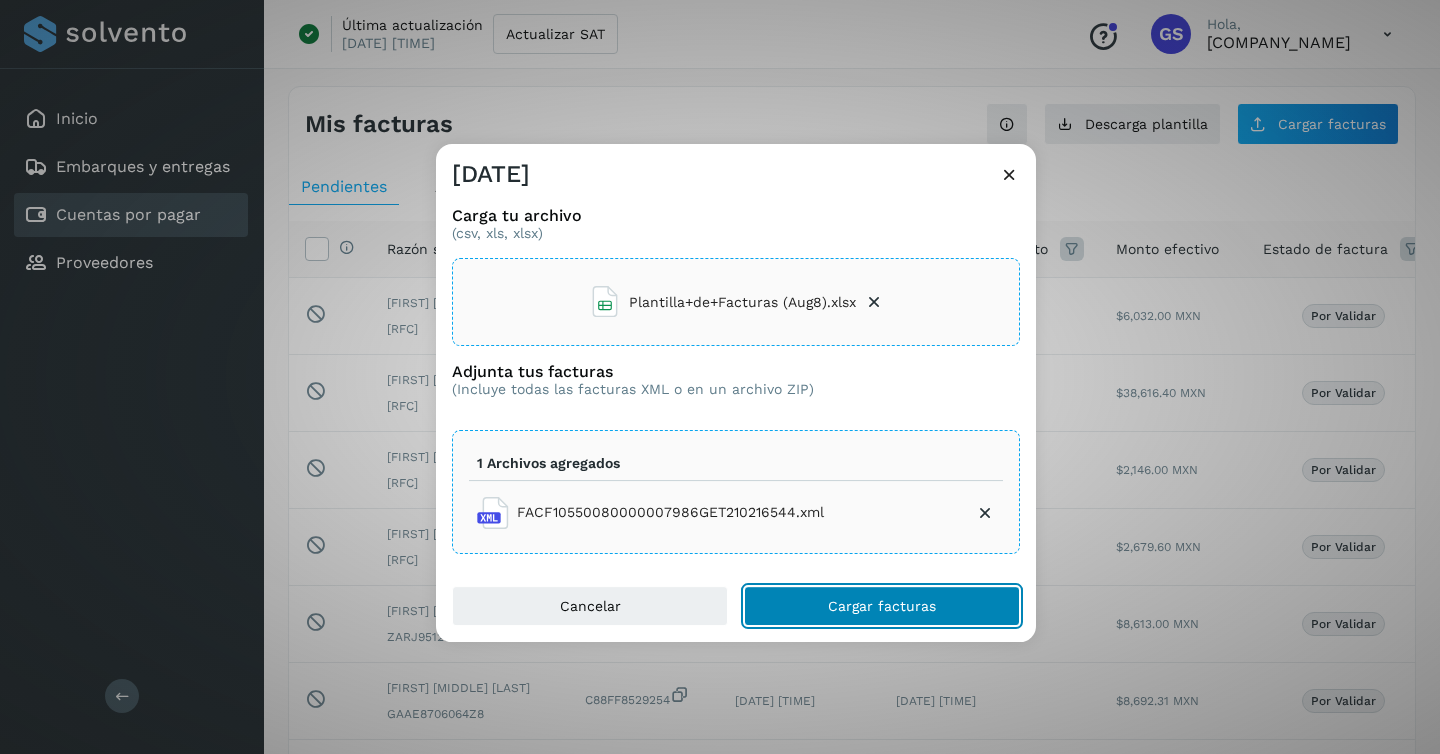 click on "Cargar facturas" 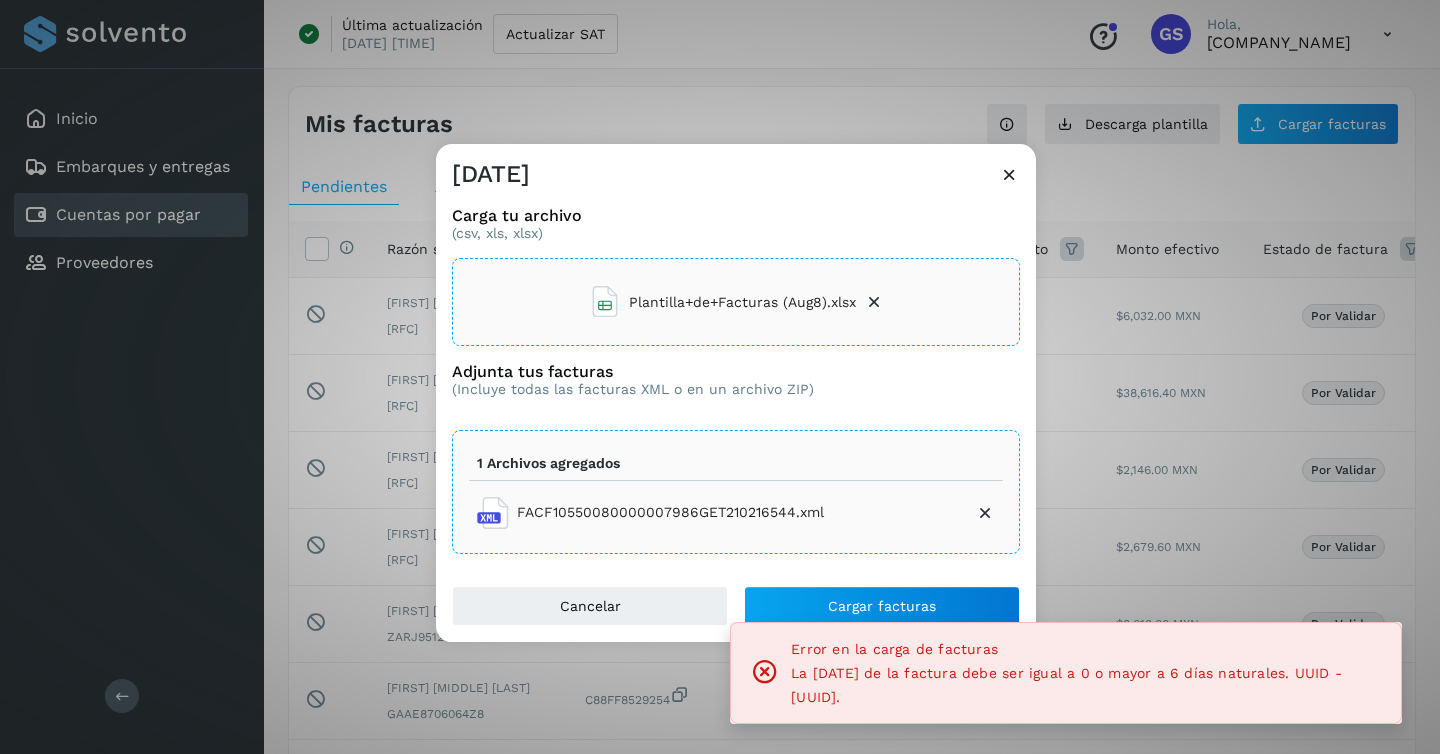 drag, startPoint x: 1106, startPoint y: 690, endPoint x: 766, endPoint y: 645, distance: 342.96503 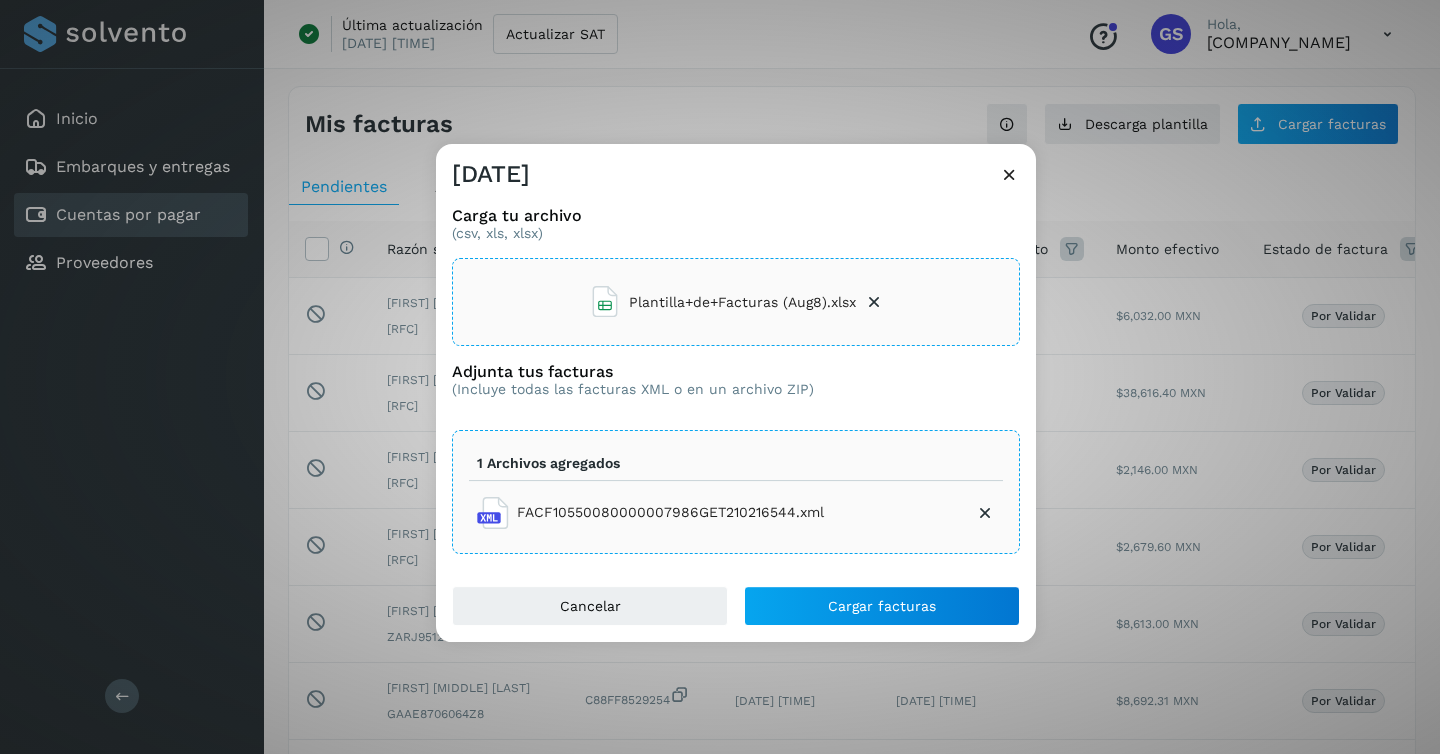 copy on "Error en la carga de facturas La [DATE] de la factura debe ser igual a 0 o mayor a 6 días naturales. UUID - [UUID]." 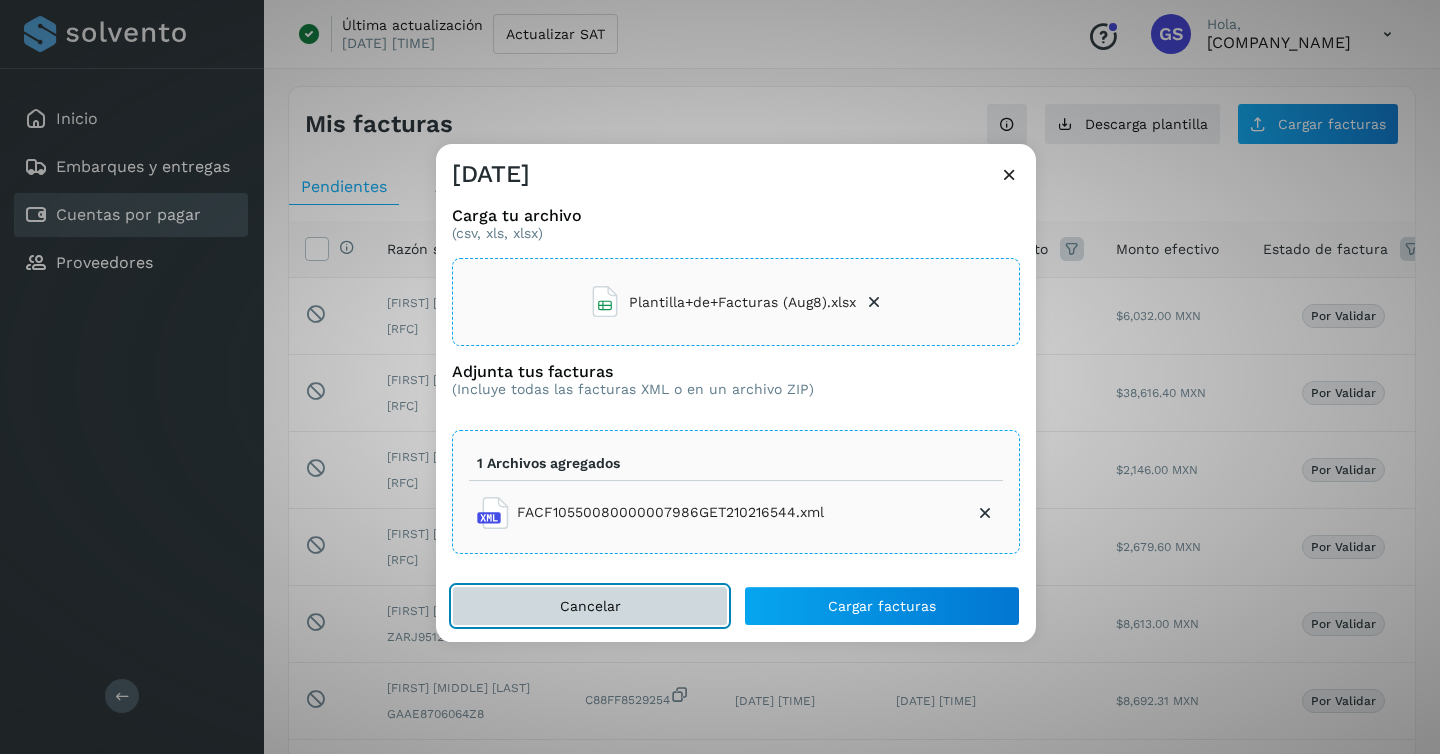 click on "Cancelar" 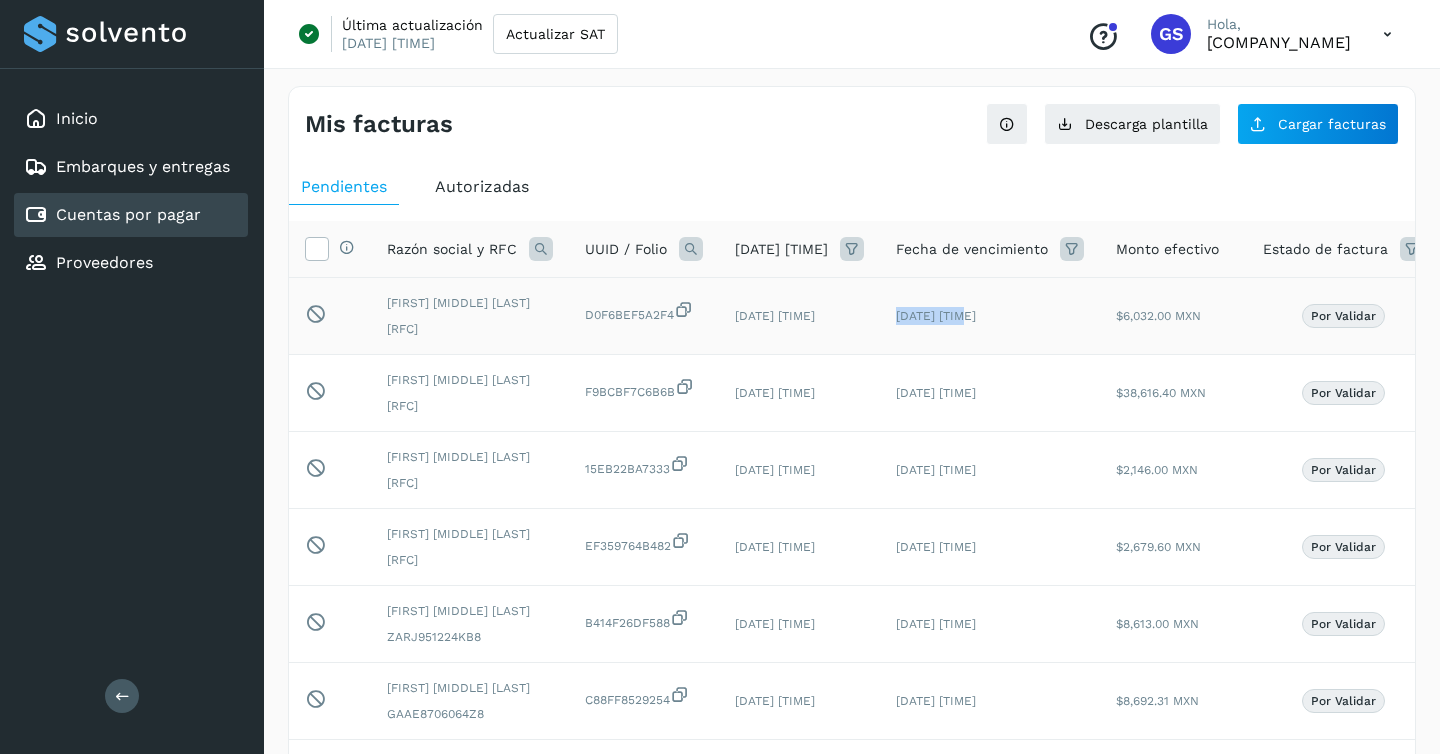 drag, startPoint x: 1024, startPoint y: 323, endPoint x: 943, endPoint y: 325, distance: 81.02469 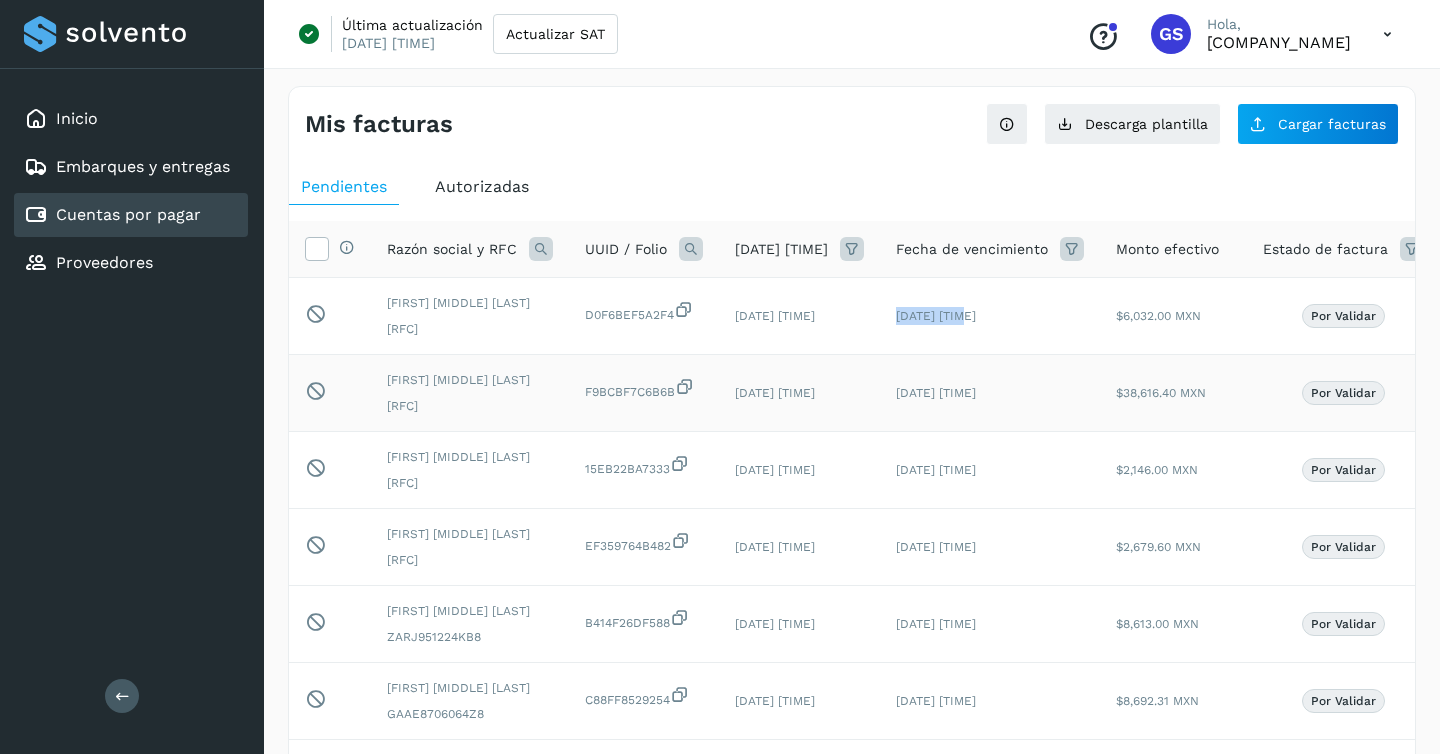 copy on "[DATE]" 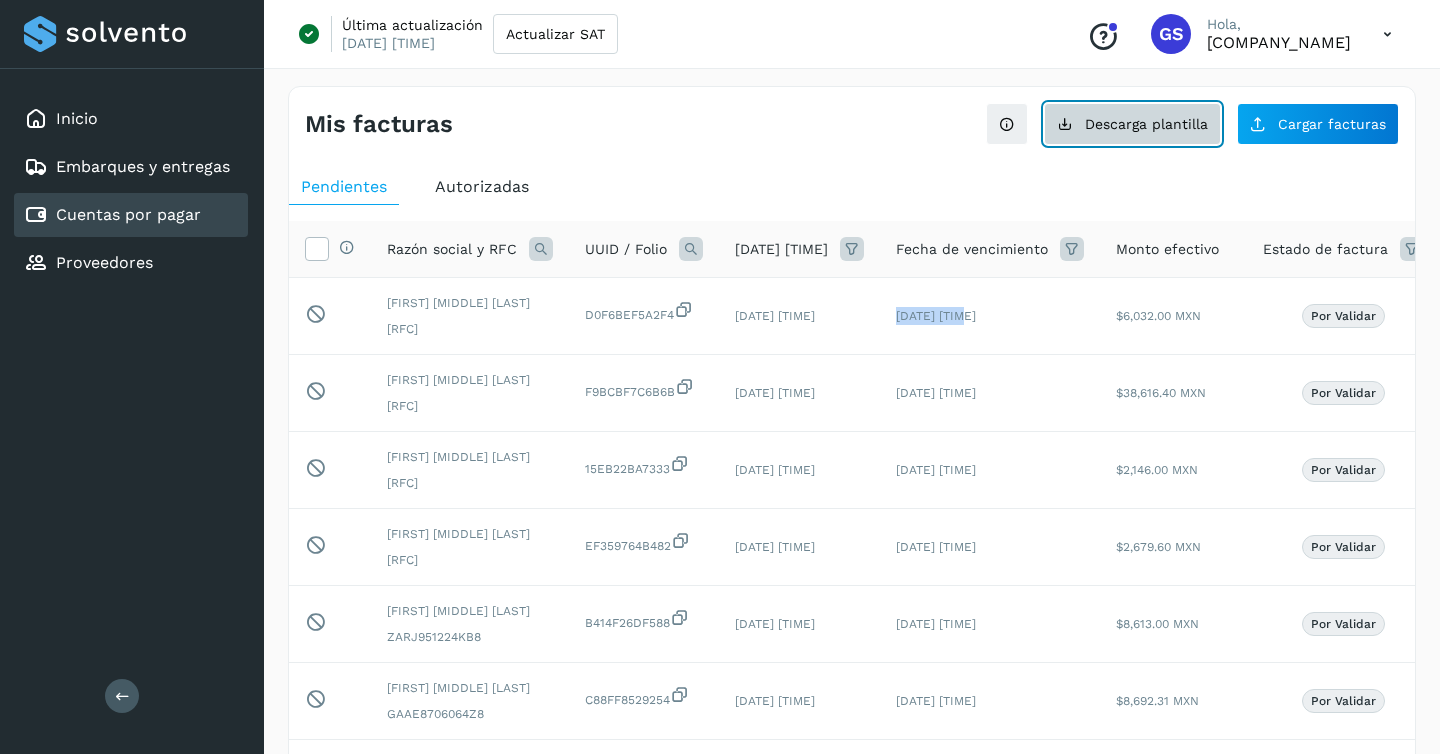 click on "Descarga plantilla" 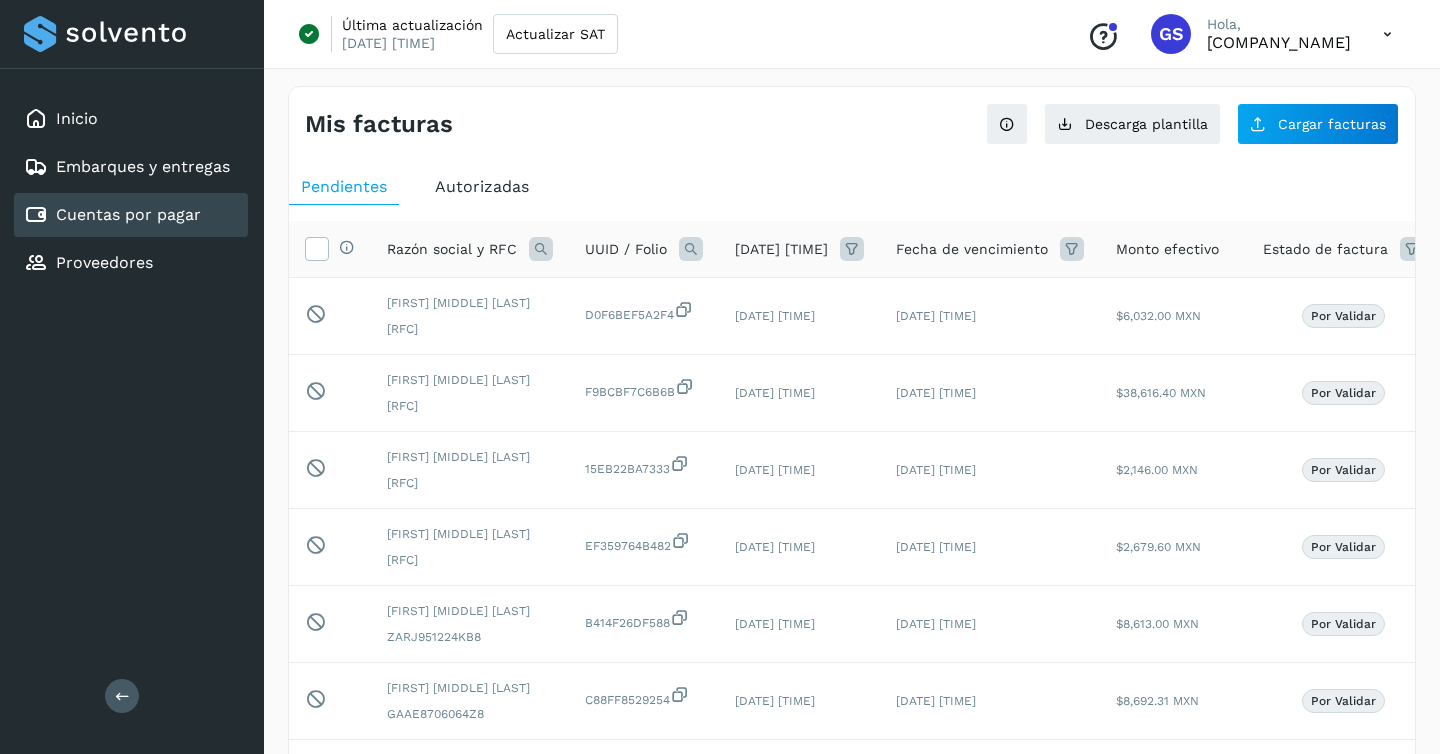 click on "Mis facturas" at bounding box center [578, 124] 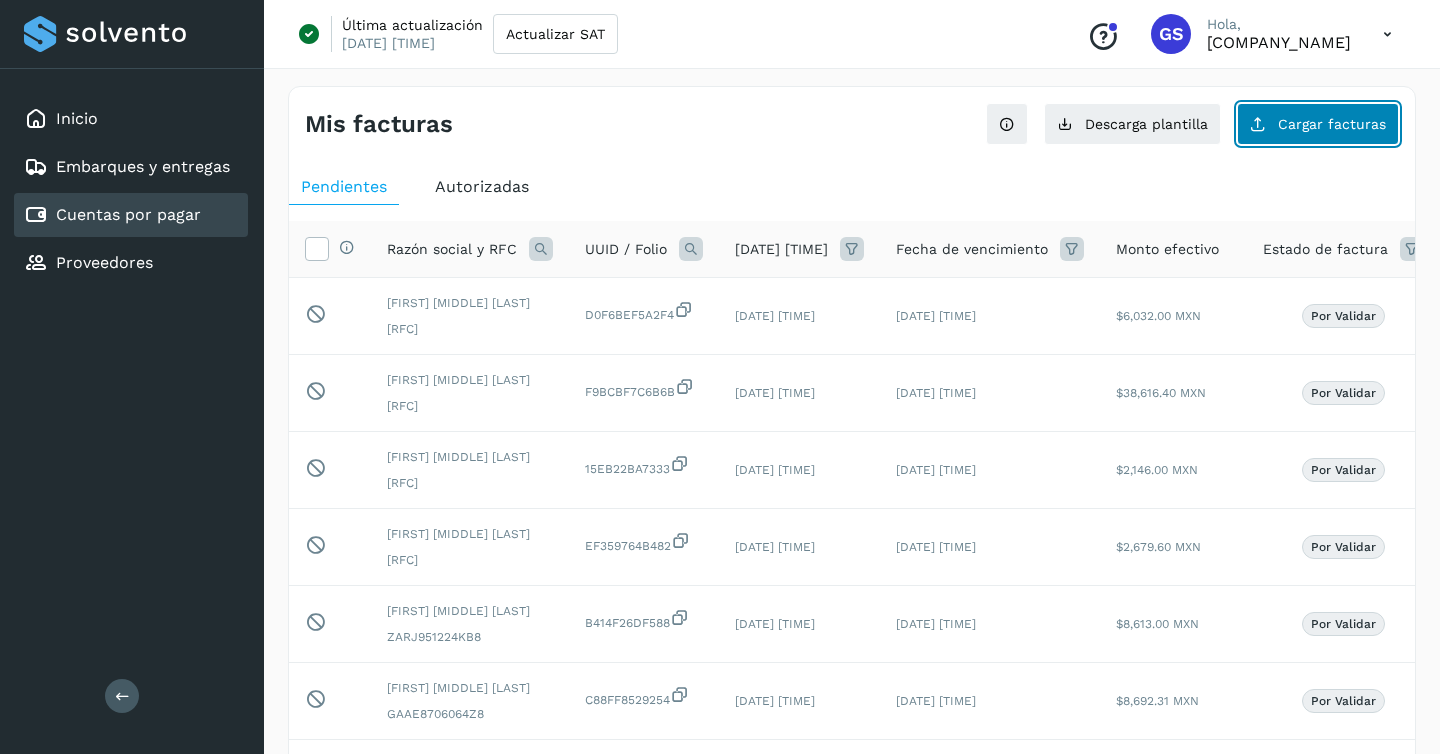 click on "Cargar facturas" 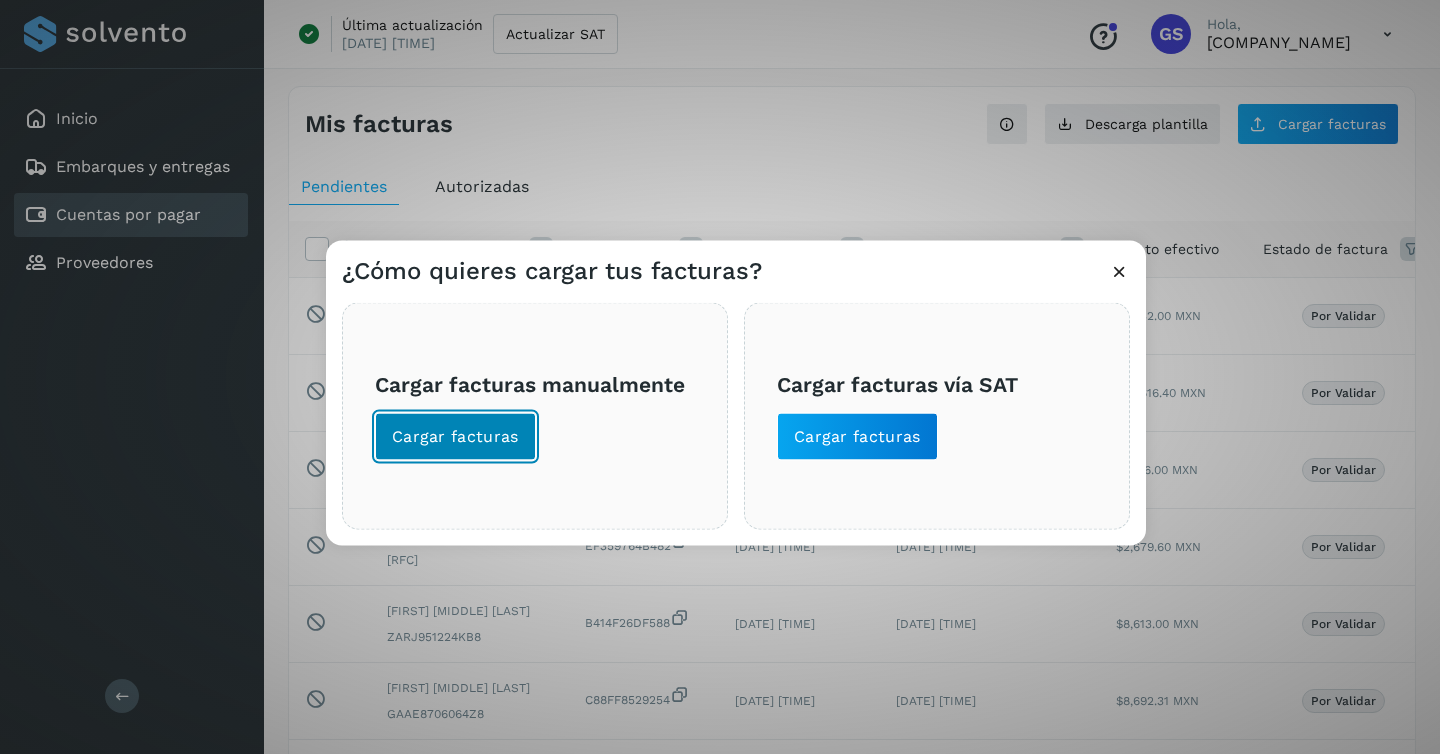 click on "Cargar facturas" 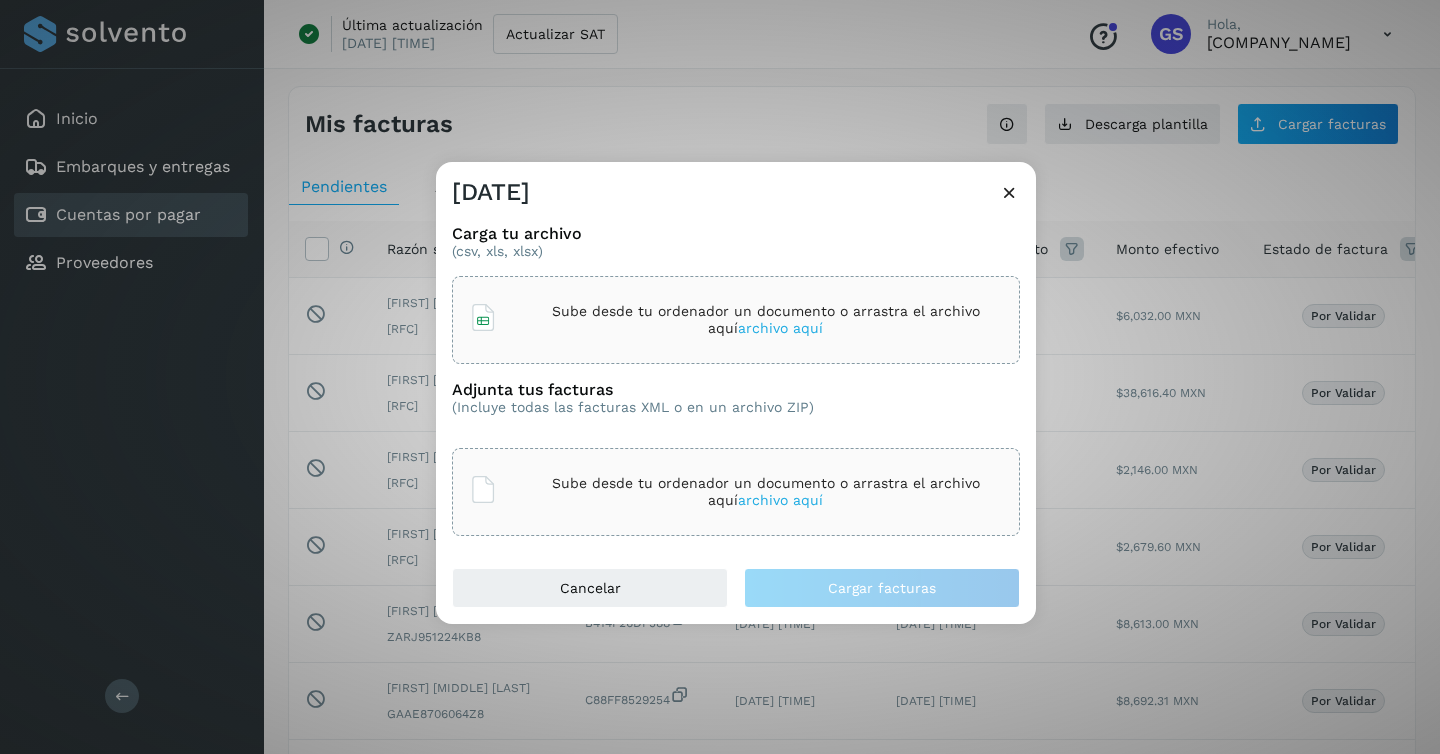 click on "Sube desde tu ordenador un documento o arrastra el  archivo aquí" at bounding box center (766, 320) 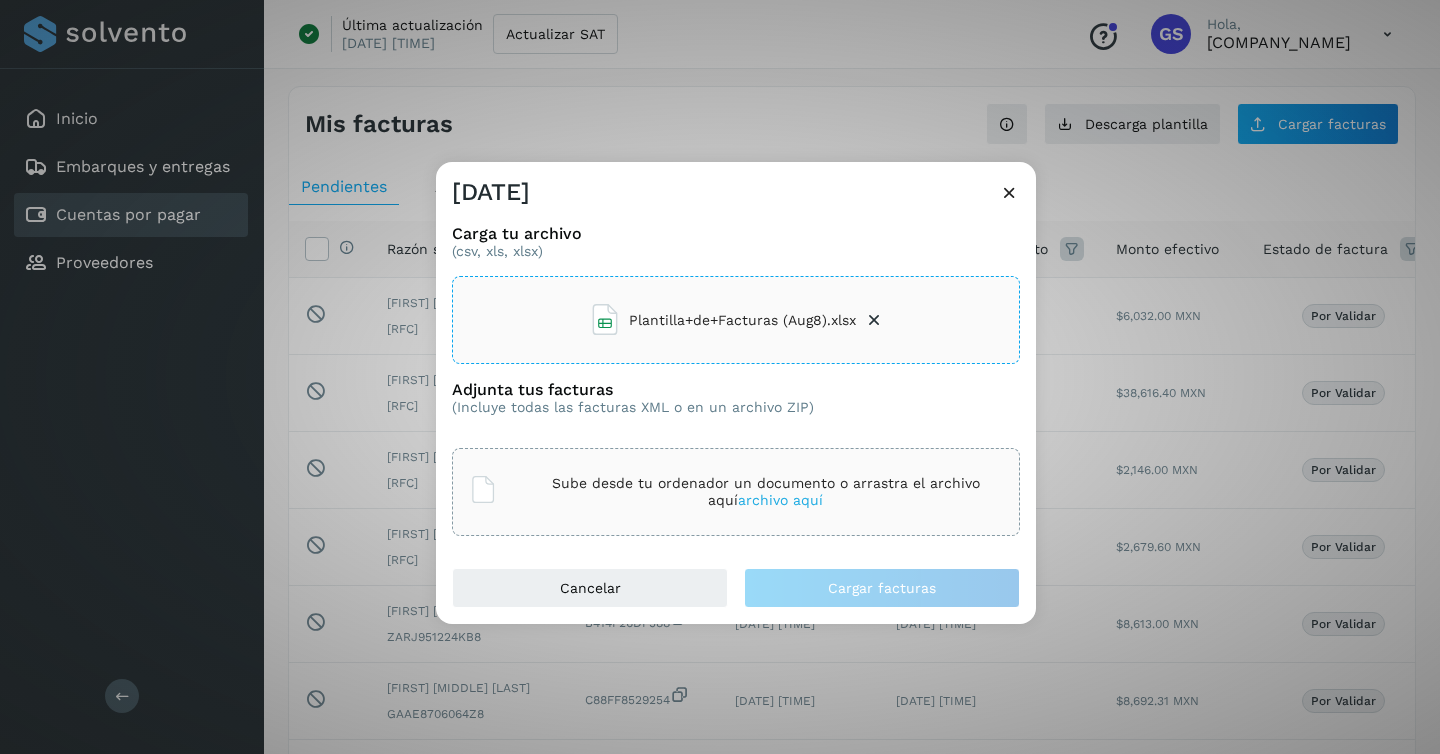 click on "Sube desde tu ordenador un documento o arrastra el  archivo aquí" 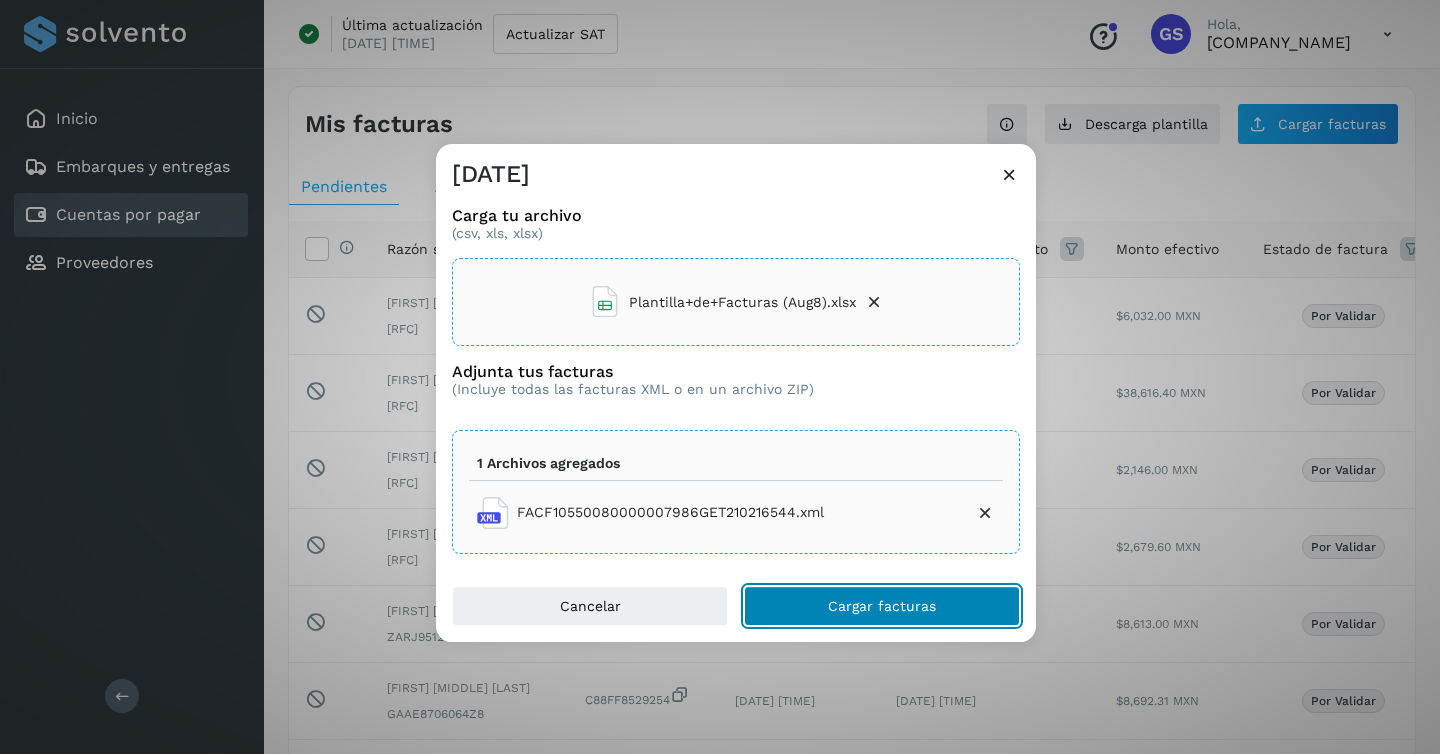 click on "Cargar facturas" 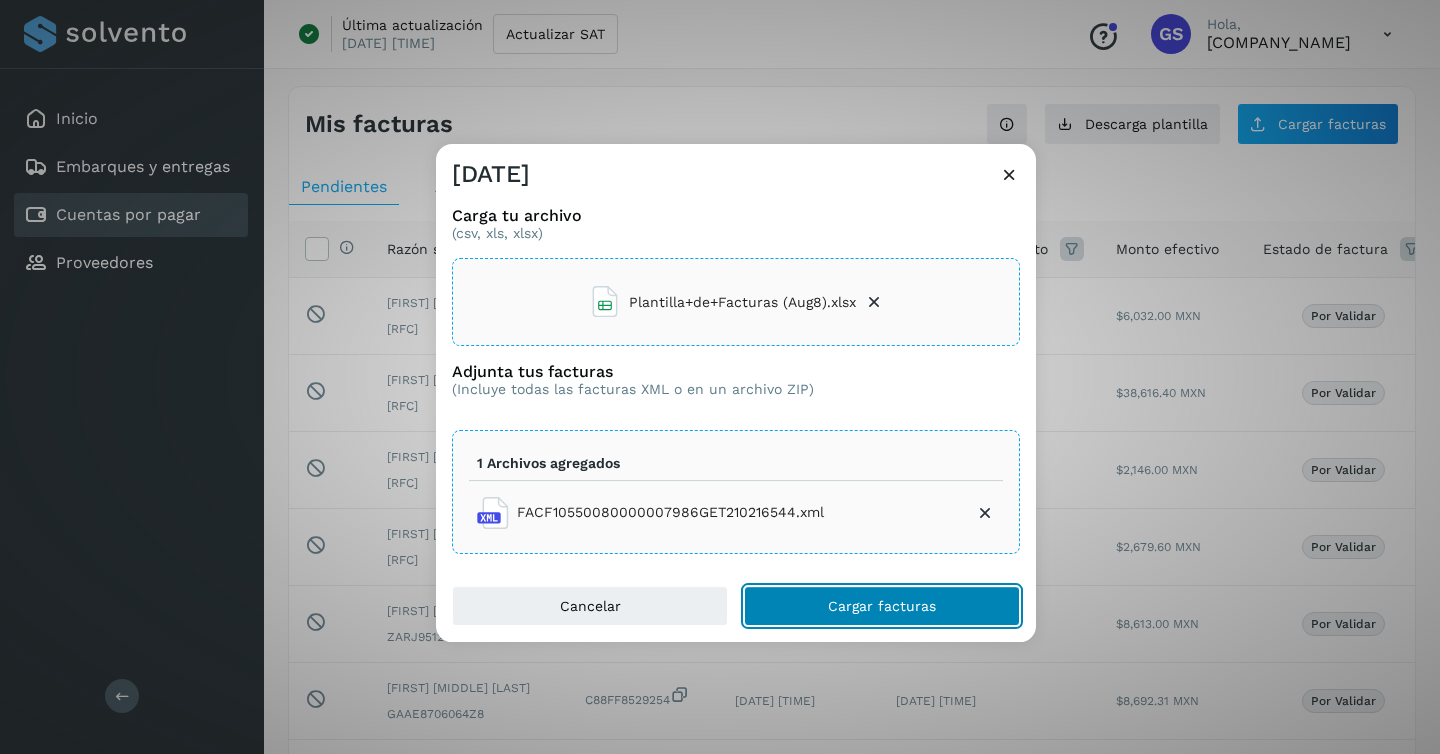 click on "Cargar facturas" 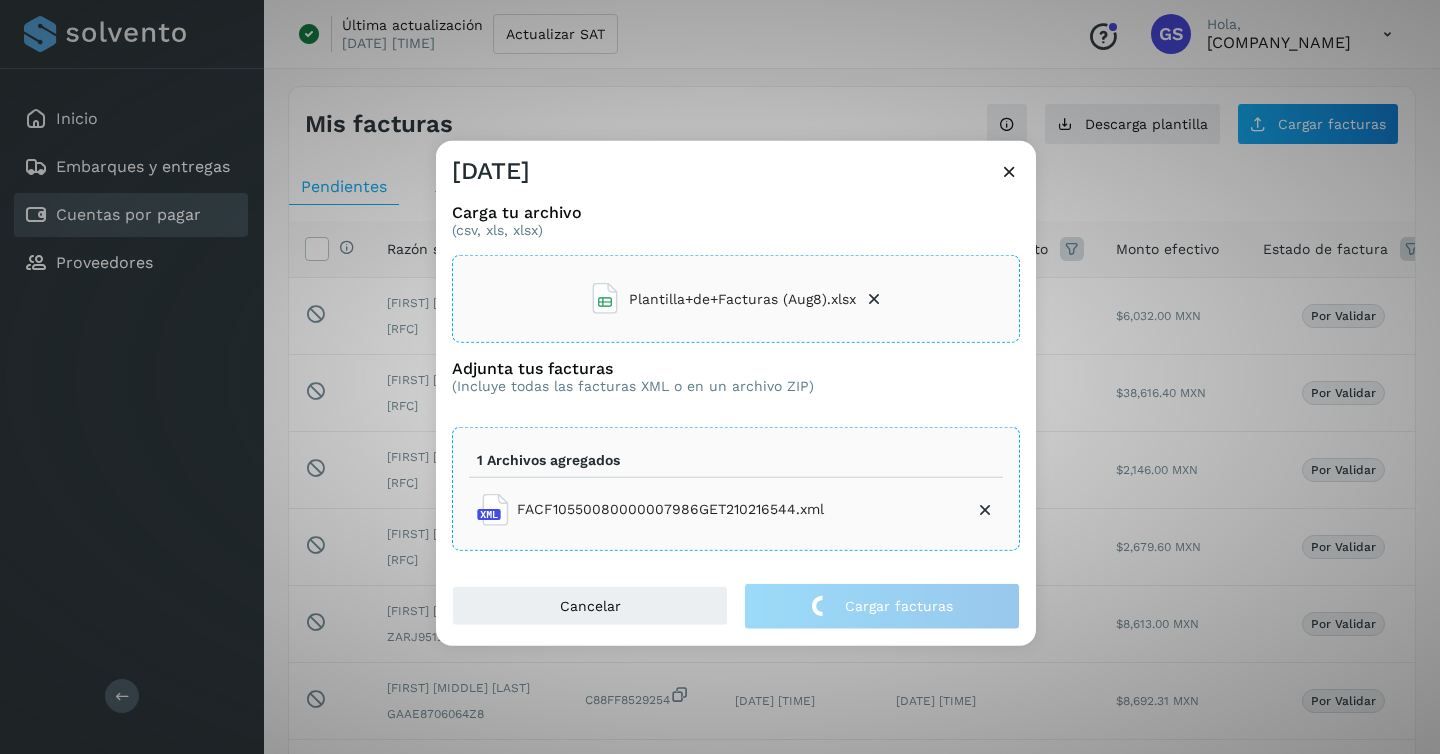 click at bounding box center (1009, 171) 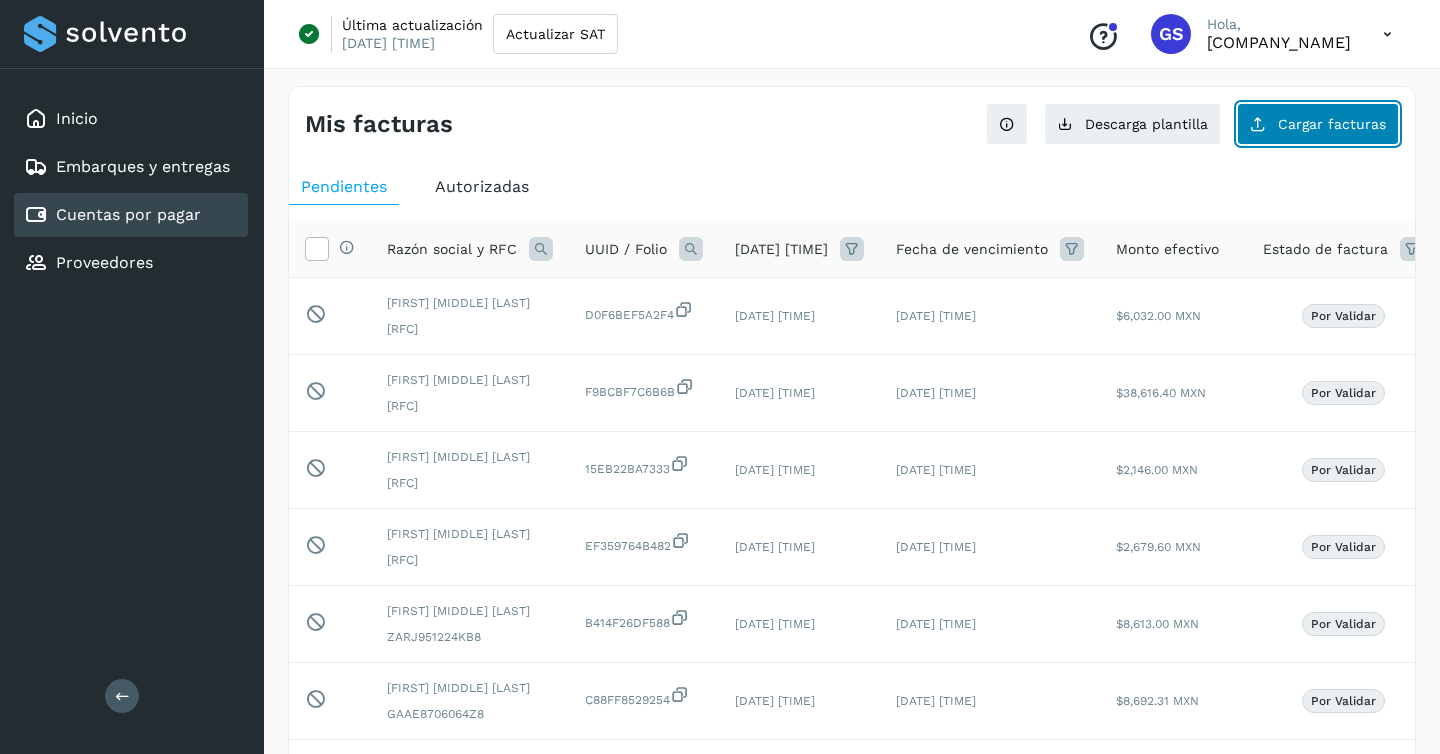 click on "Cargar facturas" 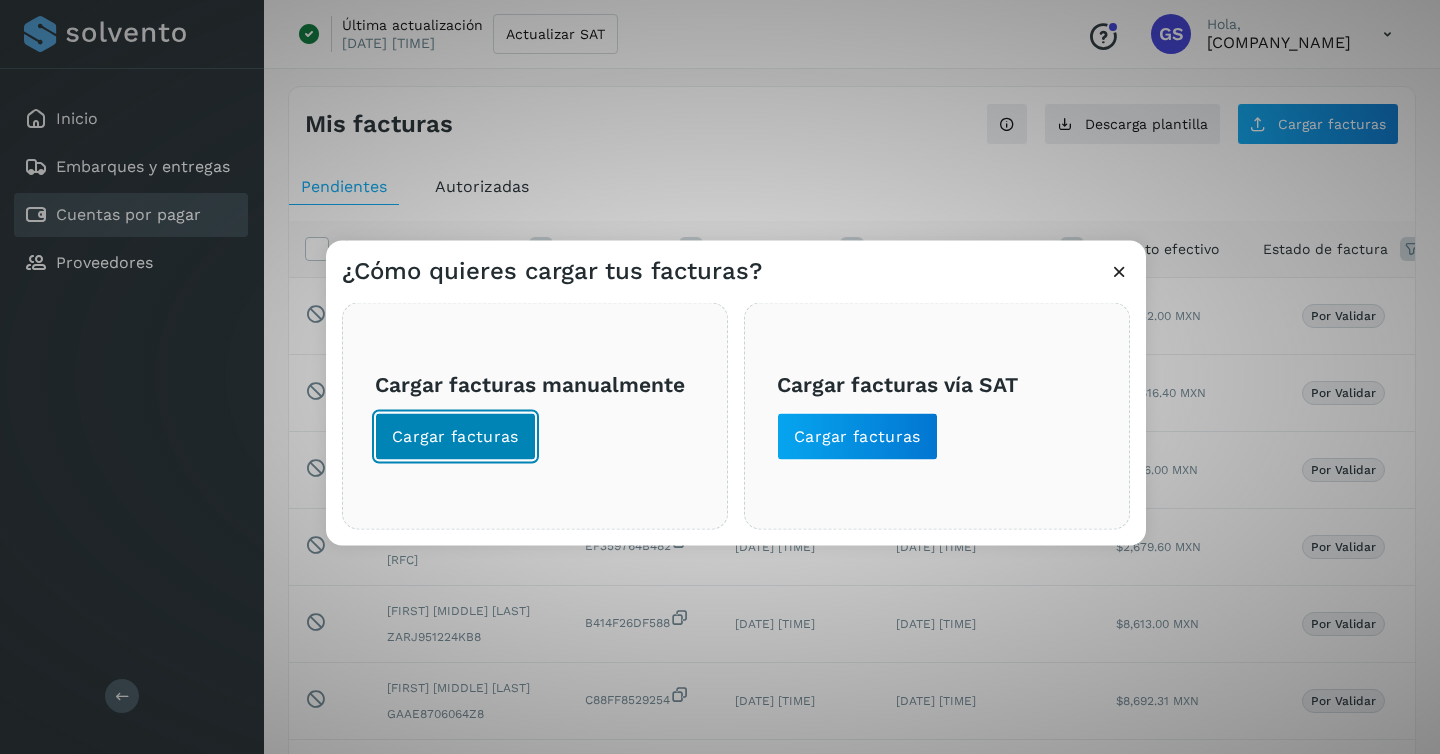 click on "Cargar facturas" 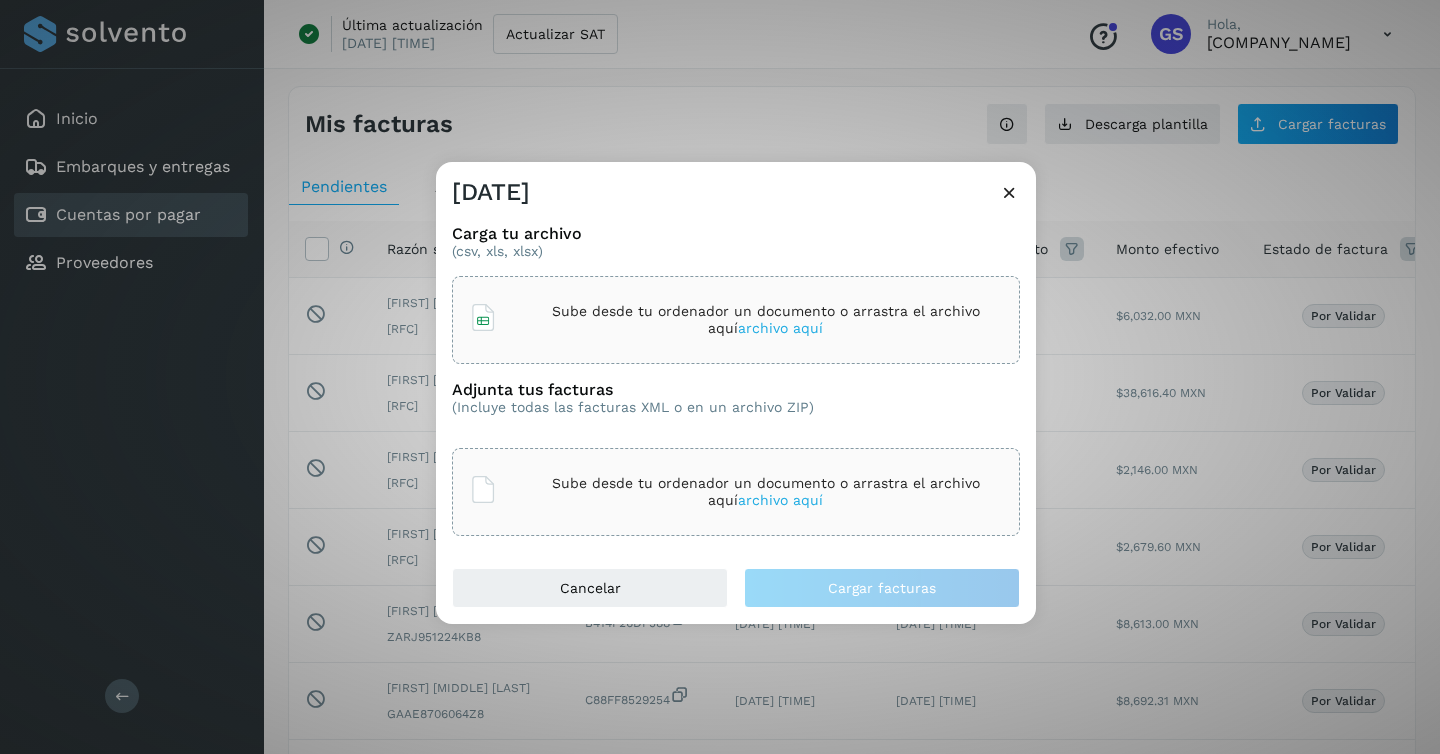 click on "Sube desde tu ordenador un documento o arrastra el  archivo aquí" 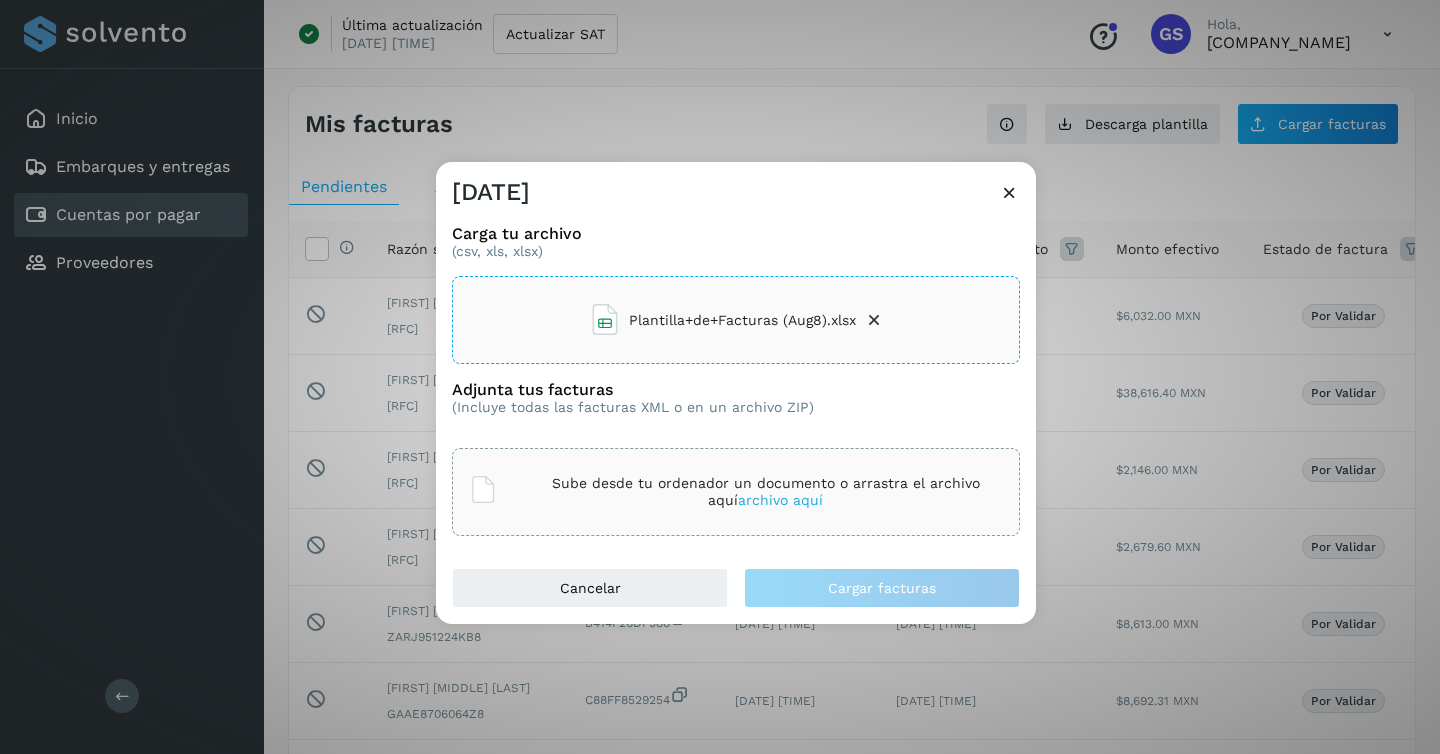click on "Sube desde tu ordenador un documento o arrastra el  archivo aquí" at bounding box center (766, 492) 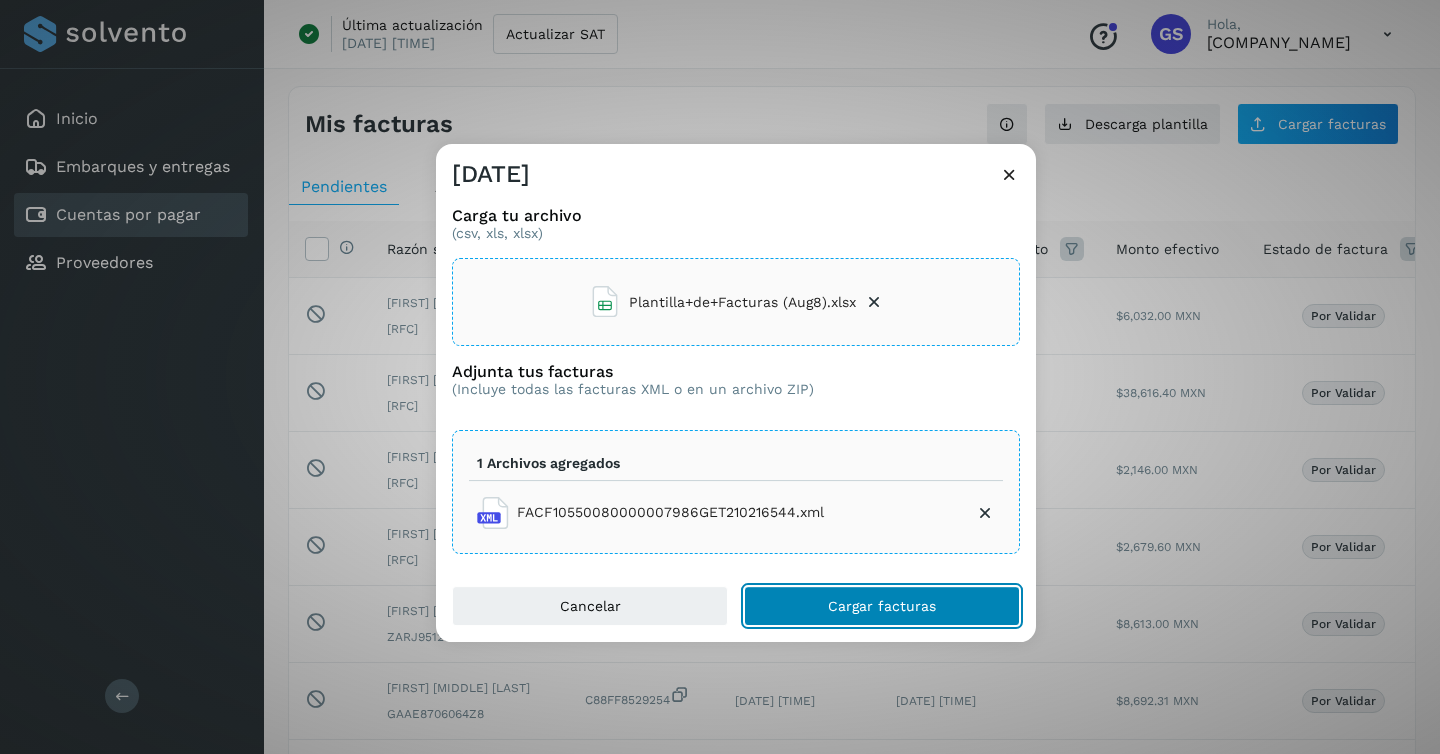 click on "Cargar facturas" 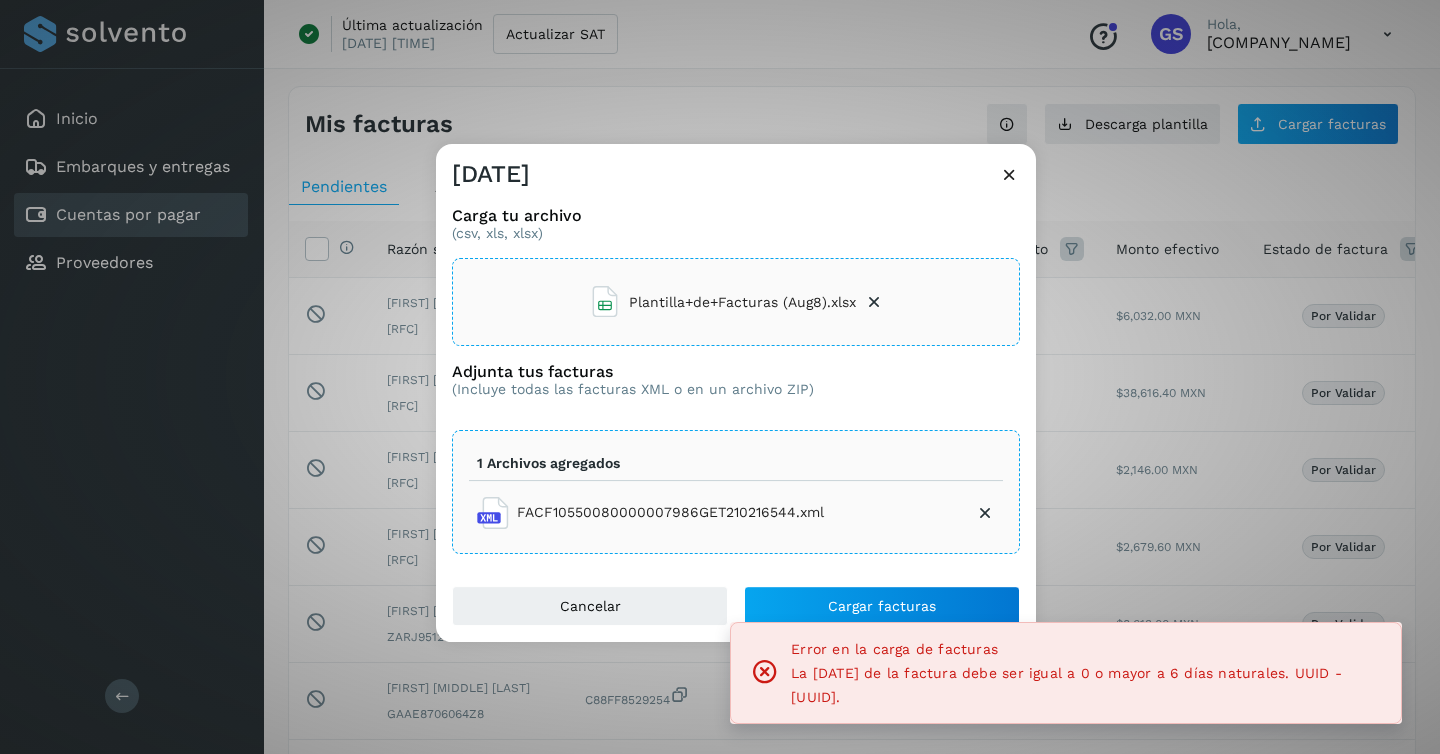 drag, startPoint x: 1116, startPoint y: 699, endPoint x: 786, endPoint y: 650, distance: 333.61804 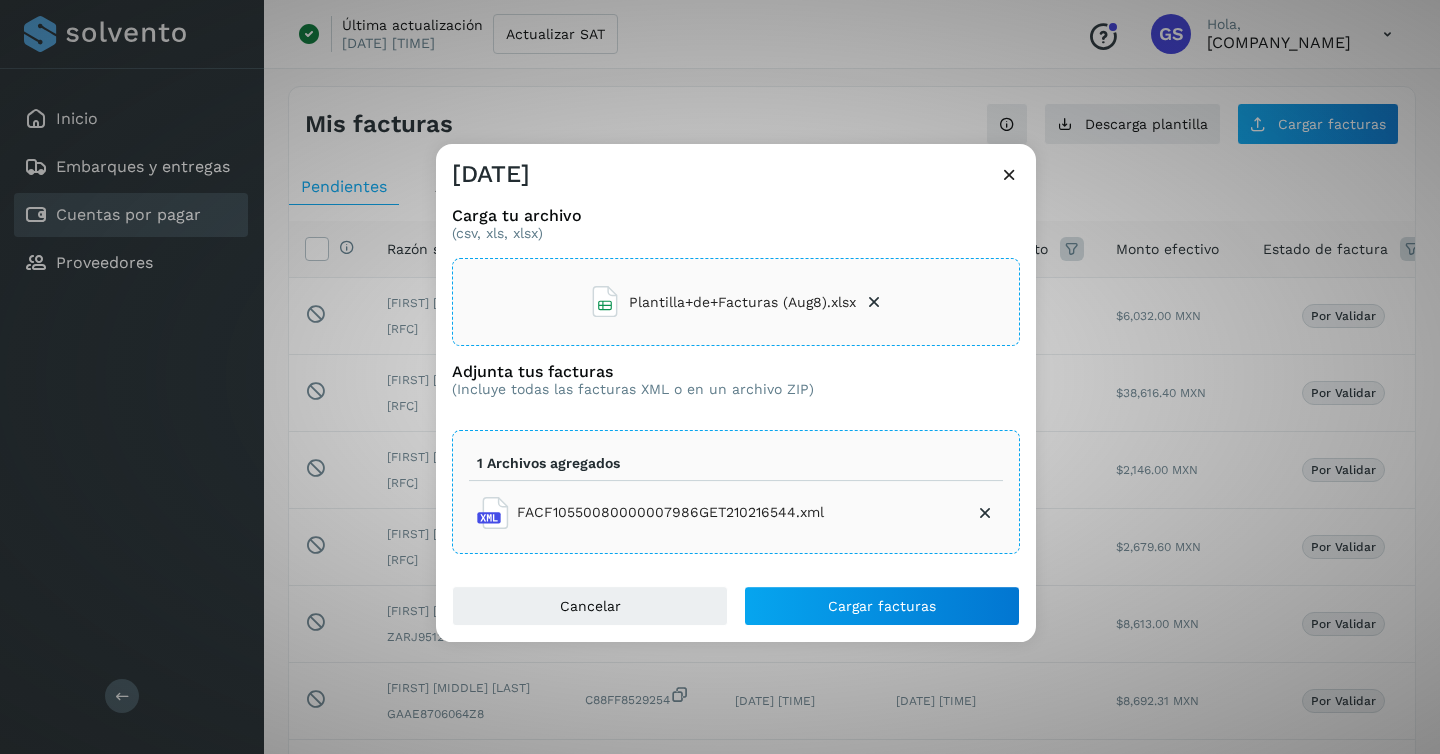 copy on "Error en la carga de facturas La [DATE] de la factura debe ser igual a 0 o mayor a 6 días naturales. UUID - [UUID]." 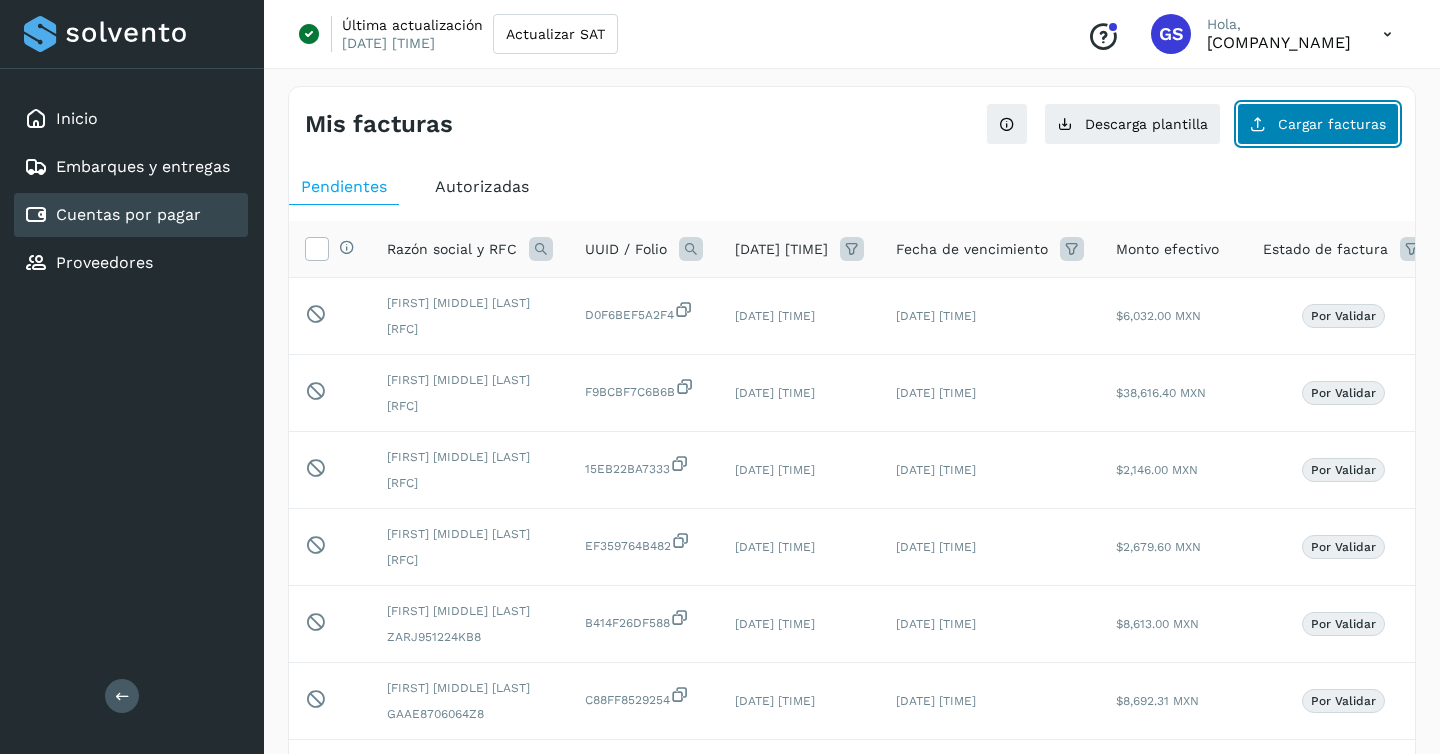 click on "Cargar facturas" 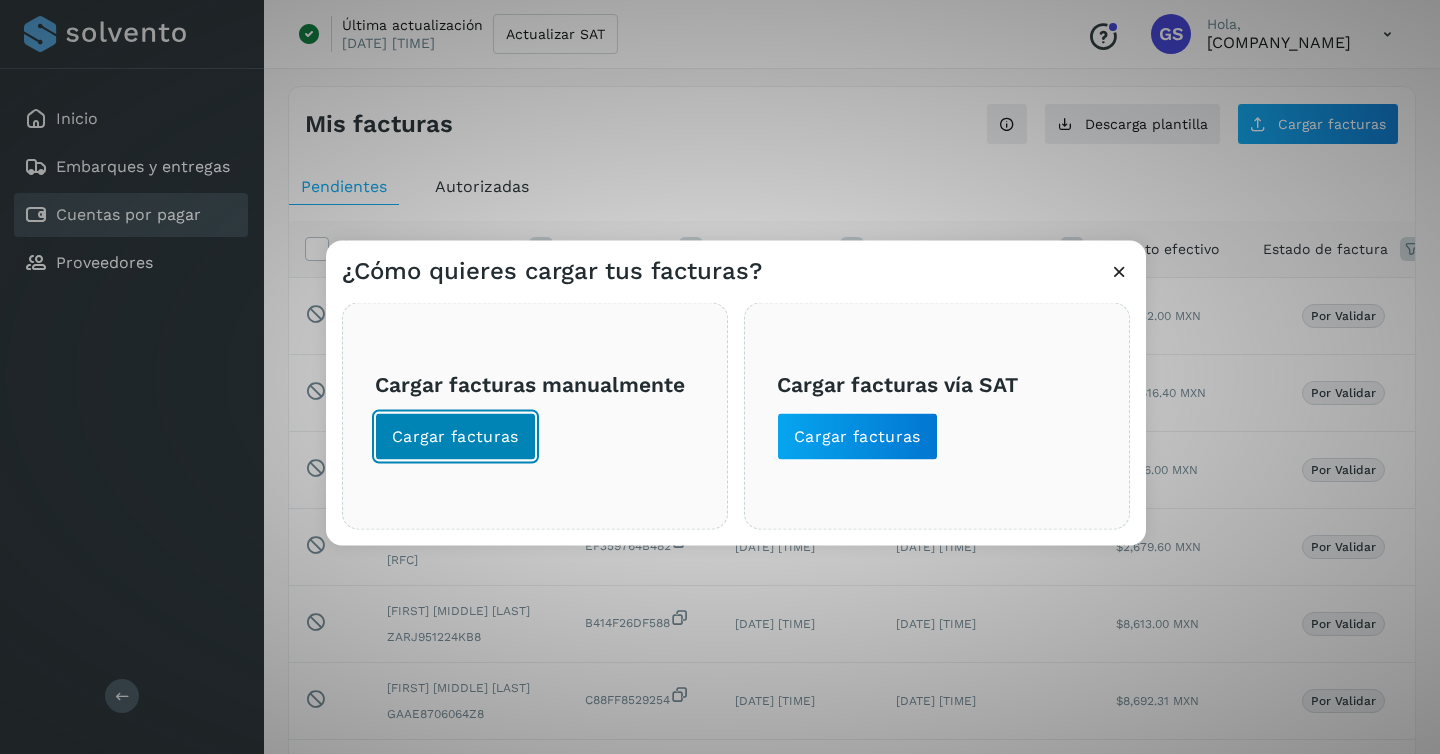 click on "Cargar facturas" 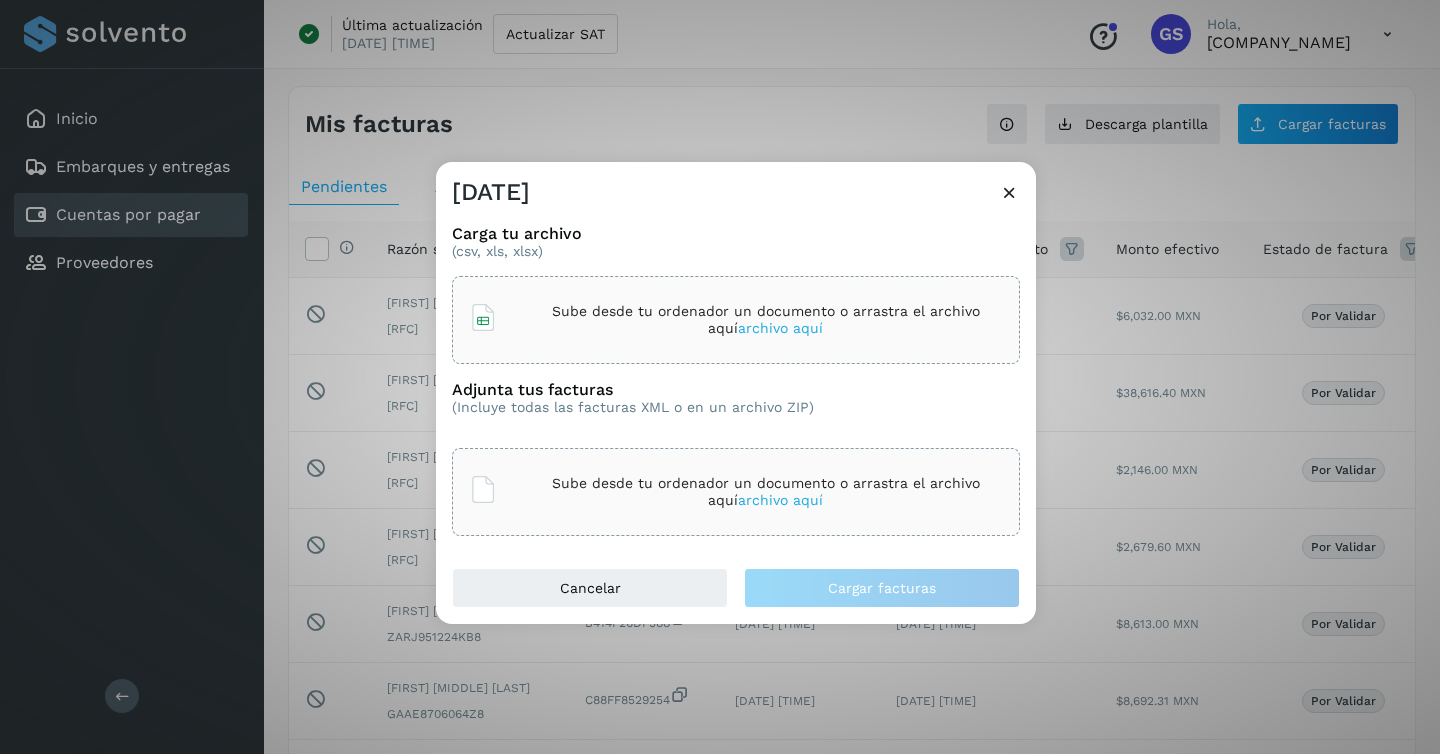 click on "Sube desde tu ordenador un documento o arrastra el  archivo aquí" 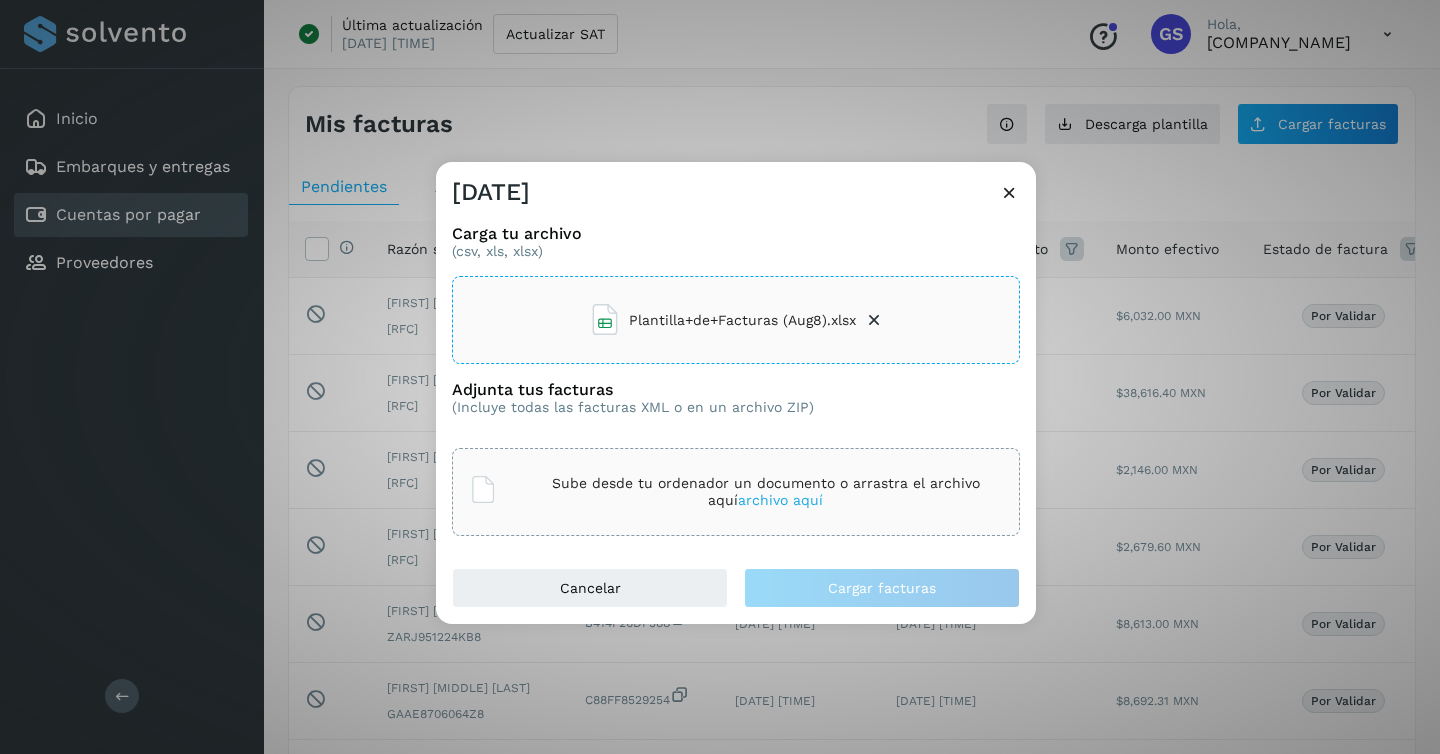 click on "Sube desde tu ordenador un documento o arrastra el  archivo aquí" at bounding box center (766, 492) 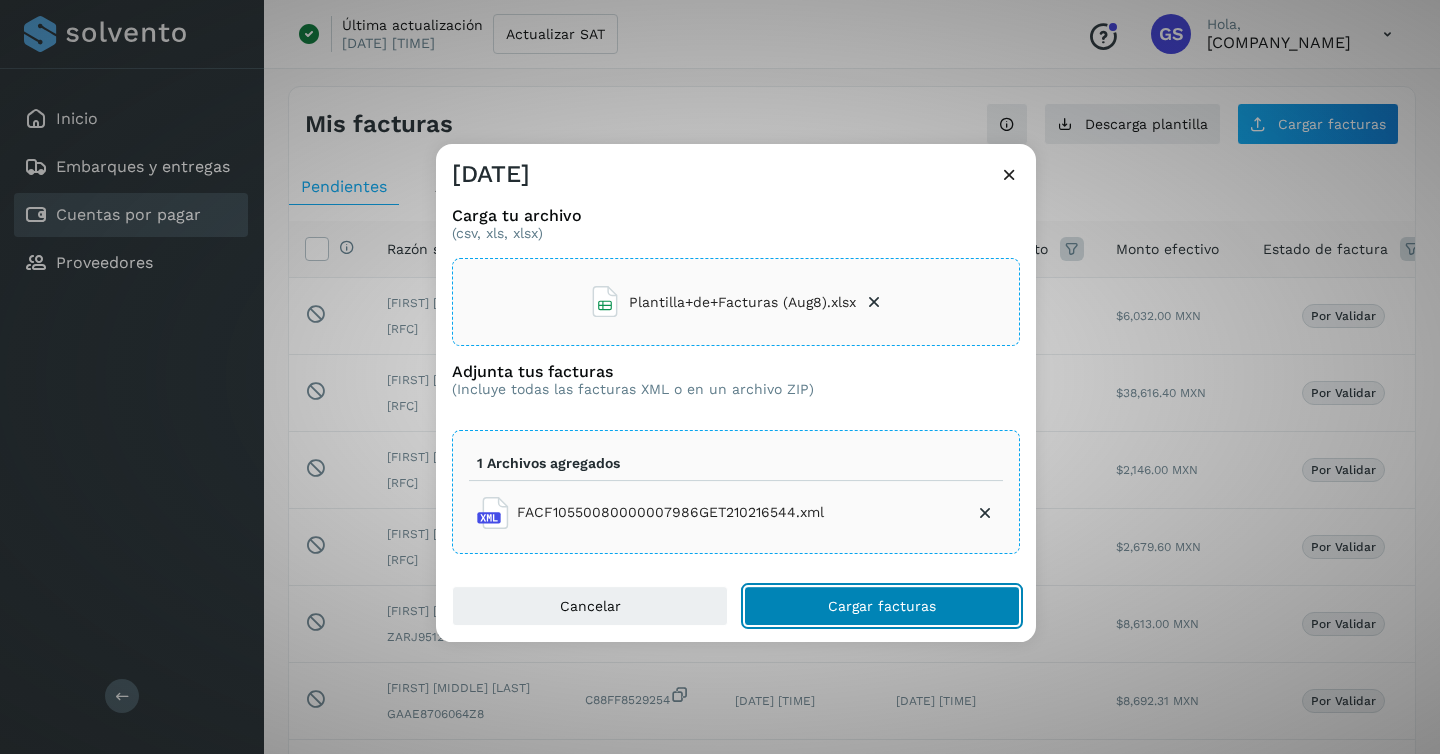 click on "Cargar facturas" 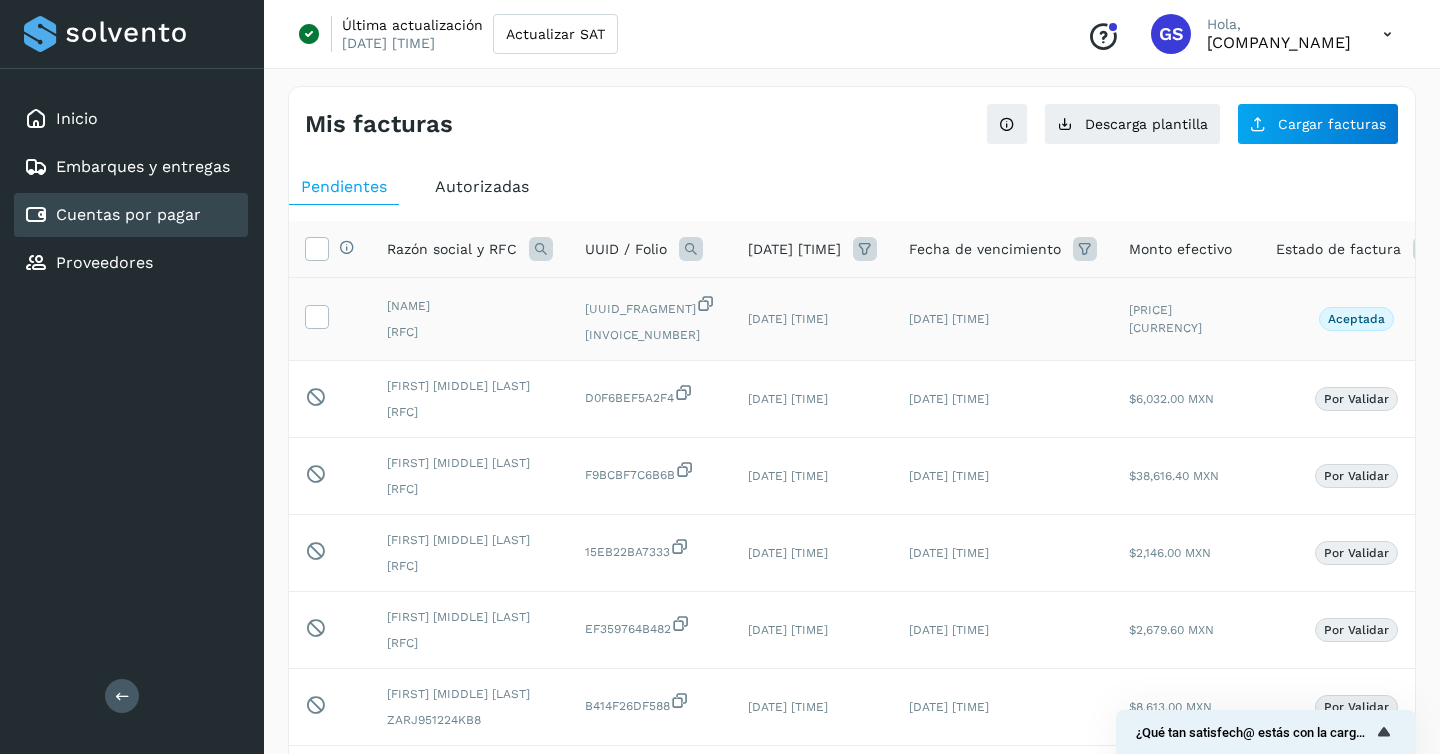 scroll, scrollTop: 0, scrollLeft: 179, axis: horizontal 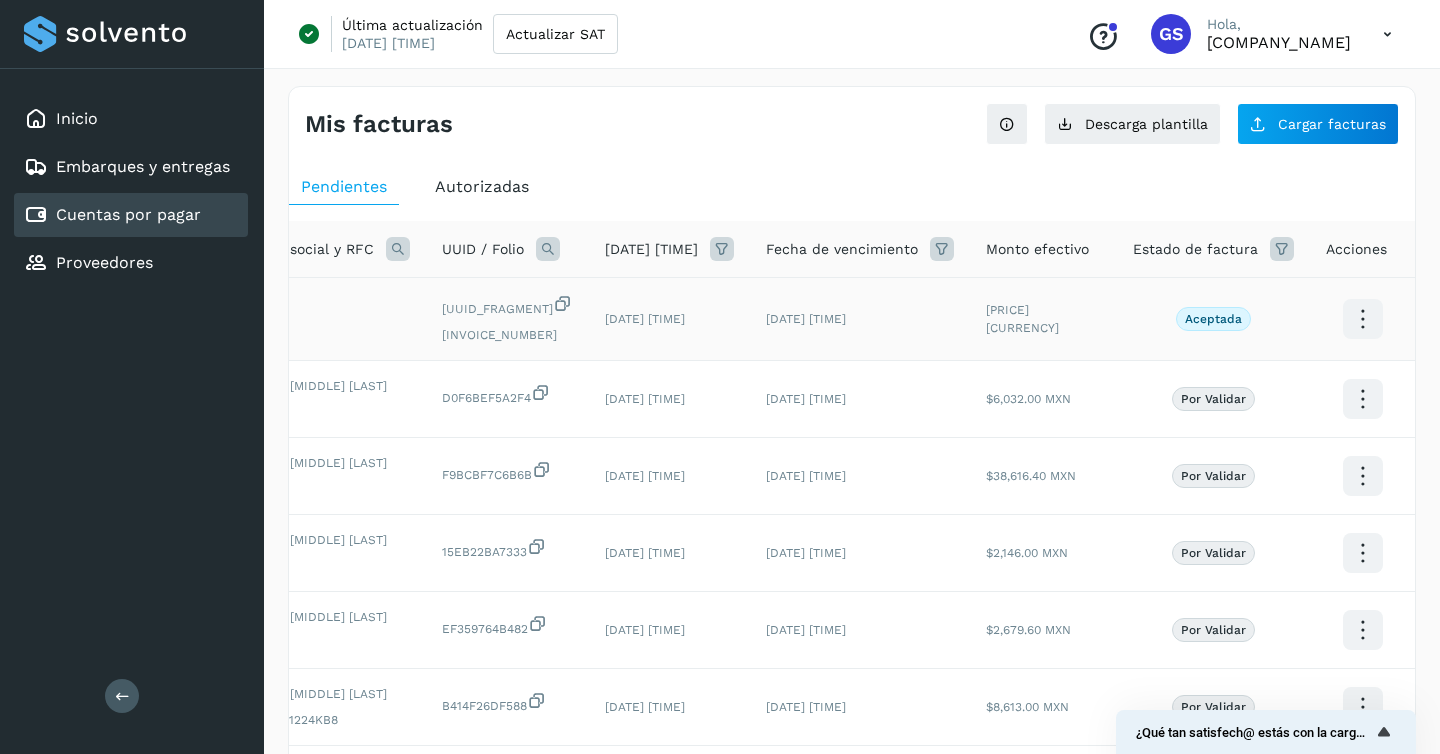 click at bounding box center (1362, 319) 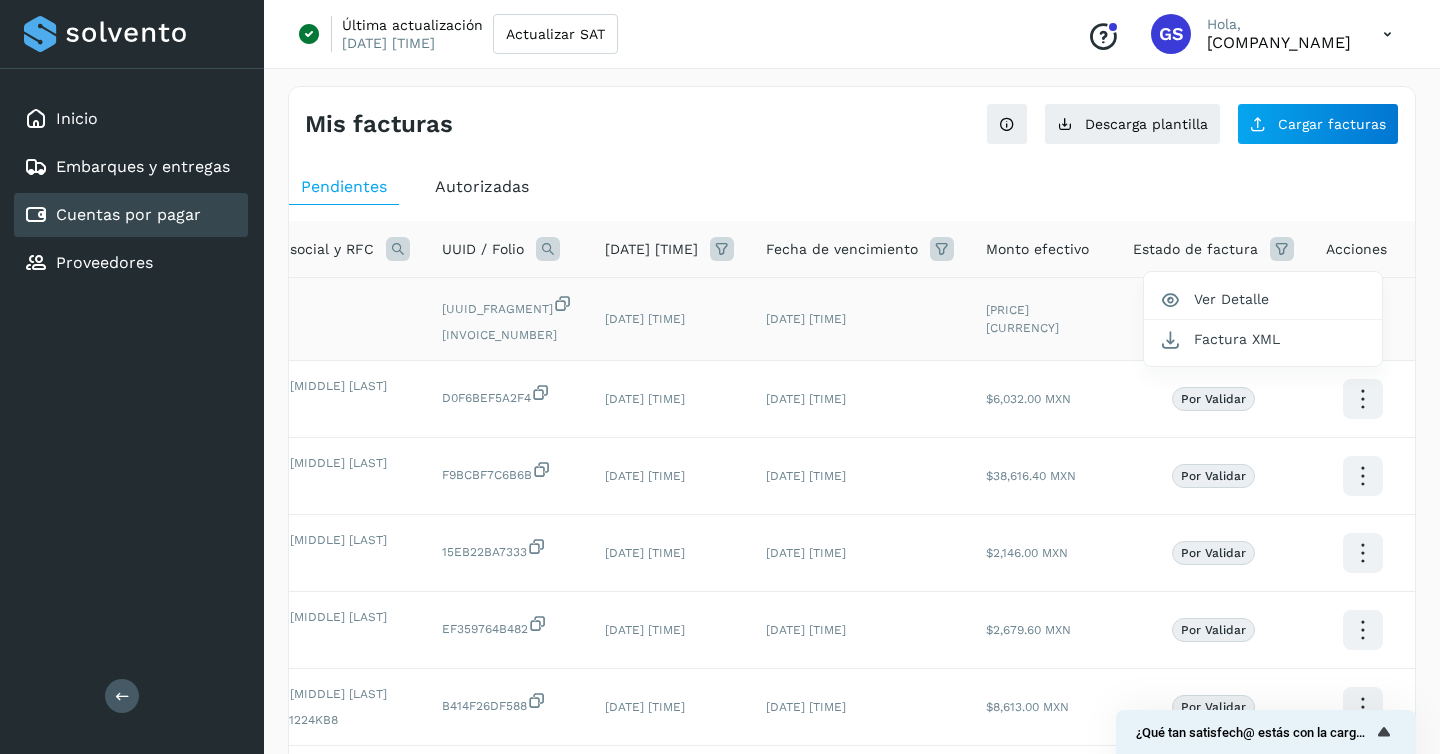 click at bounding box center (720, 377) 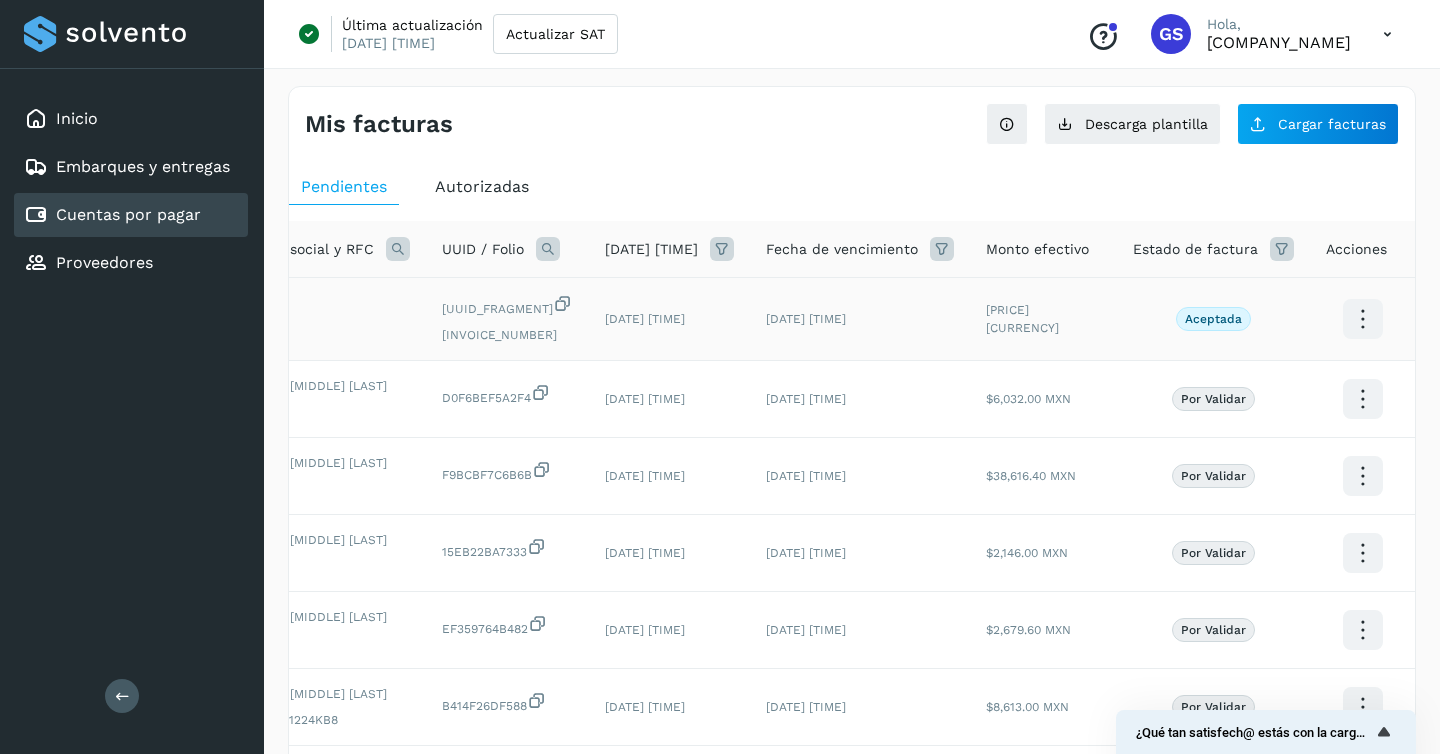click at bounding box center [1362, 319] 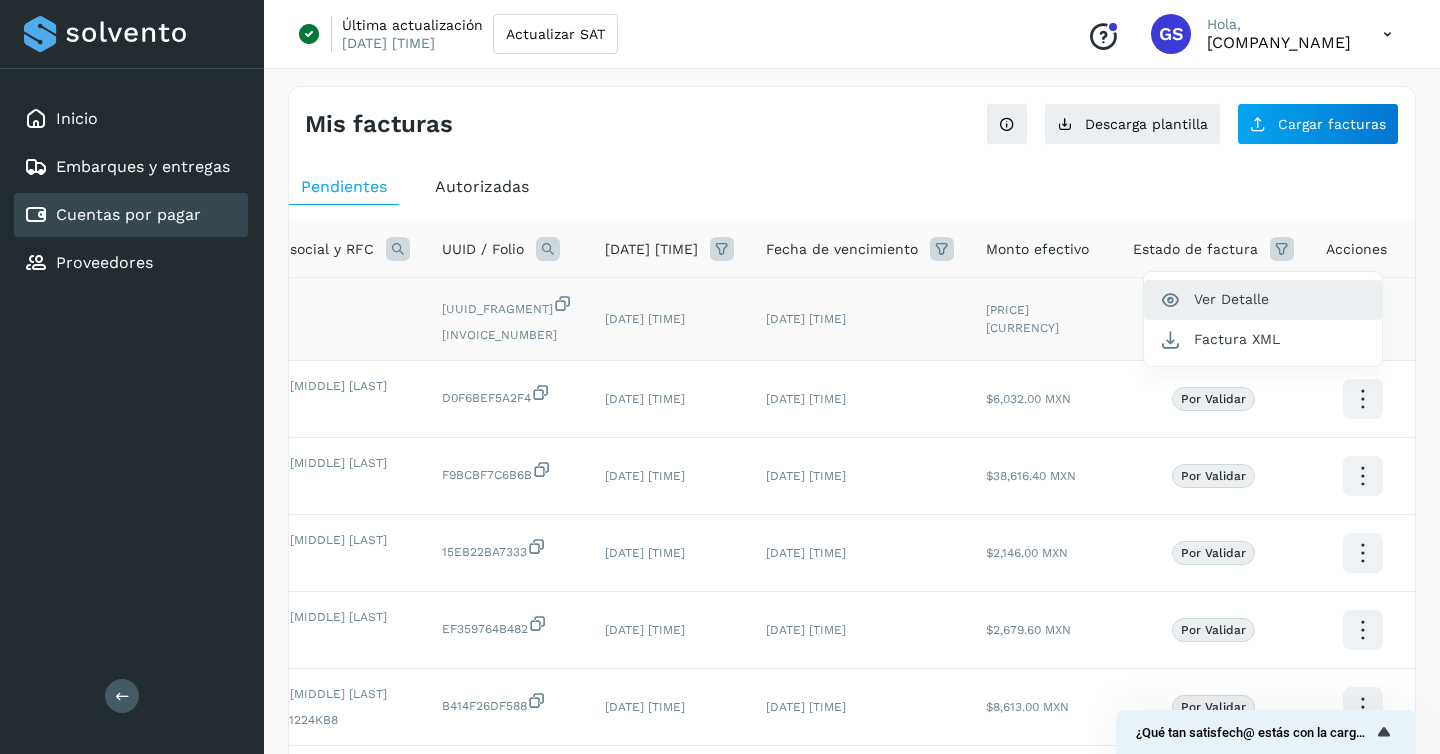 click on "Ver Detalle" 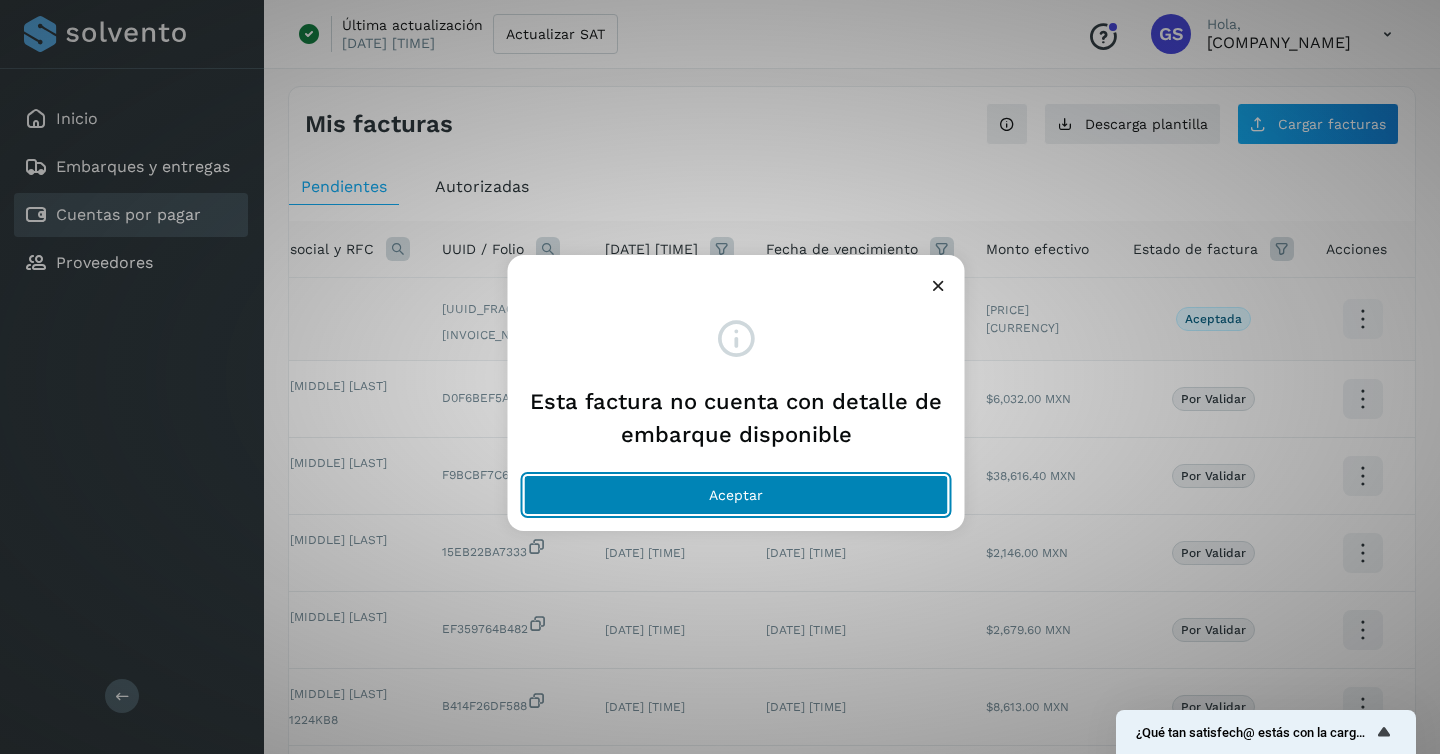click on "Aceptar" 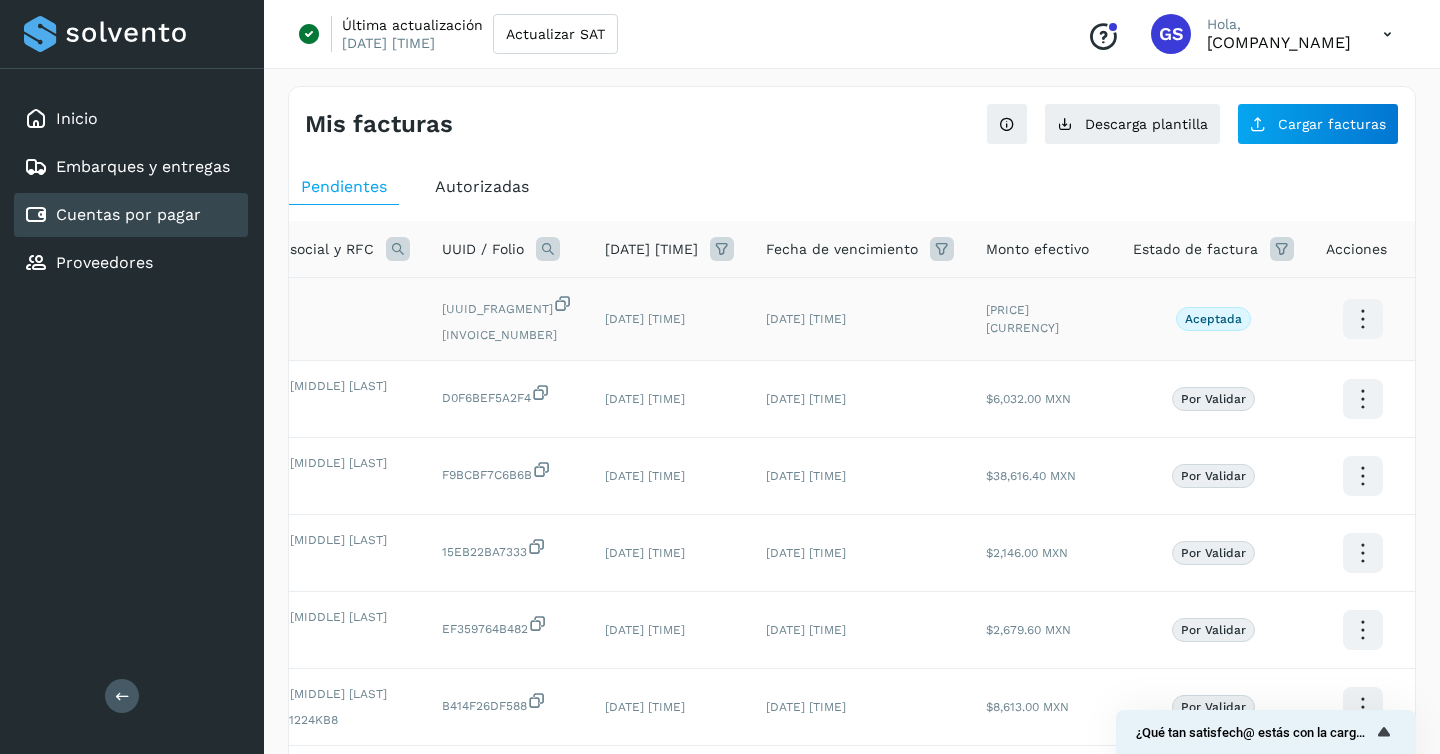 scroll, scrollTop: 0, scrollLeft: 0, axis: both 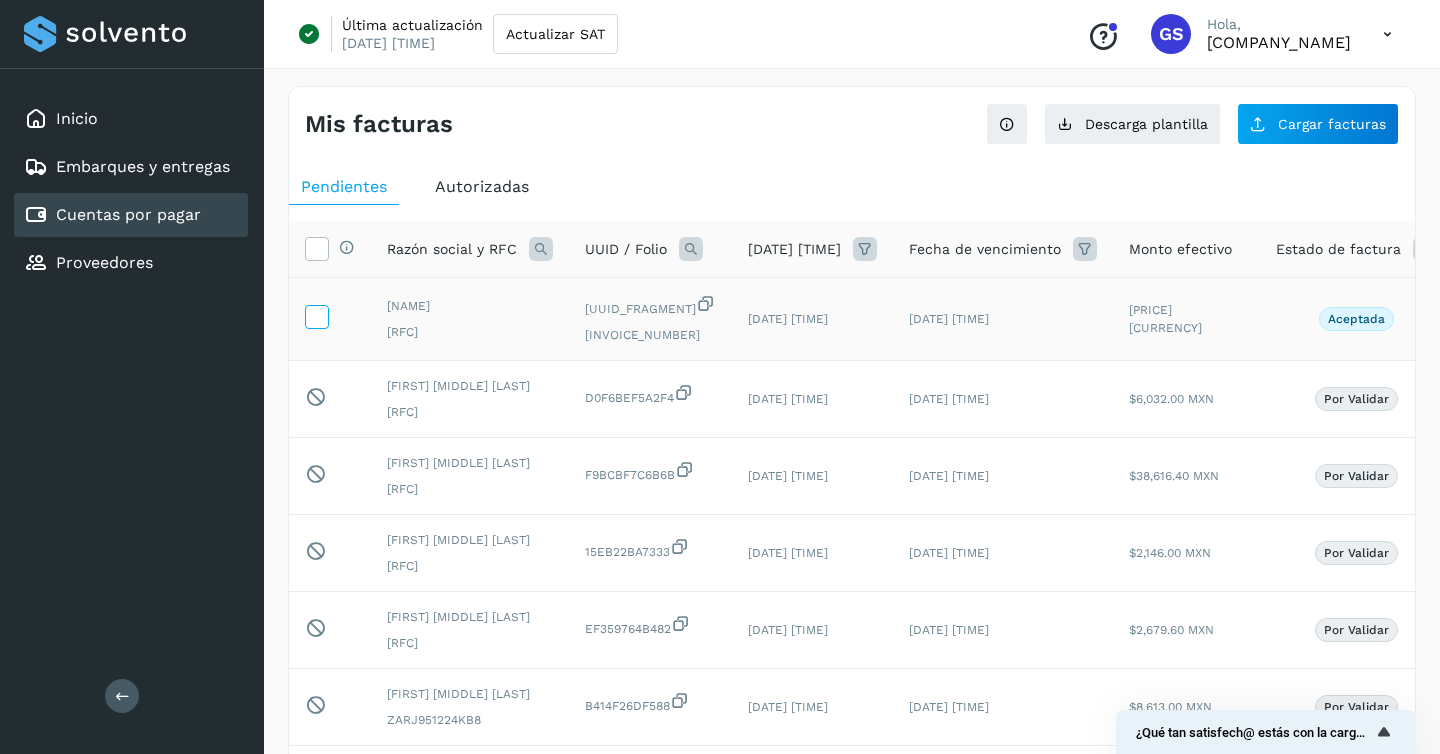 click at bounding box center (316, 315) 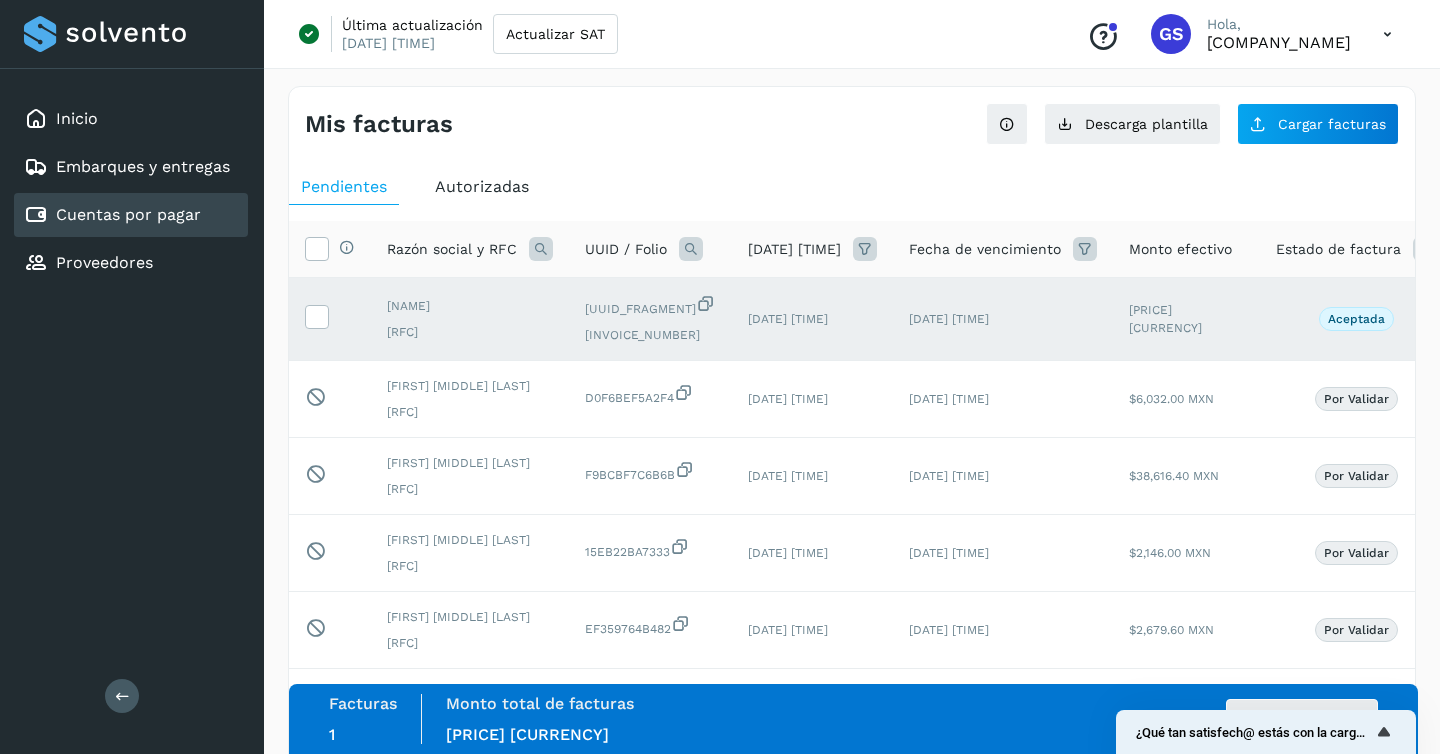 scroll, scrollTop: 88, scrollLeft: 0, axis: vertical 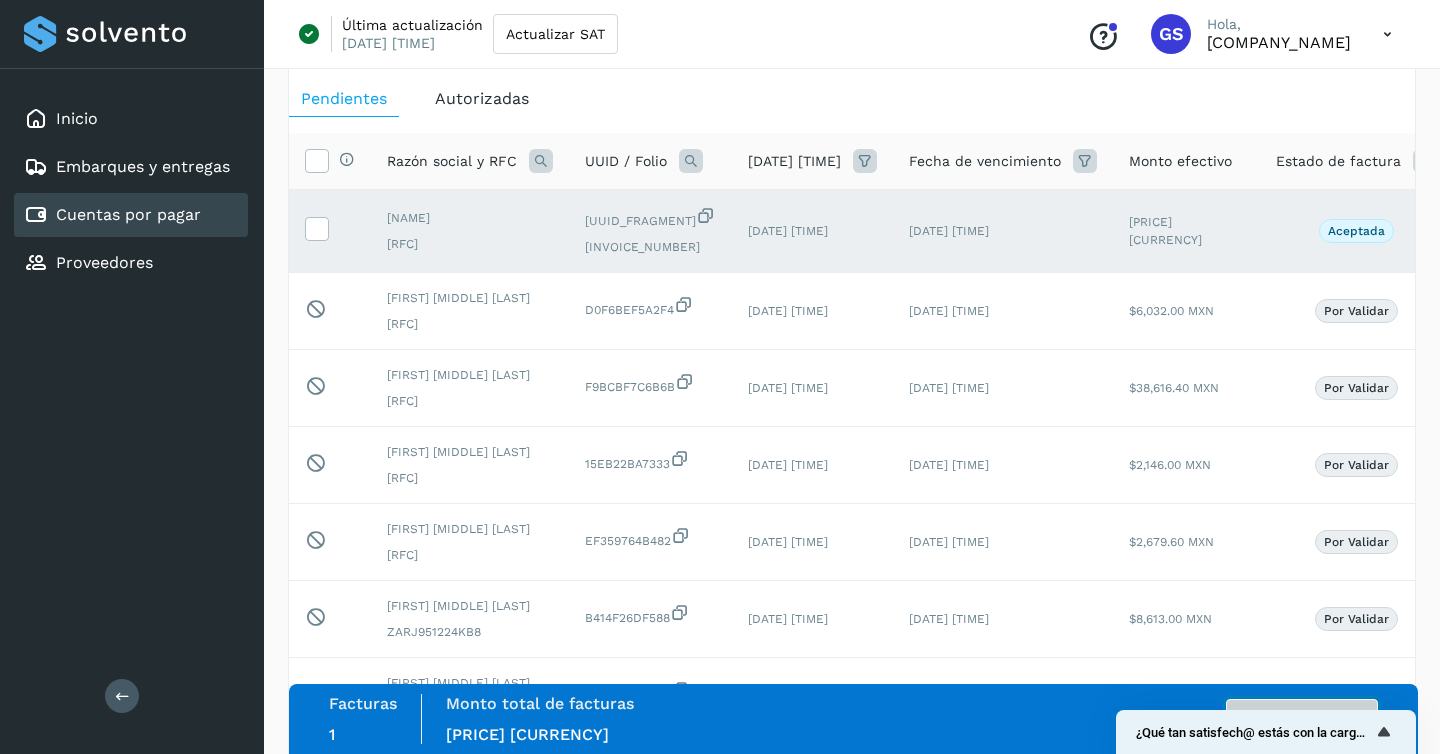 click on "Autorizar facturas" at bounding box center (1302, 719) 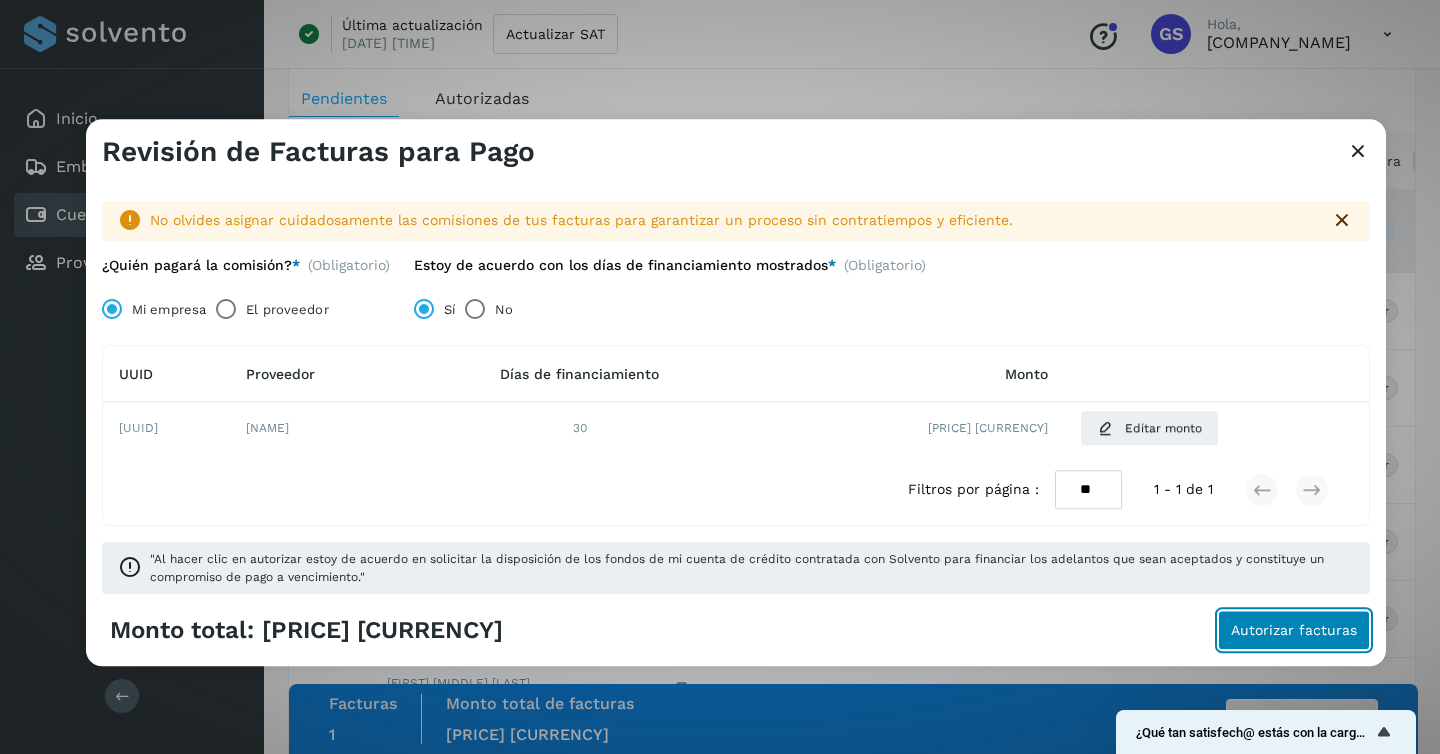 click on "Autorizar facturas" 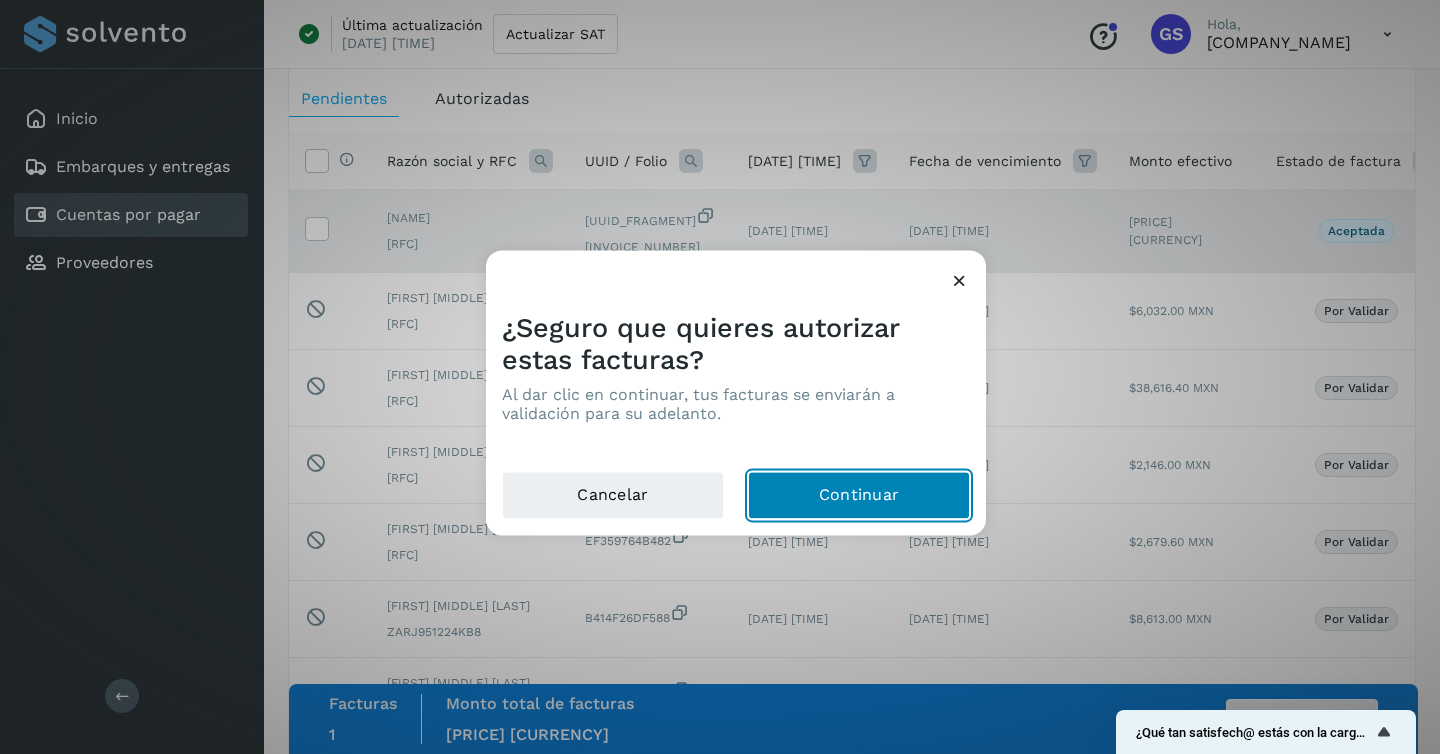 click on "Continuar" 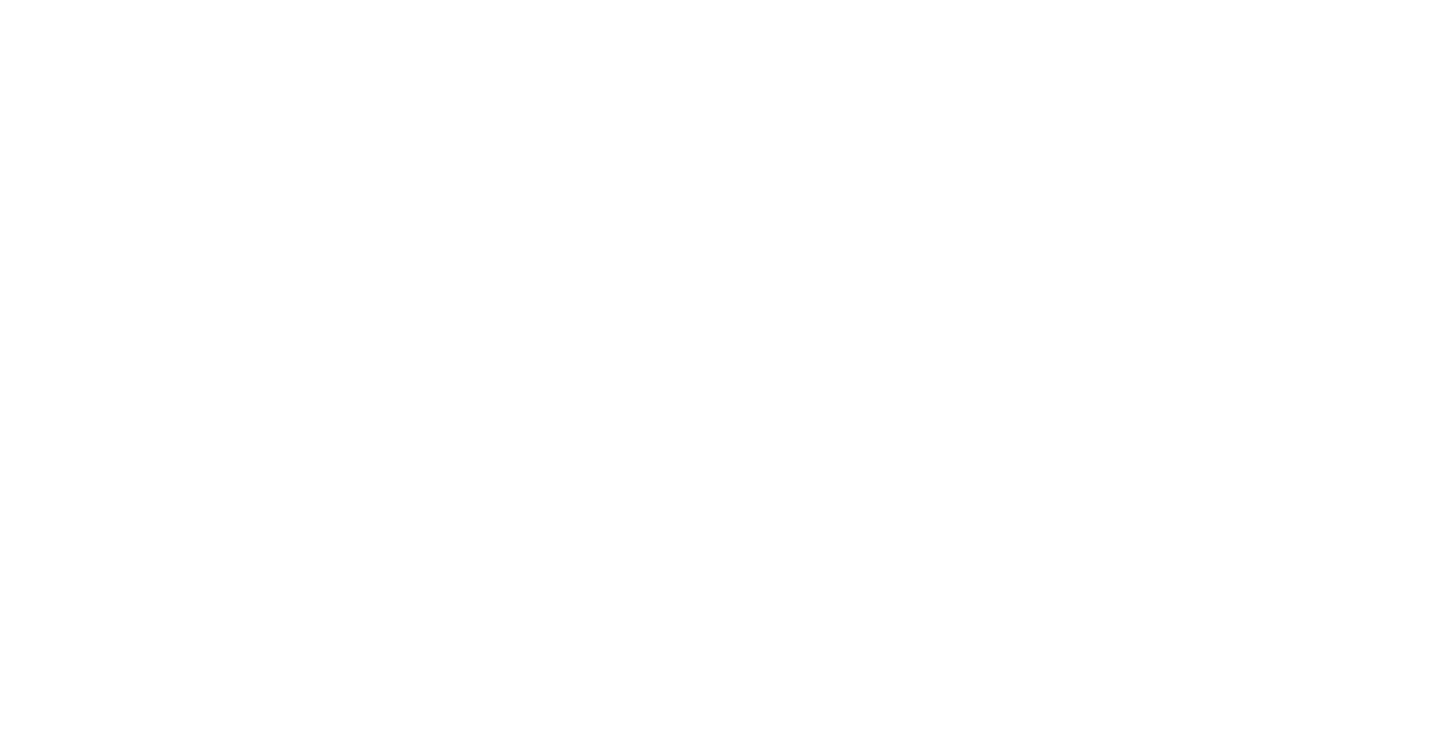 scroll, scrollTop: 0, scrollLeft: 0, axis: both 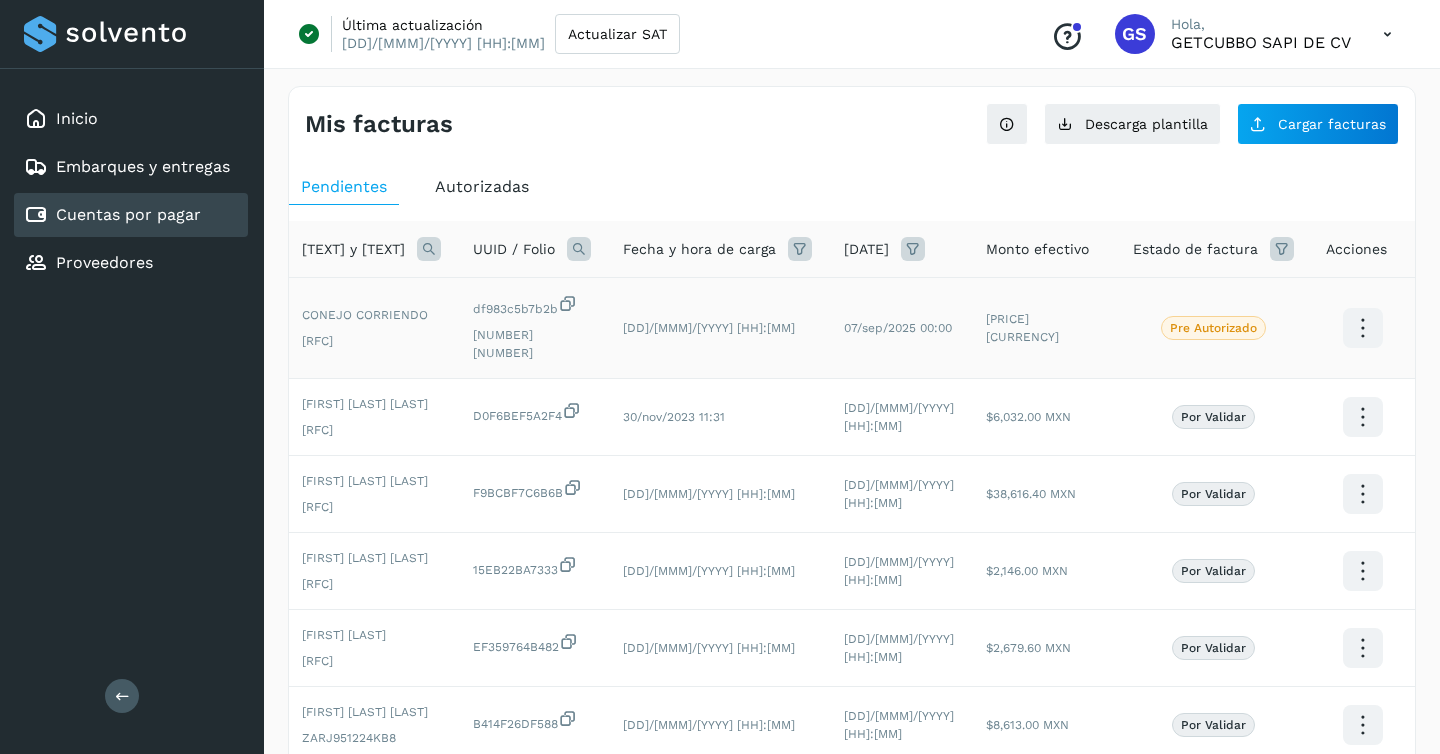 click at bounding box center [1362, 328] 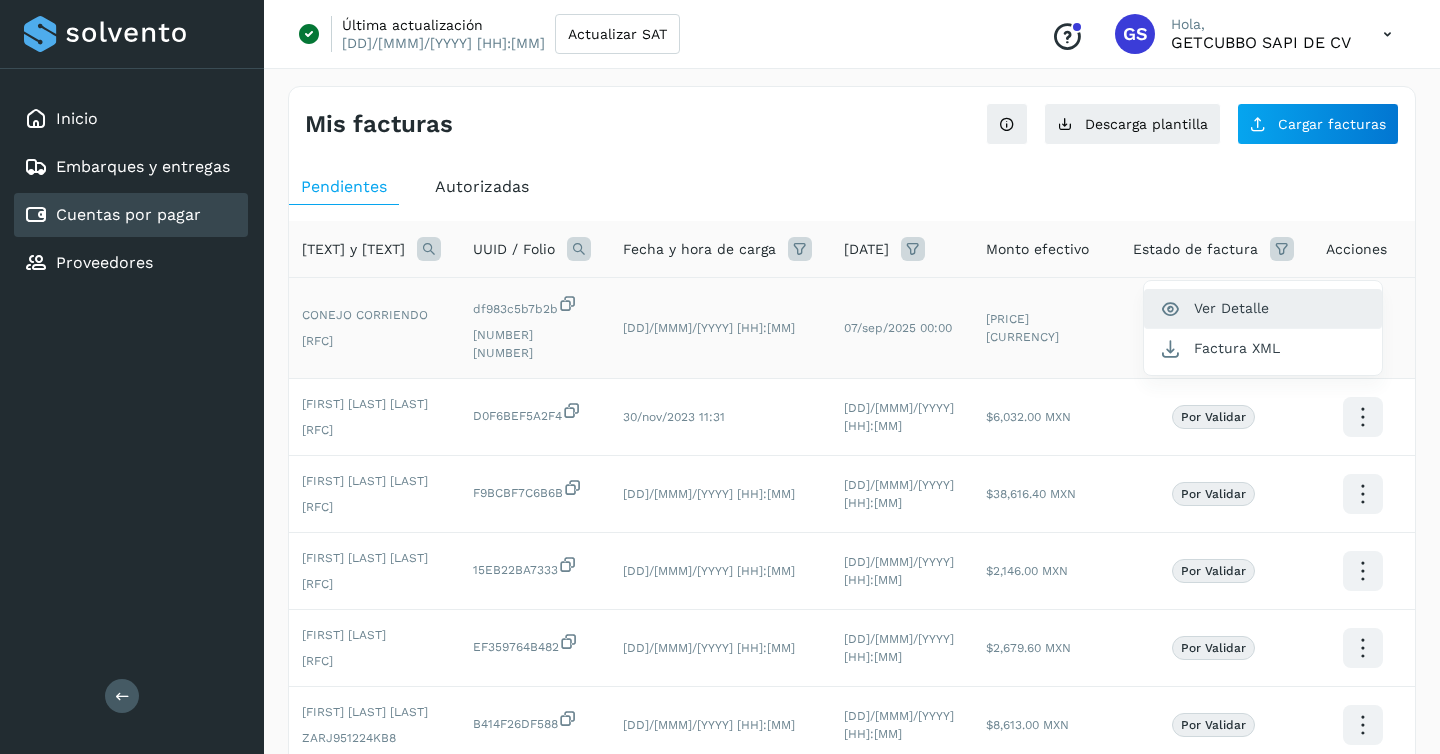 click on "Ver Detalle" 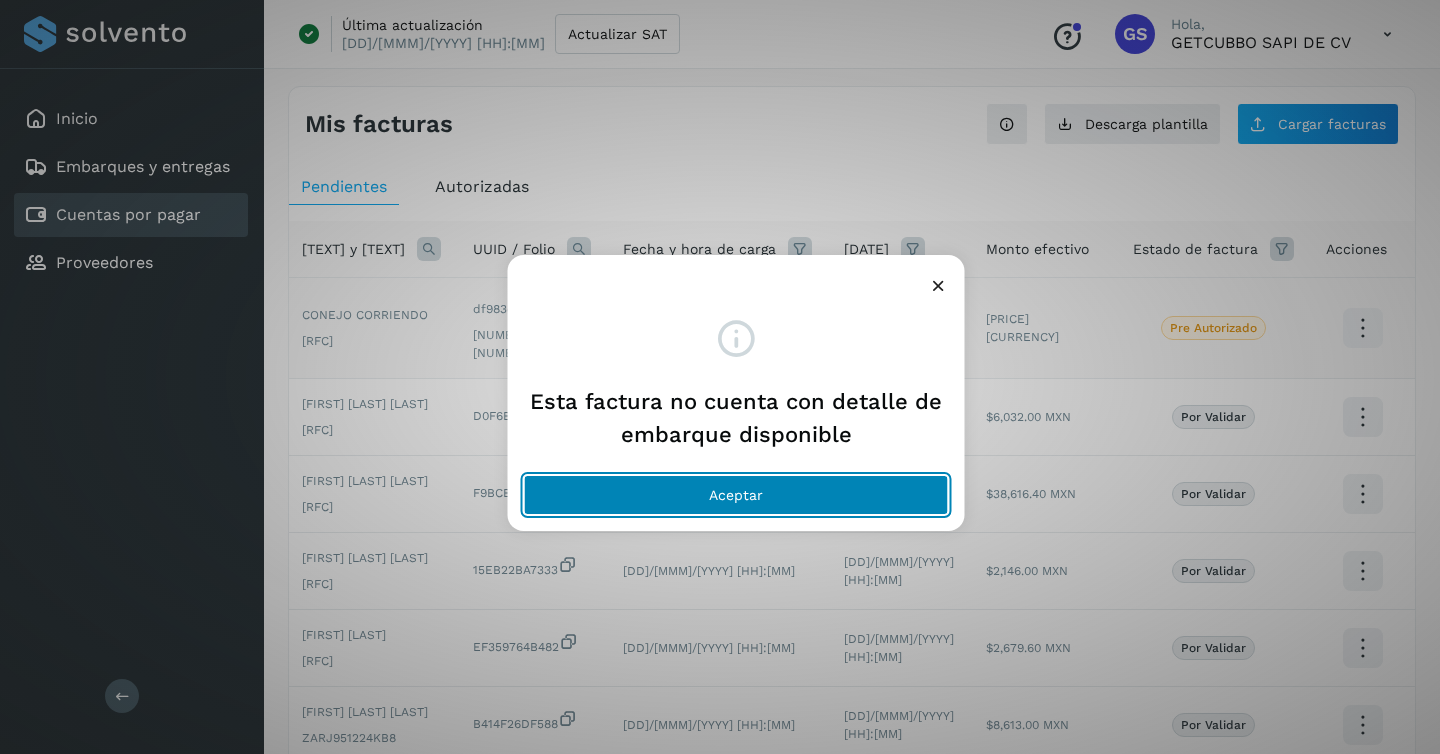 click on "Aceptar" at bounding box center [736, 495] 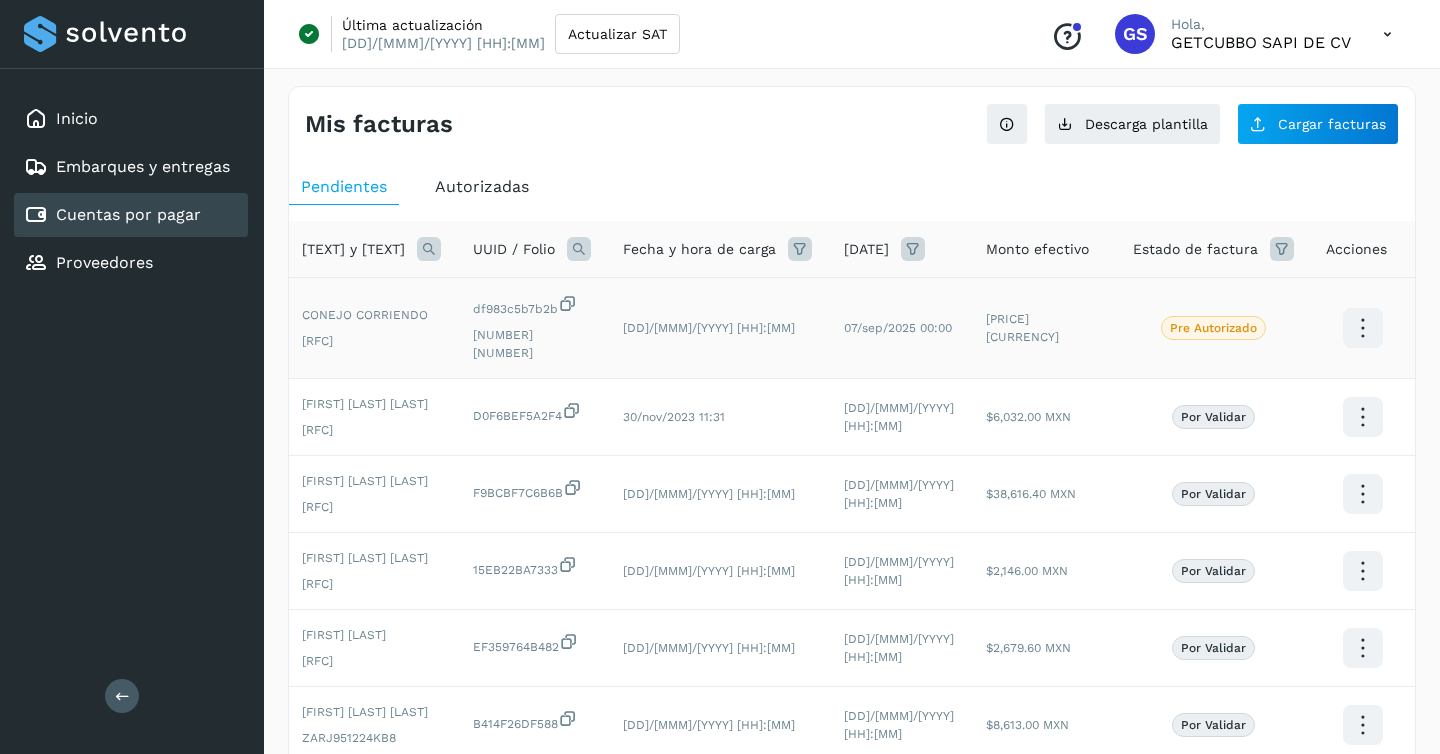 scroll, scrollTop: 0, scrollLeft: 179, axis: horizontal 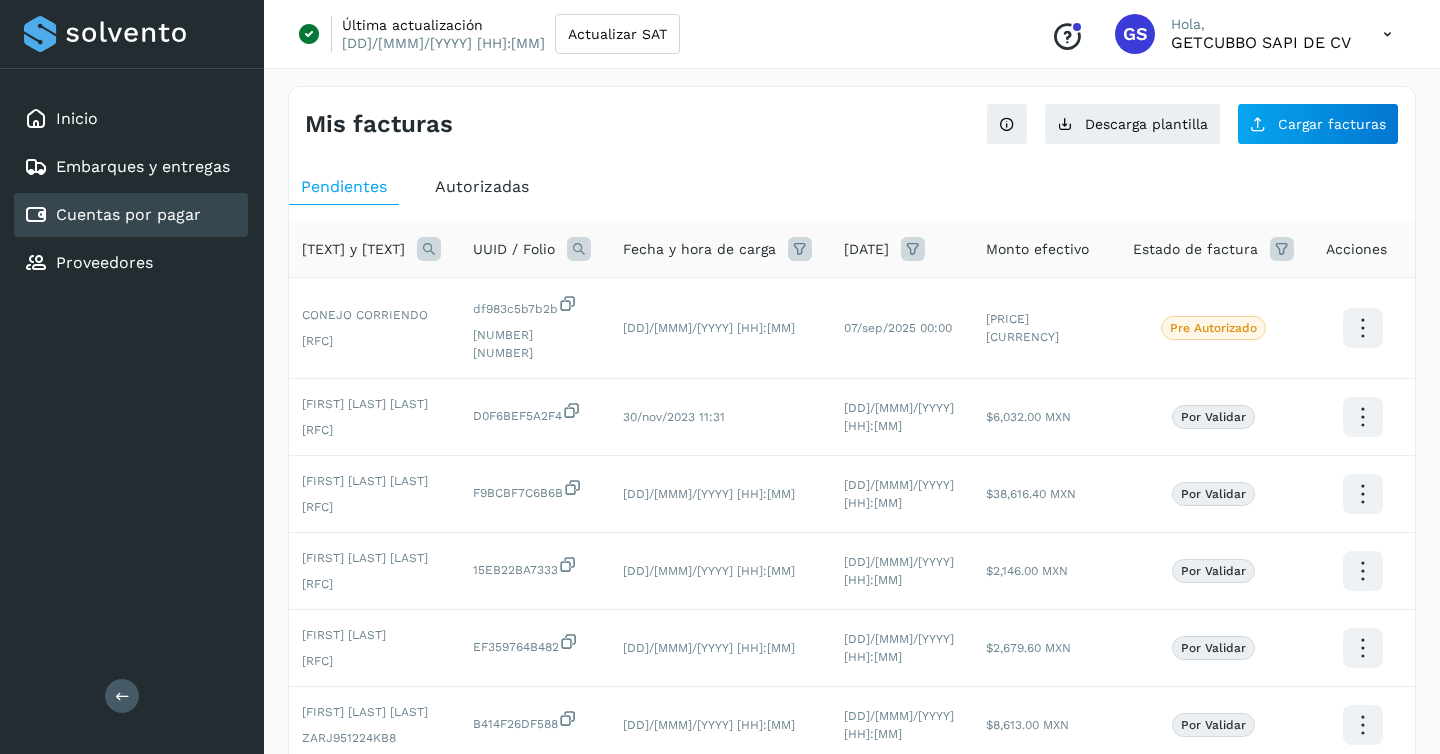 click at bounding box center [1362, 328] 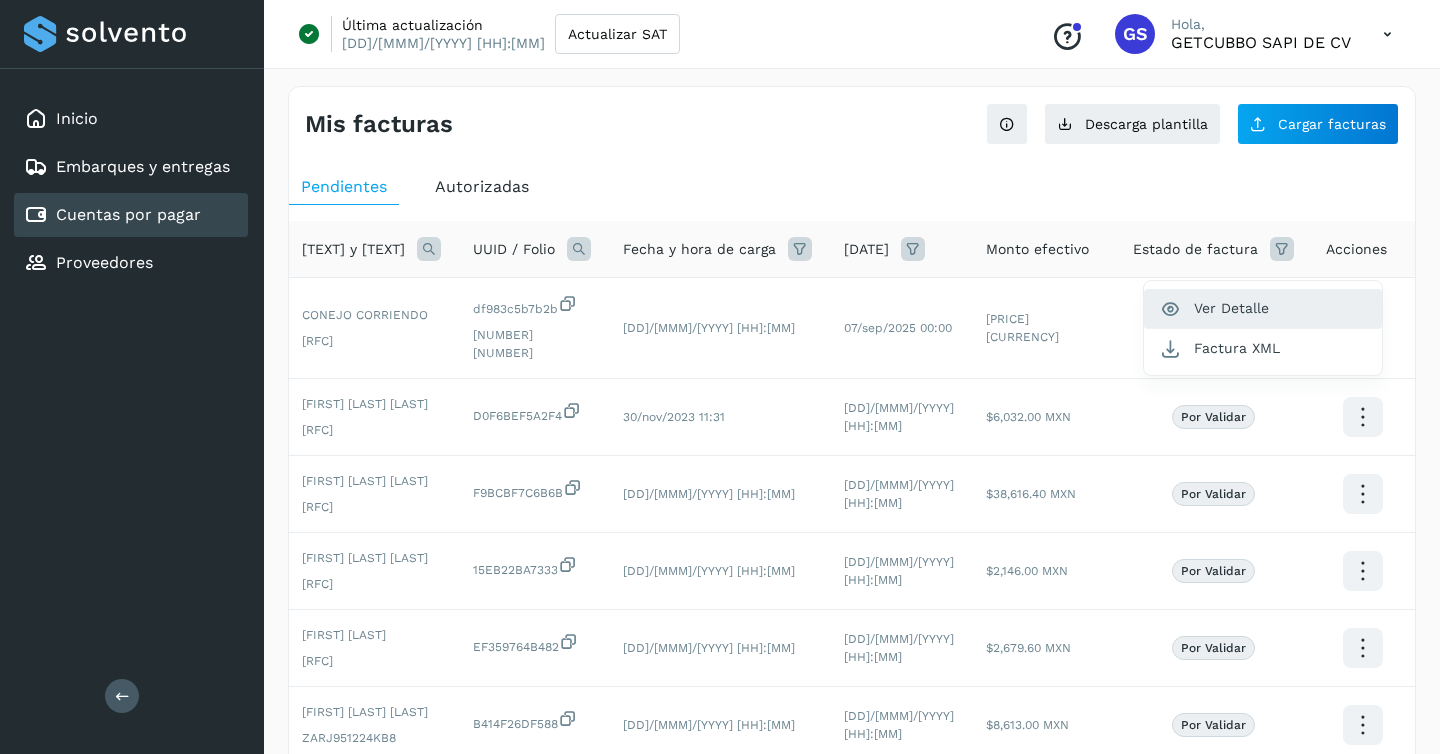 click on "Ver Detalle" 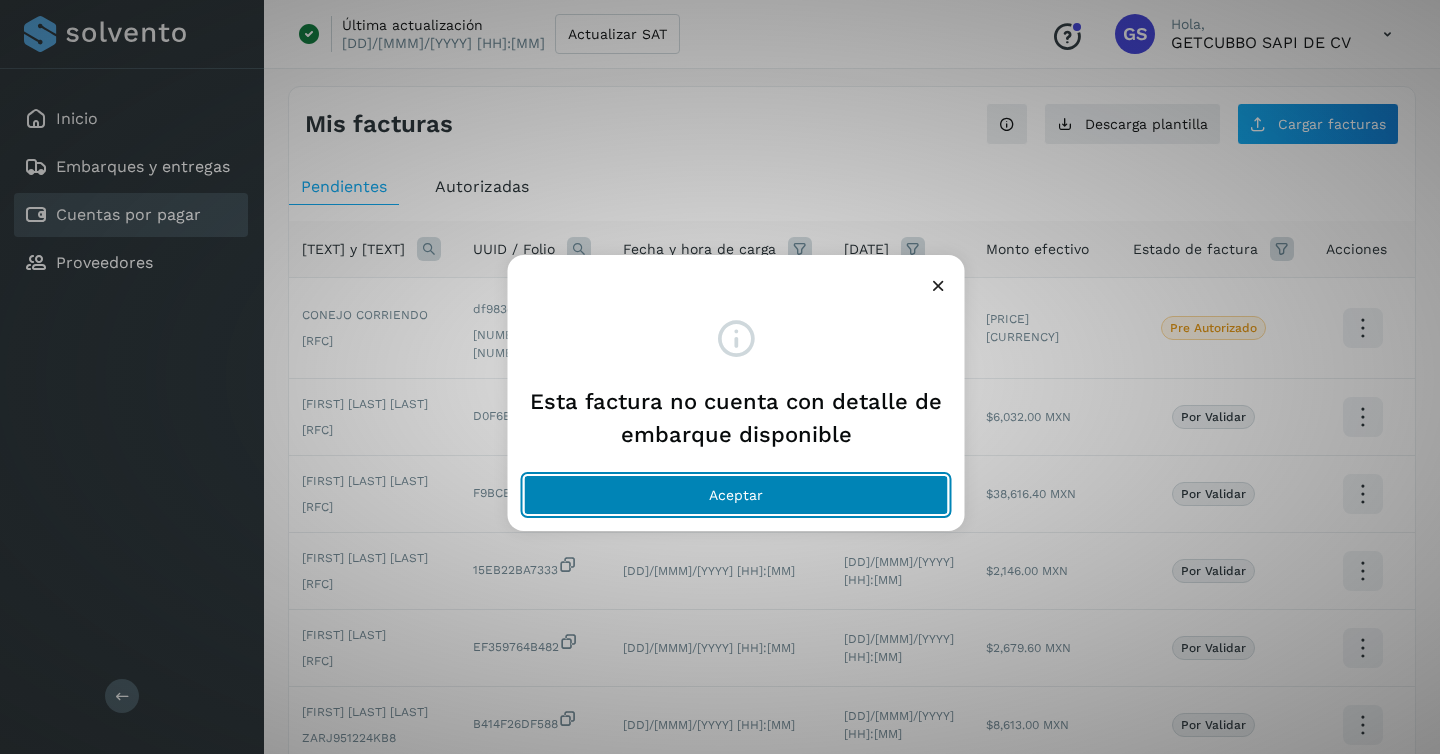 click on "Aceptar" at bounding box center (736, 495) 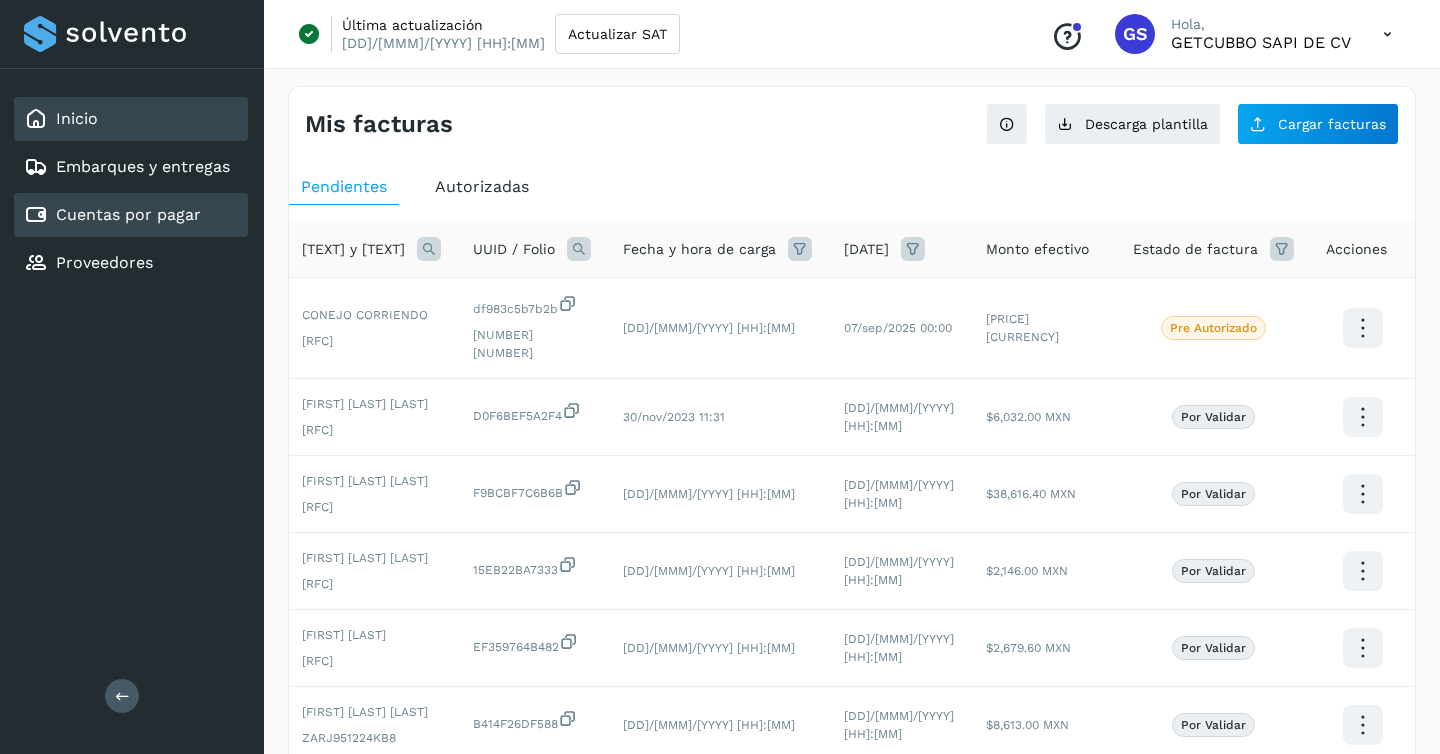 click on "Inicio" 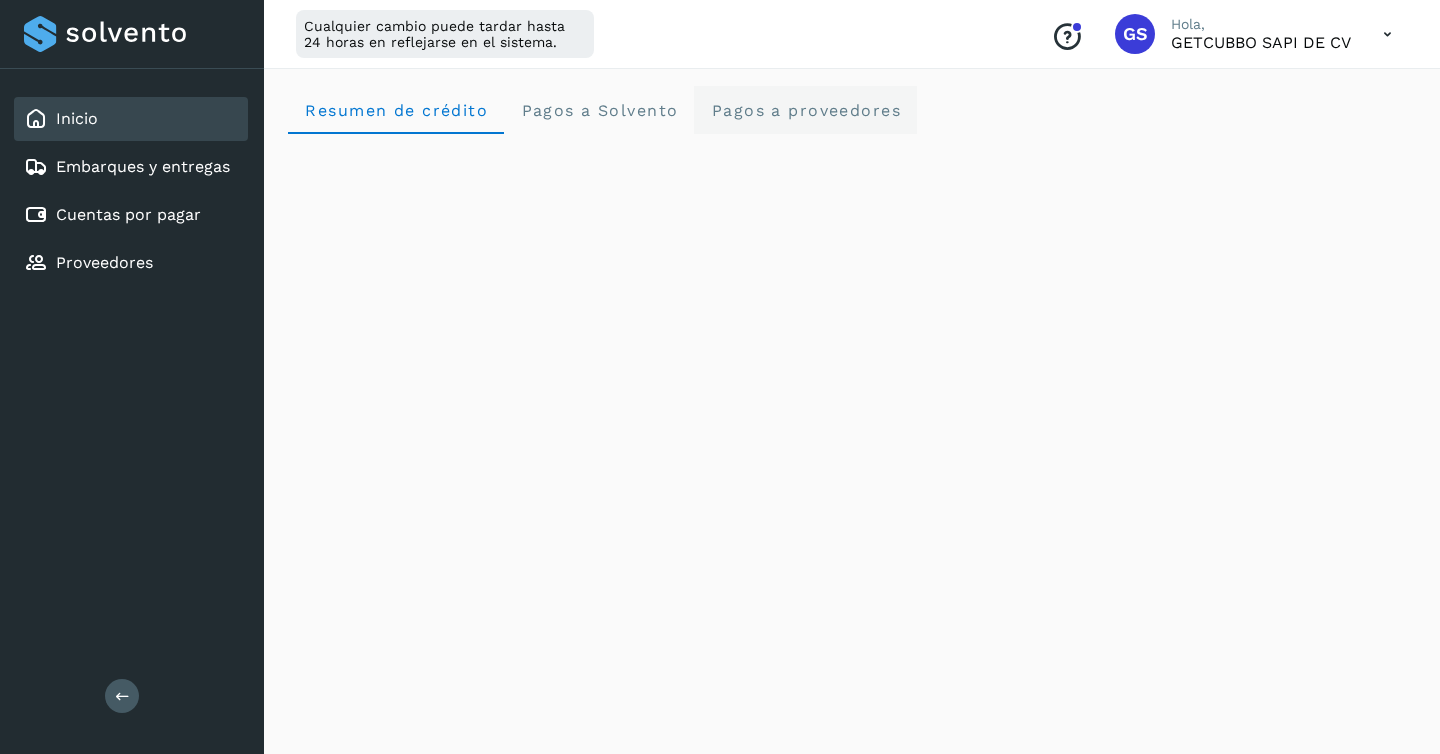 click on "Pagos a proveedores" 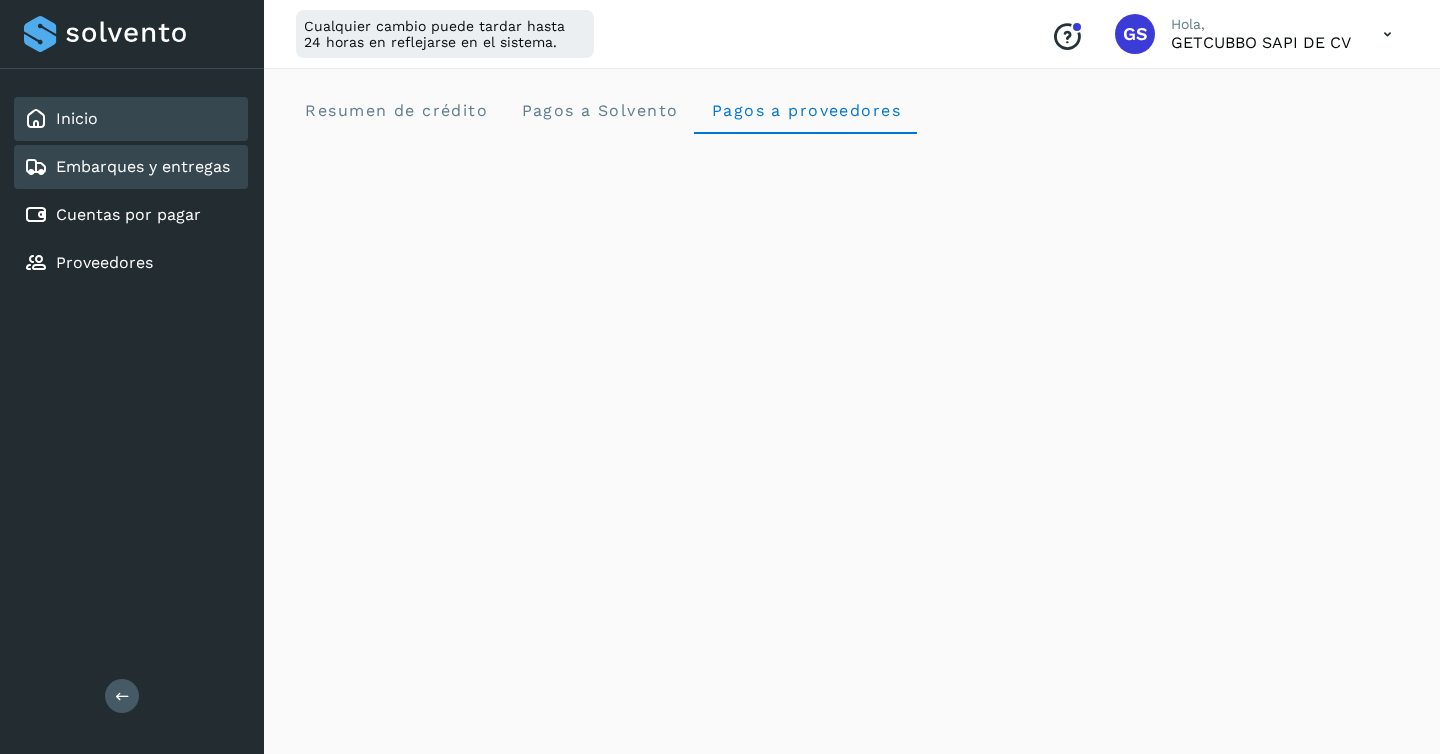 click on "Embarques y entregas" at bounding box center [127, 167] 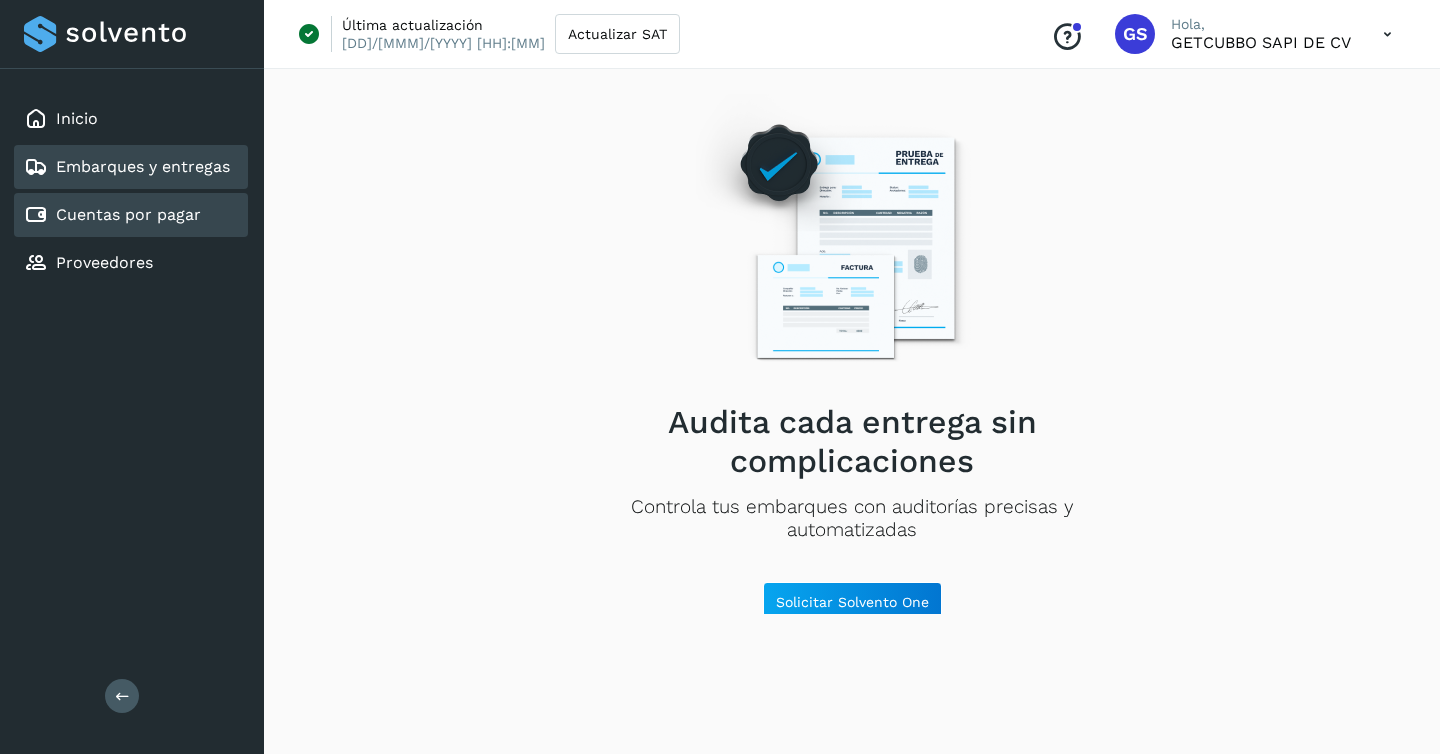 click on "Cuentas por pagar" at bounding box center (112, 215) 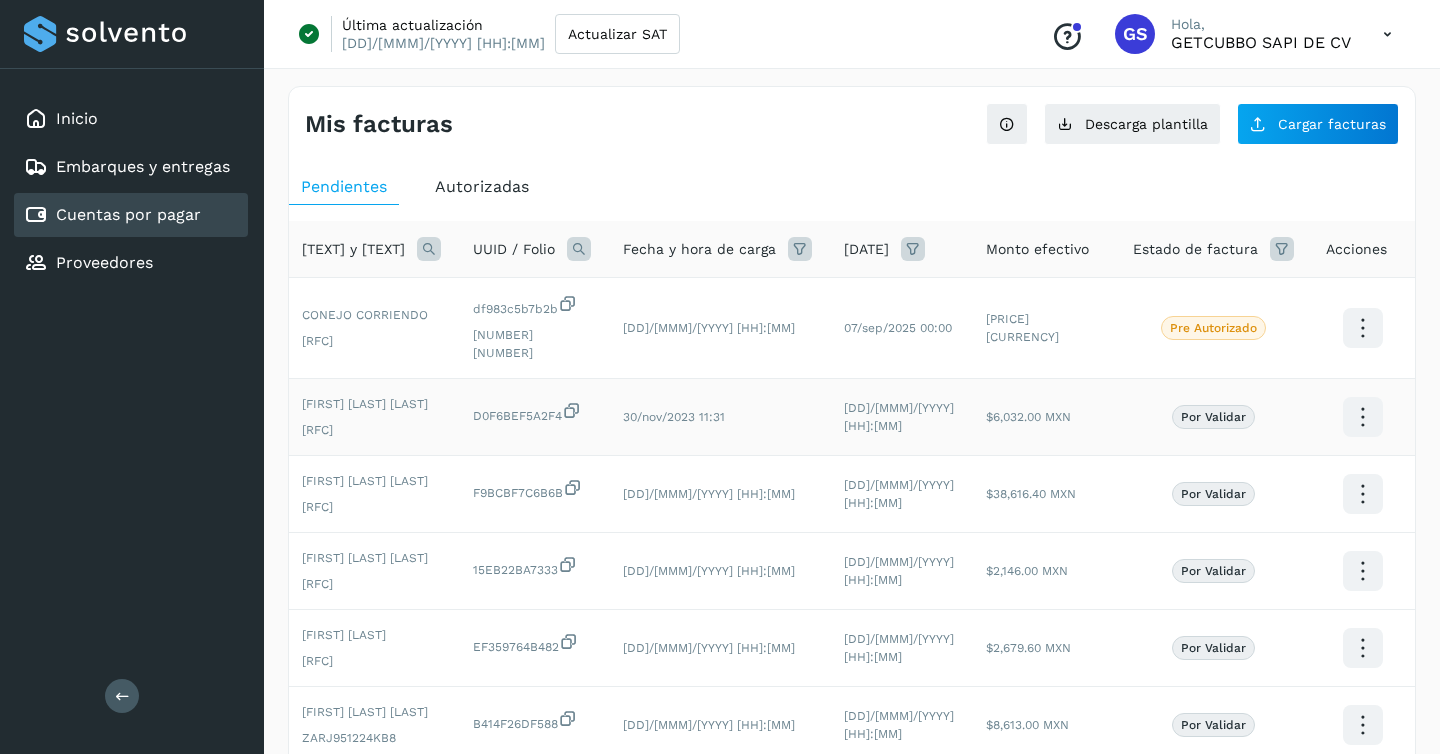 scroll, scrollTop: 0, scrollLeft: 179, axis: horizontal 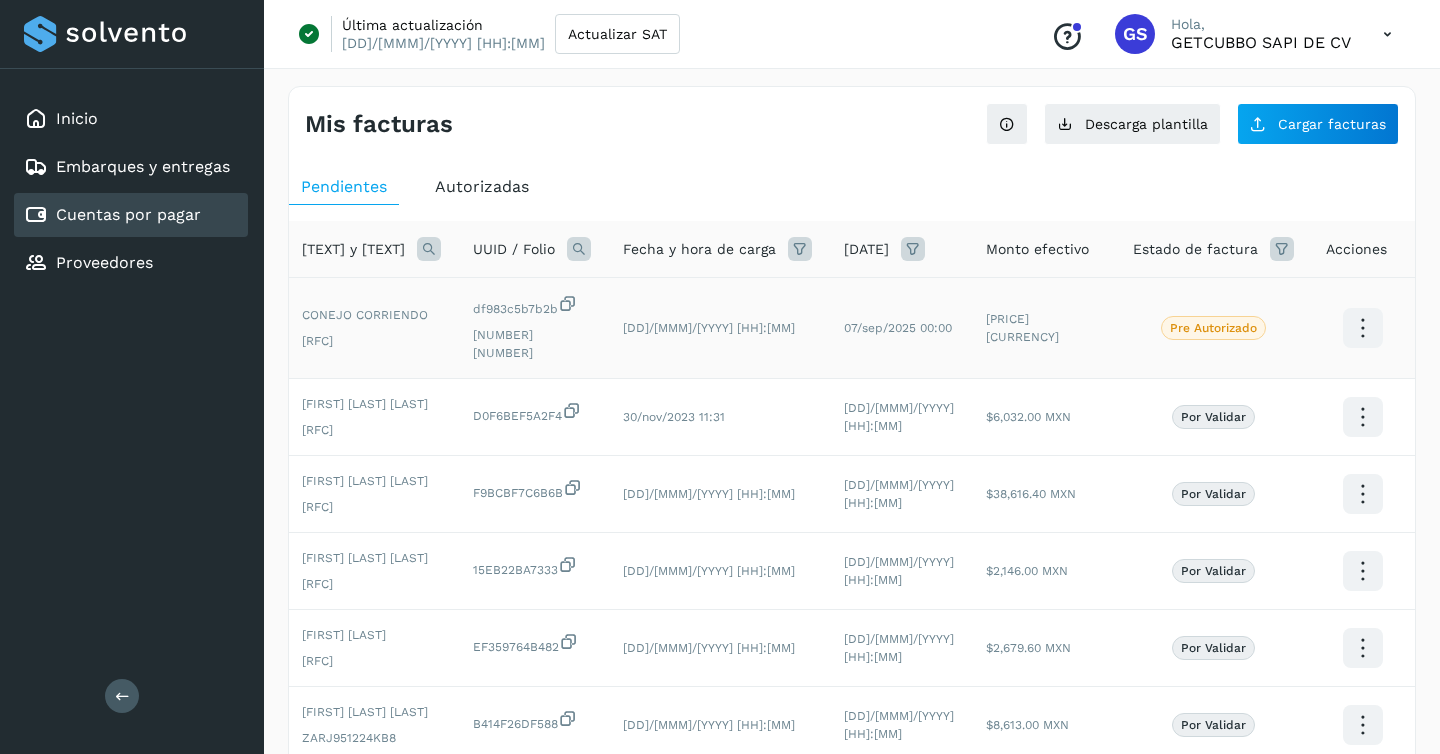 click at bounding box center [1362, 328] 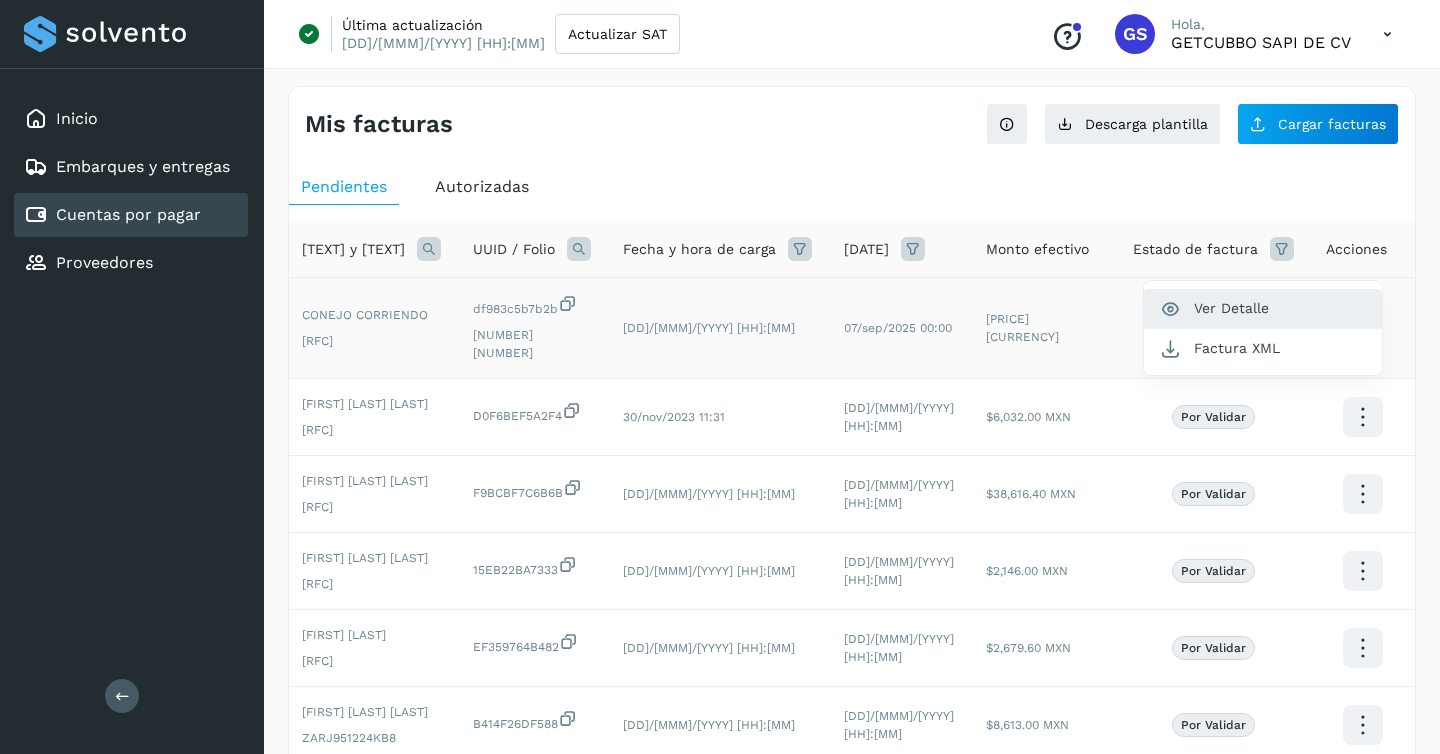 click on "Ver Detalle" 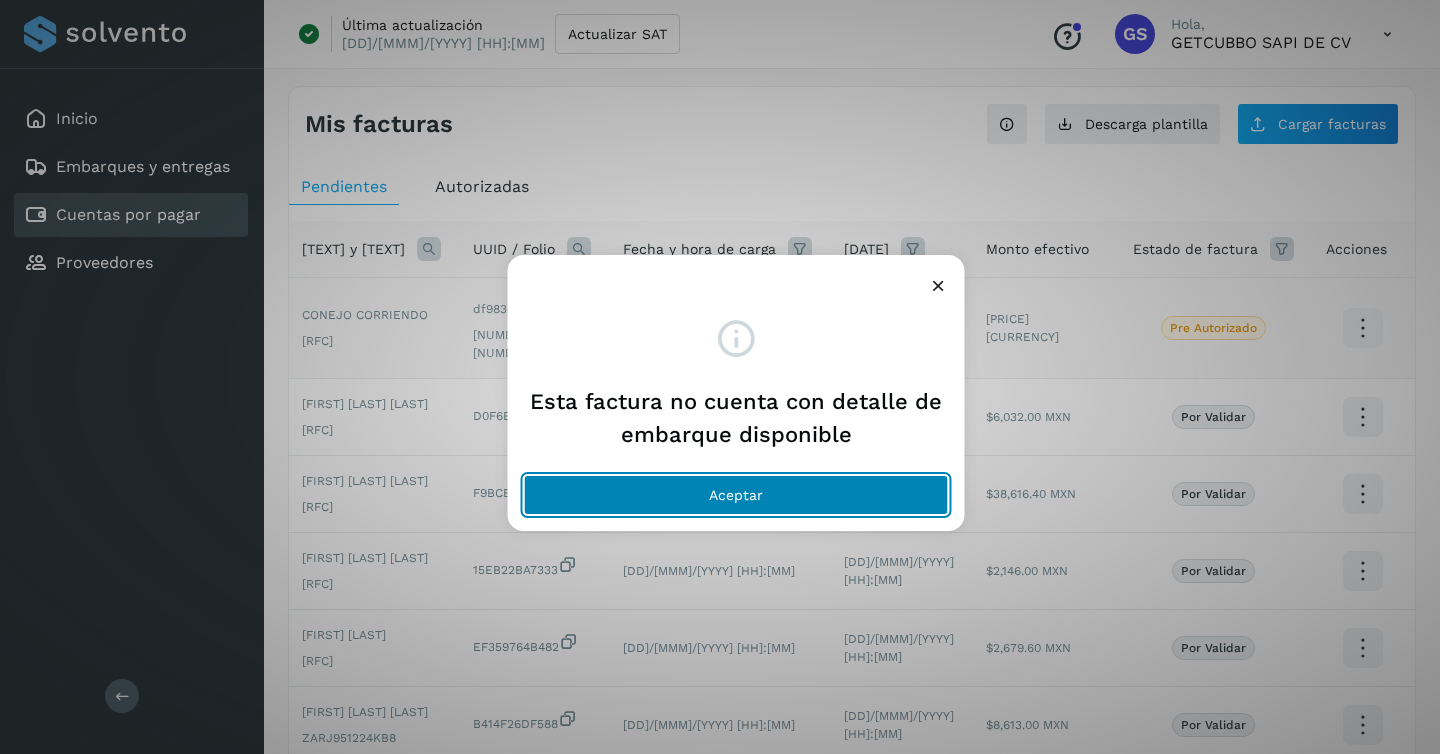 click on "Aceptar" at bounding box center [736, 495] 